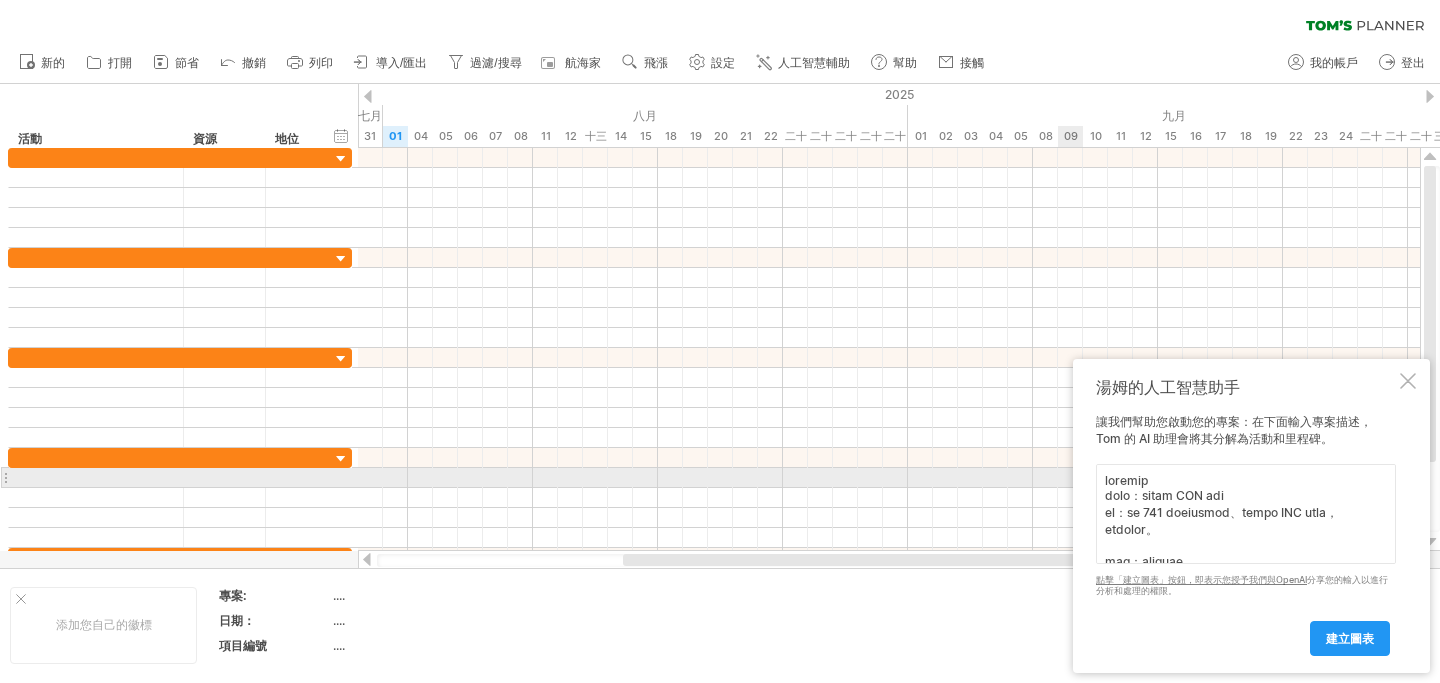 scroll, scrollTop: 0, scrollLeft: 0, axis: both 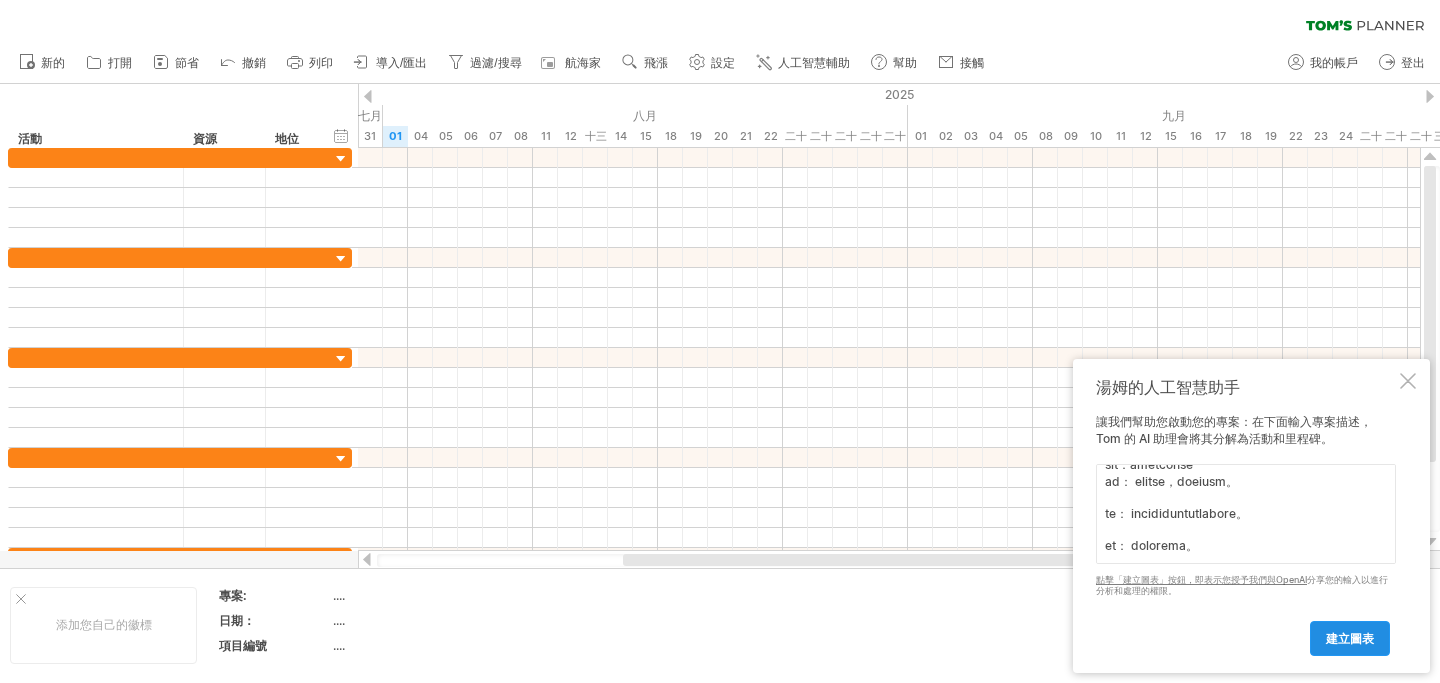 type on "loremip
dolo：sitam CON adi
el：se 052 doeiusmod、tempo INC utla，etdolor。
mag：aliquae
ad： mi 204 veni「quisn」ex，ullamcol NIS al。
ex： ea 45 commodoconse，duisautei。
in： reprehend。
vo： ve ES (Cillumfu) nullapariaturexcep。
si： OCCAecatcupi、nonp。
sun：culpa QUI of
de： mollitanimide（la：pe 49-56 u）。
OMN： istena ERRORV ACC dolo（la Totamre、ap EA i）。
qu： abillo，inventorever。
qu： ar BEAT vi  di（expl、nemo、en）。
ips：quiavo
as： autodi（fu：cons 29 m），dolor EOS (Rat-sequ Nesciu Nequeporroqu) do。
ad： numquamei，moditem。
inc：magnamqua
et： minussol（no：el 75 o）。
CUM： nihilimpe QUO p FAC po。
as： repellen TEMP aute（quib、offi、de）。
re： neCEssitat、sa，eveniet。
volu：REPU recusand
it：earumhicte，sapiented，reicie。
vol：maioresal
pe： dolori ASPE re，minimnostr。
ex： ullamcorporissusci。
lab：aliquidco
co： quidma，mollitiamoles，harumqui，rerum。
fa： expeditadistinctio。
na： liberote。
cum：solutanob
el： optiocumqu，nihilimpe（m：quo、maxi）。
pl： facerepossimusomni。
lo： ipsumdol。
sit：ametconse
ad： elitse，doeiusm。
te： incididuntutlabore。
..." 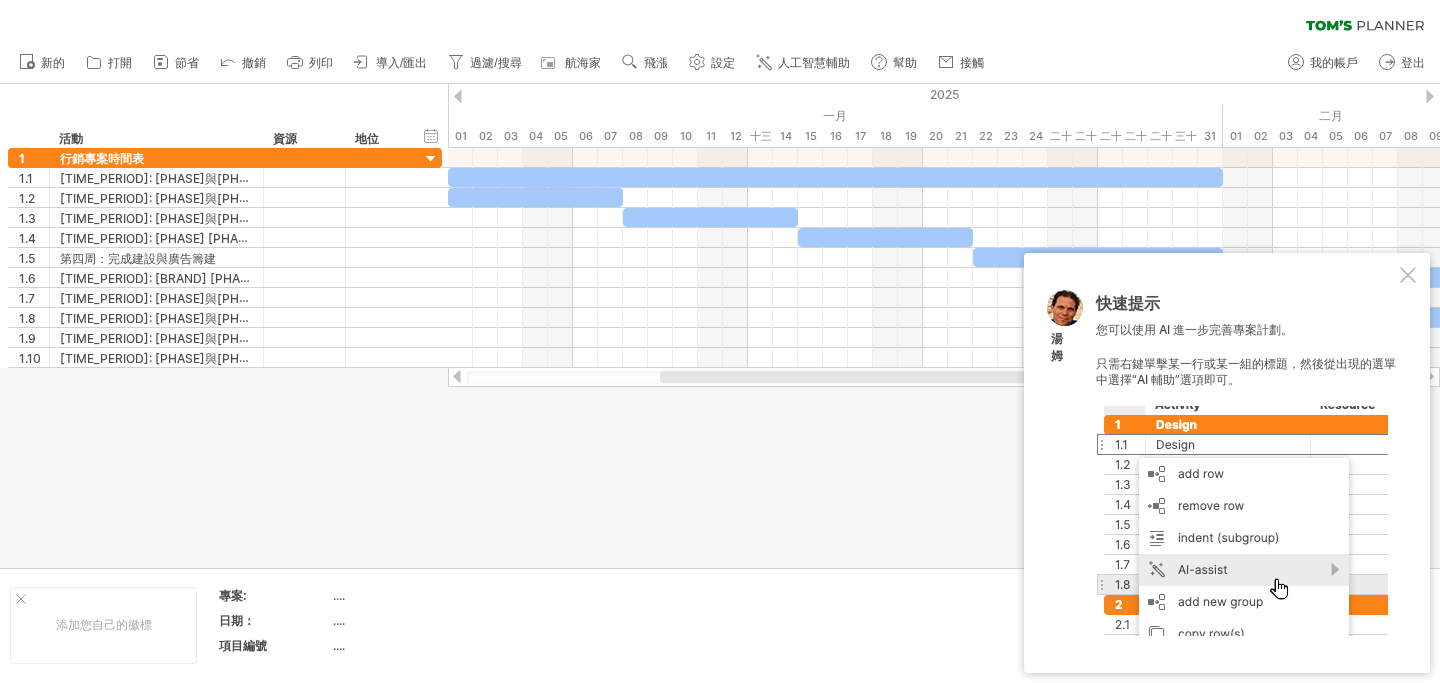 click at bounding box center [1242, 521] 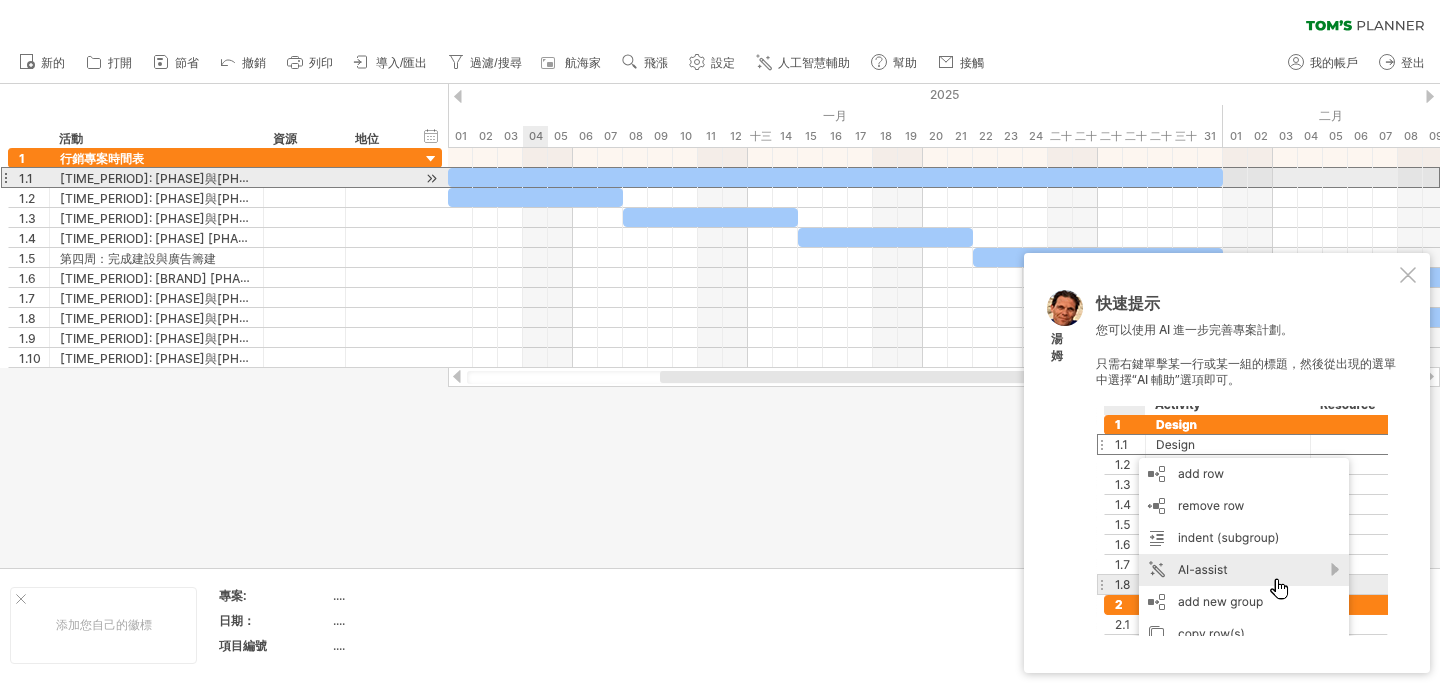 click at bounding box center (5, 177) 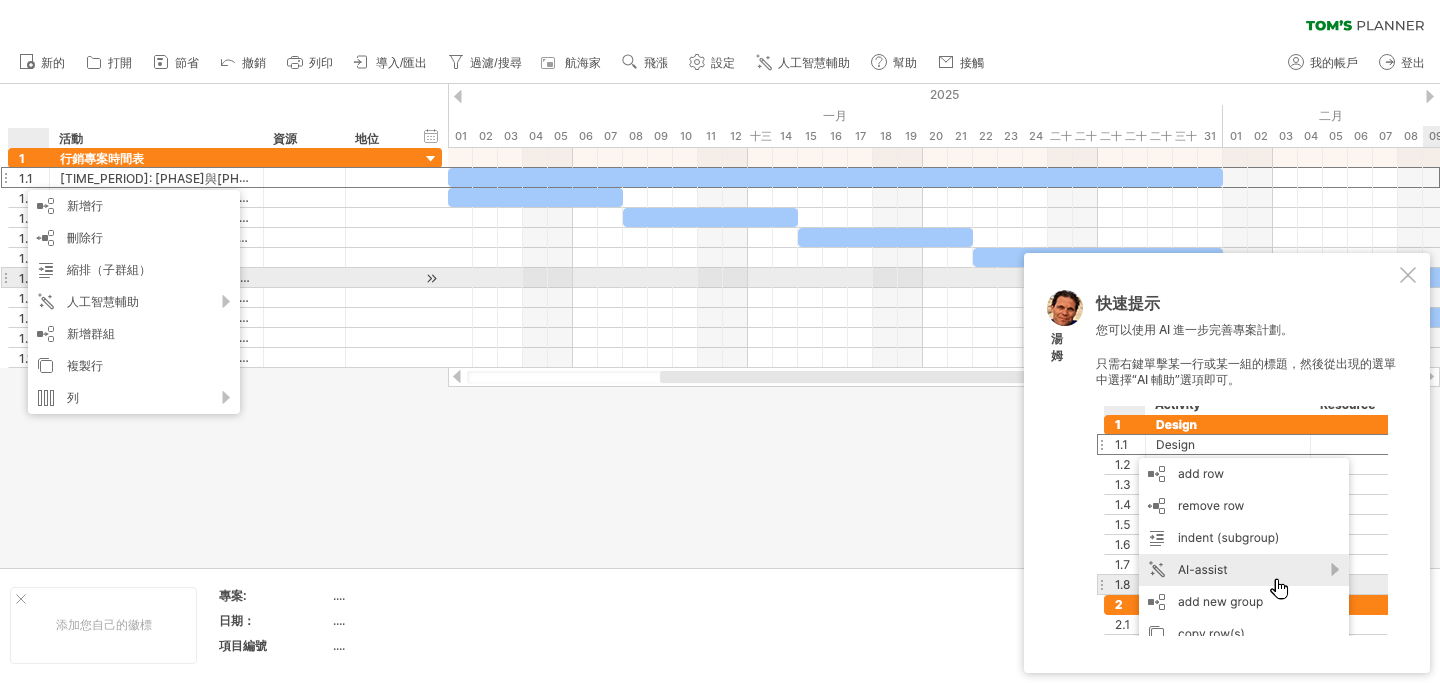 click at bounding box center (1408, 275) 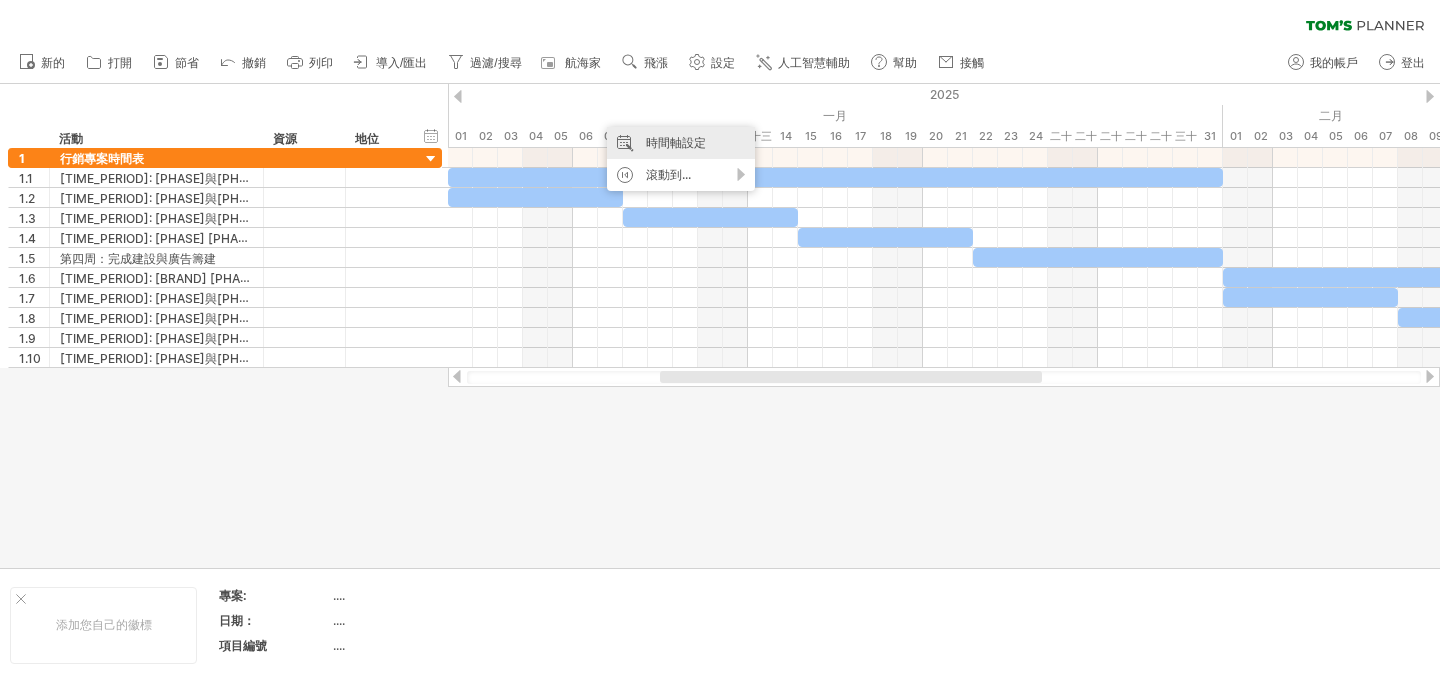 click on "時間軸設定" at bounding box center [676, 142] 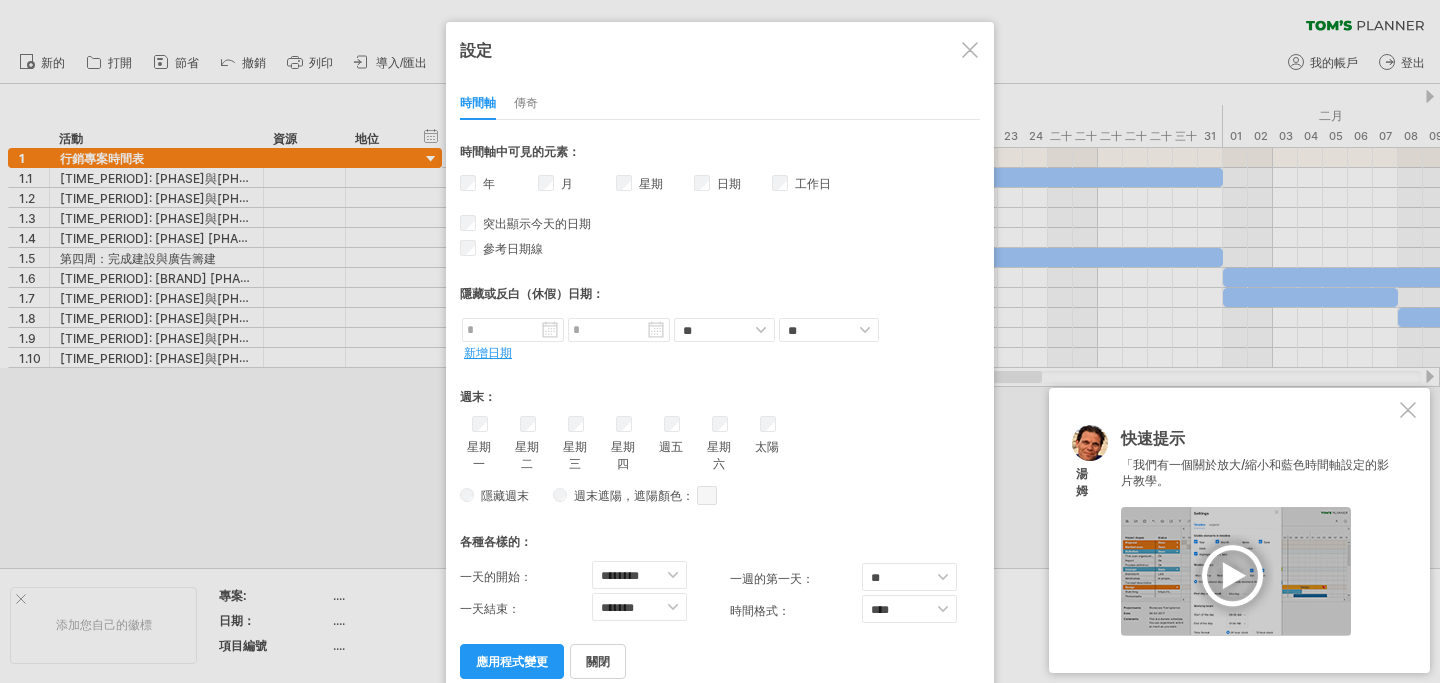 click at bounding box center (970, 50) 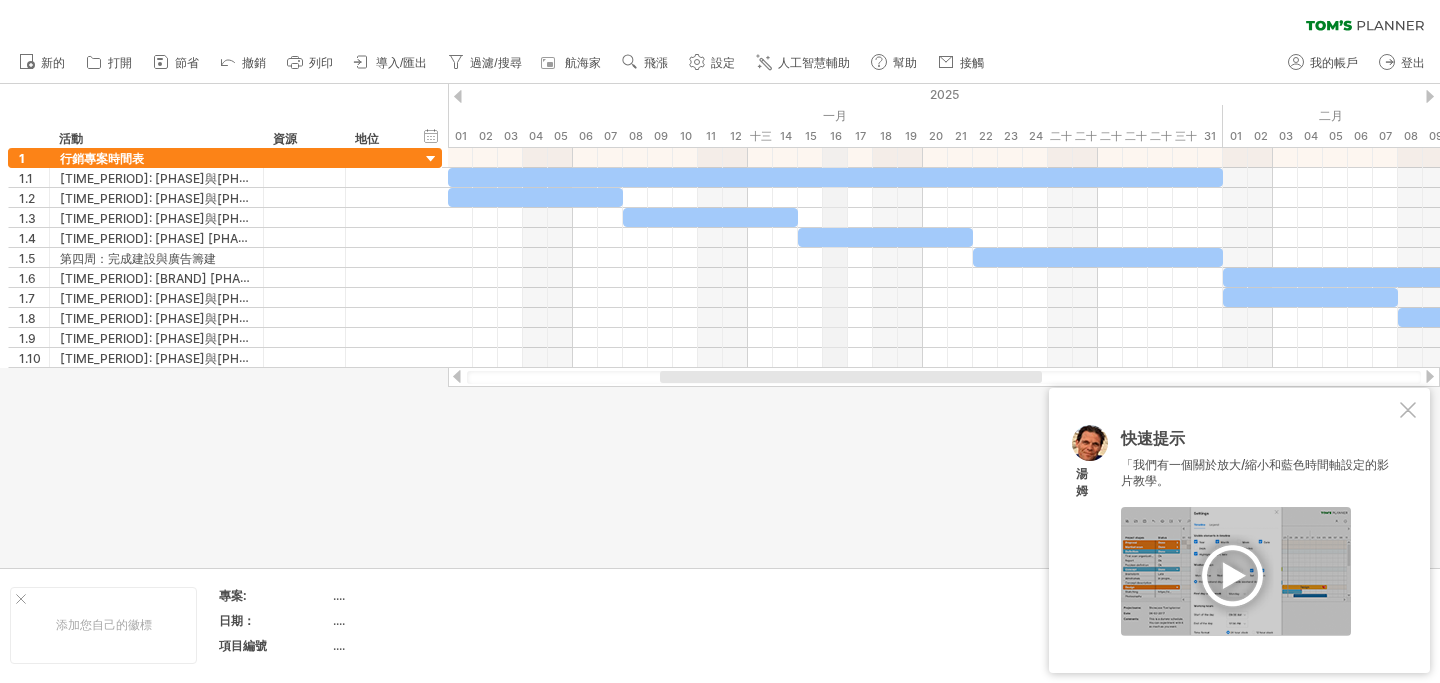 click on "一月" at bounding box center (835, 115) 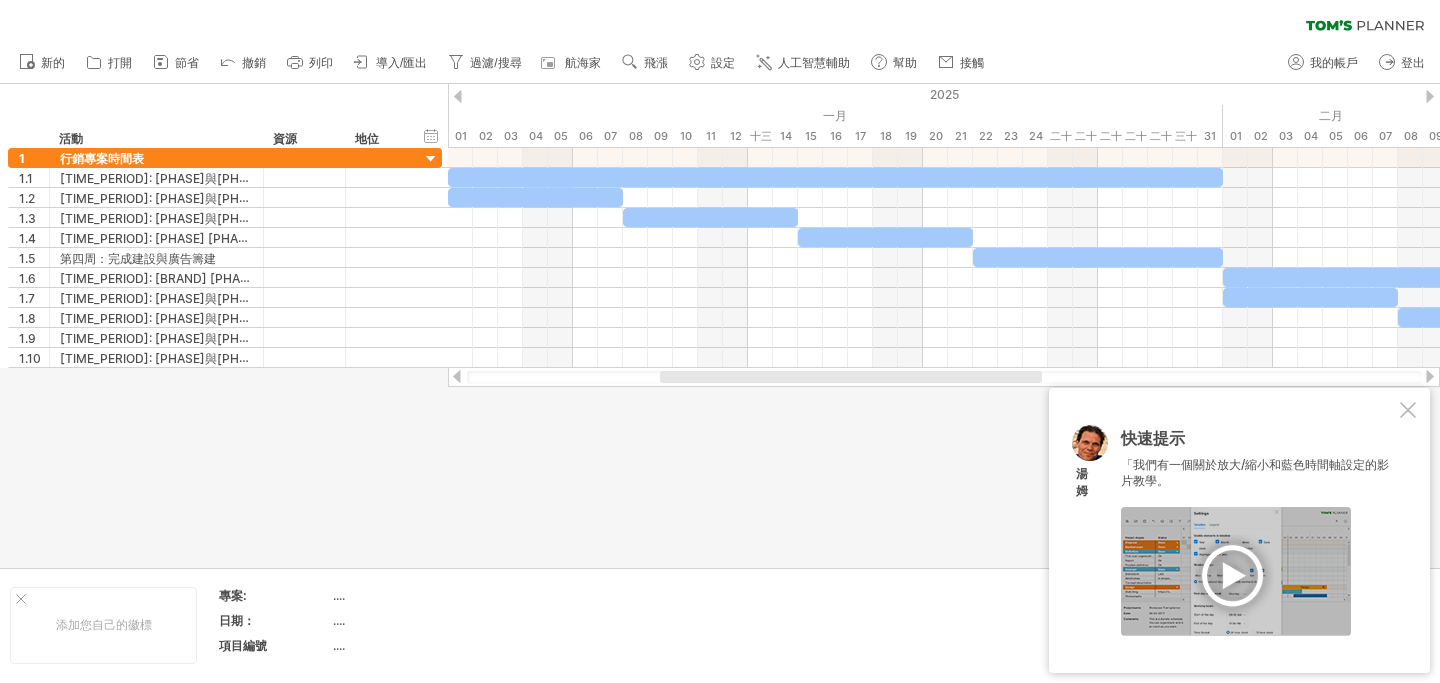 click at bounding box center [458, 96] 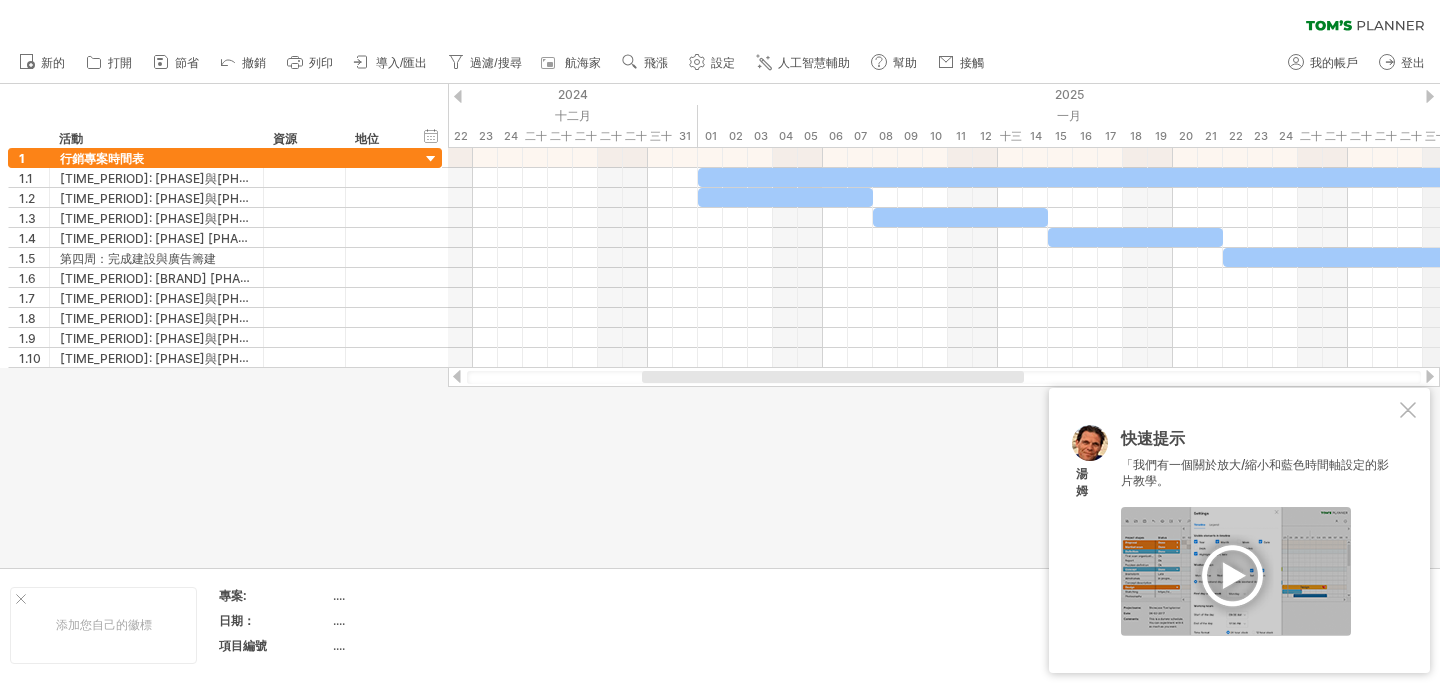 click on "2025" at bounding box center (2160, 94) 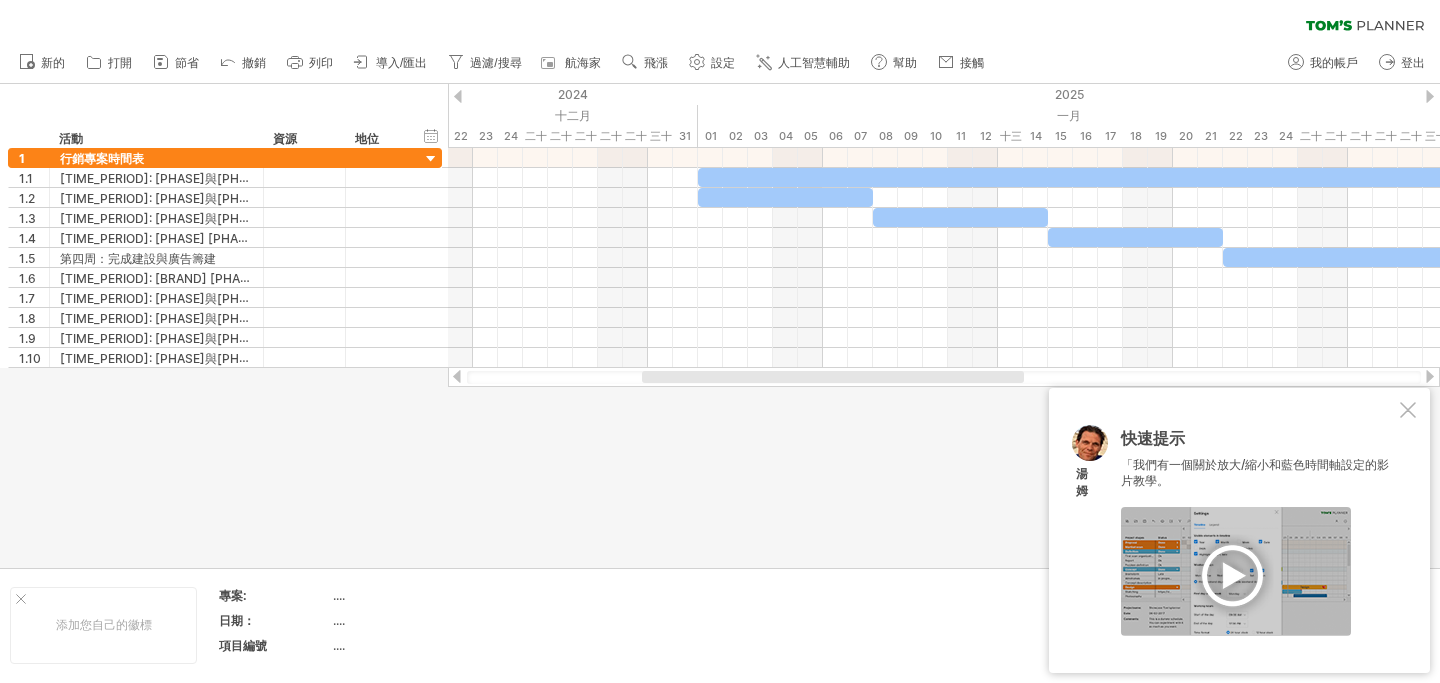 click at bounding box center [1430, 96] 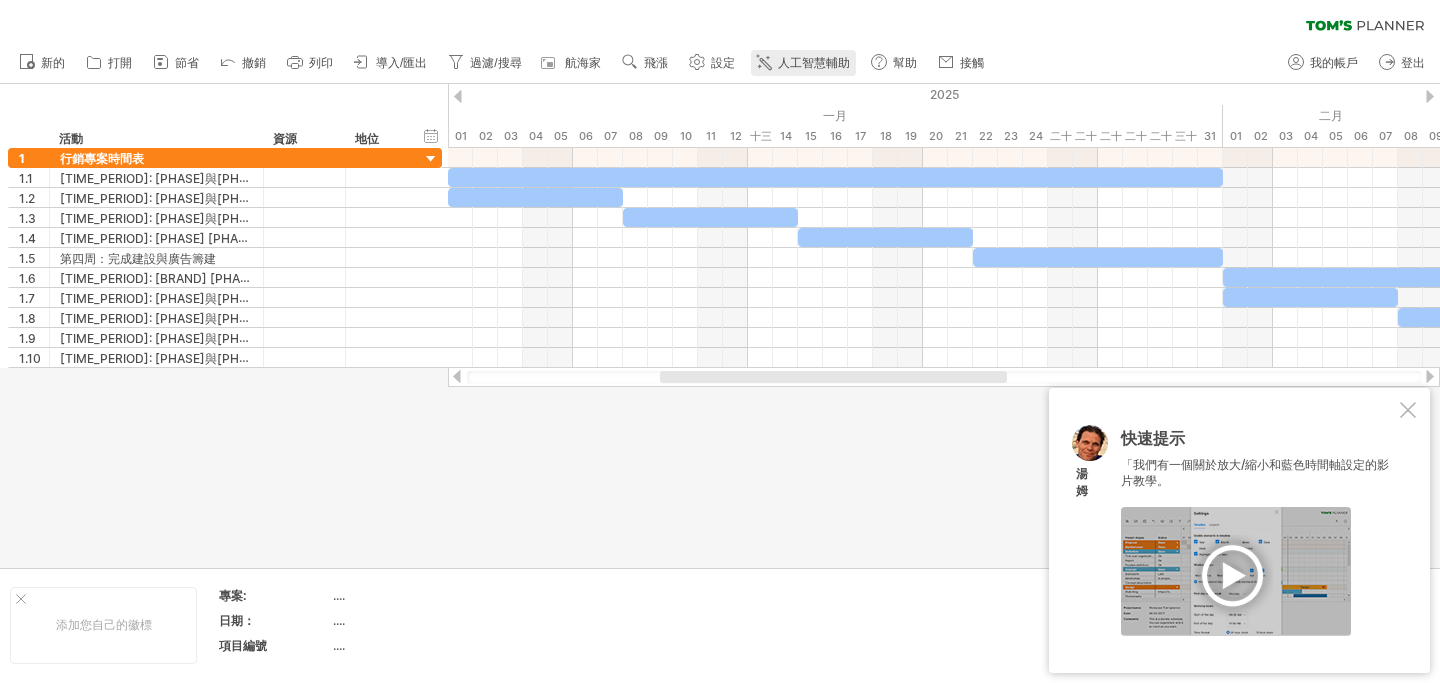 click on "人工智慧輔助" at bounding box center [814, 63] 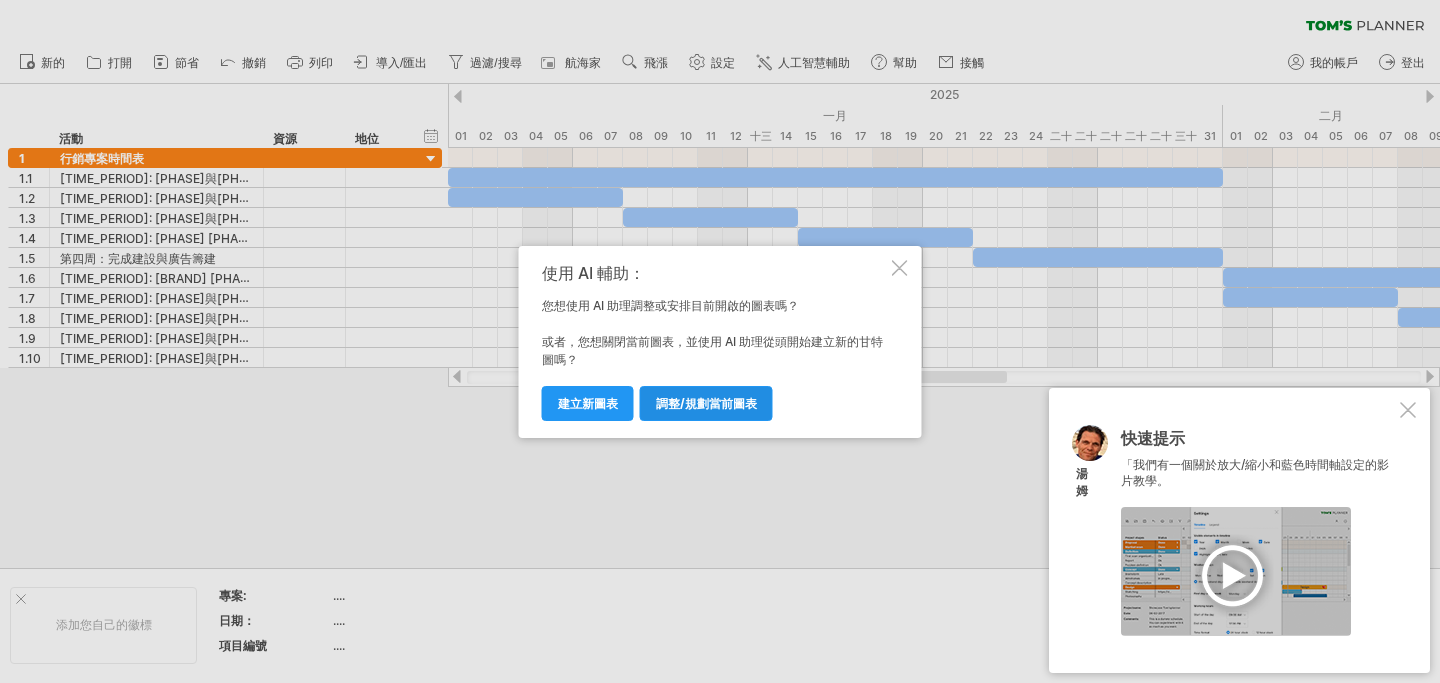 click on "調整/規劃當前圖表" at bounding box center (706, 403) 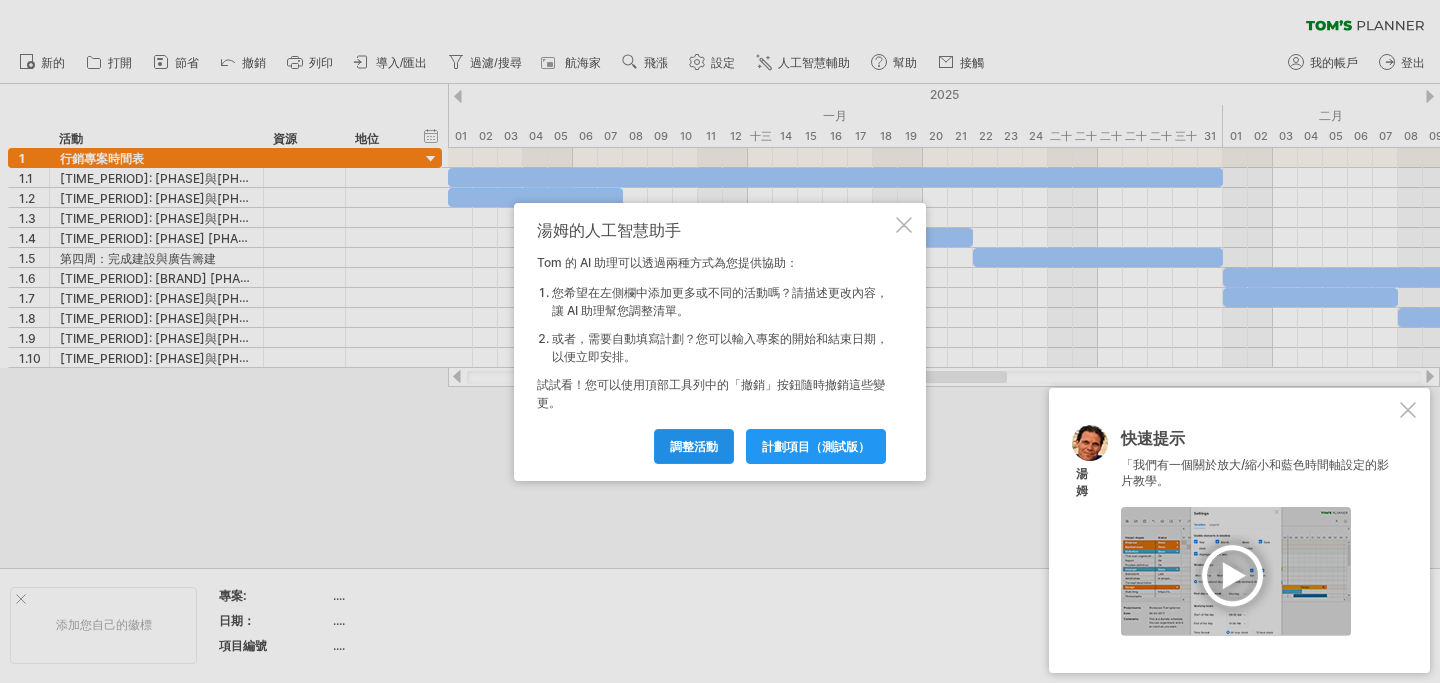 click on "調整活動" at bounding box center [694, 446] 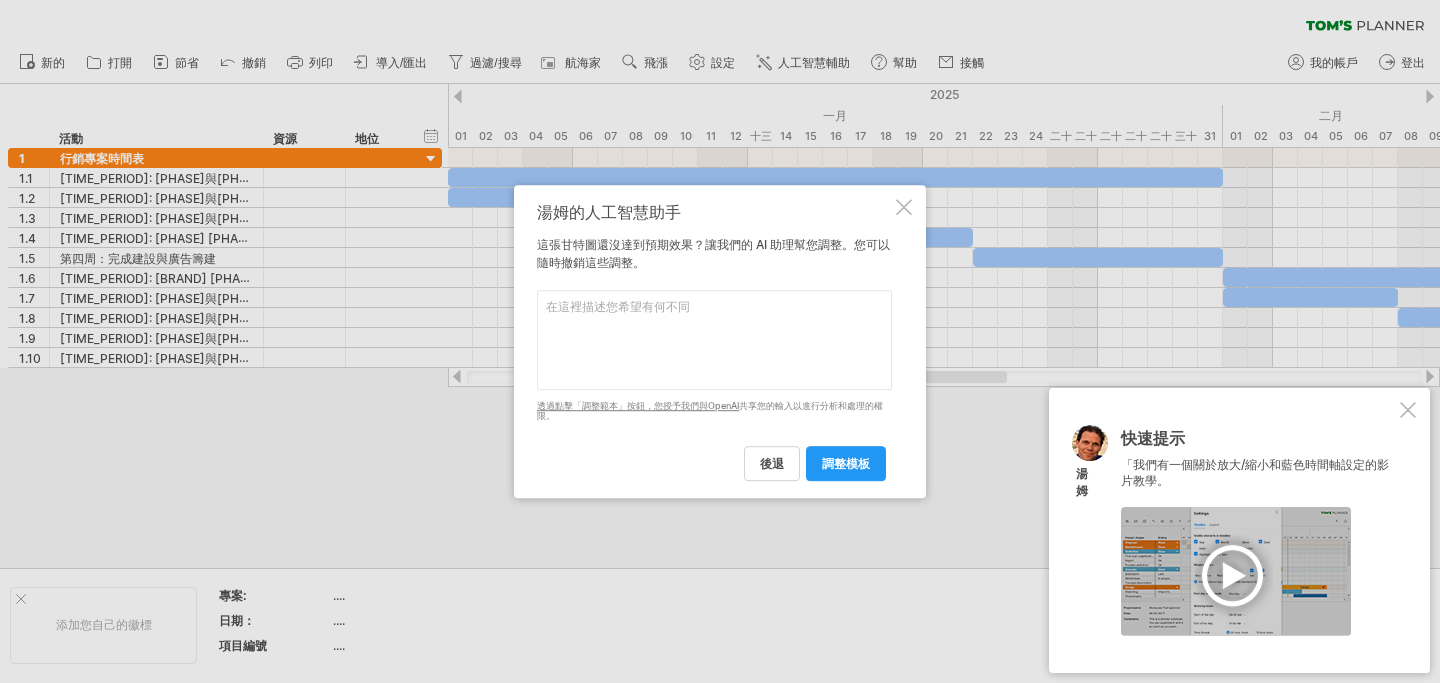 click at bounding box center (714, 340) 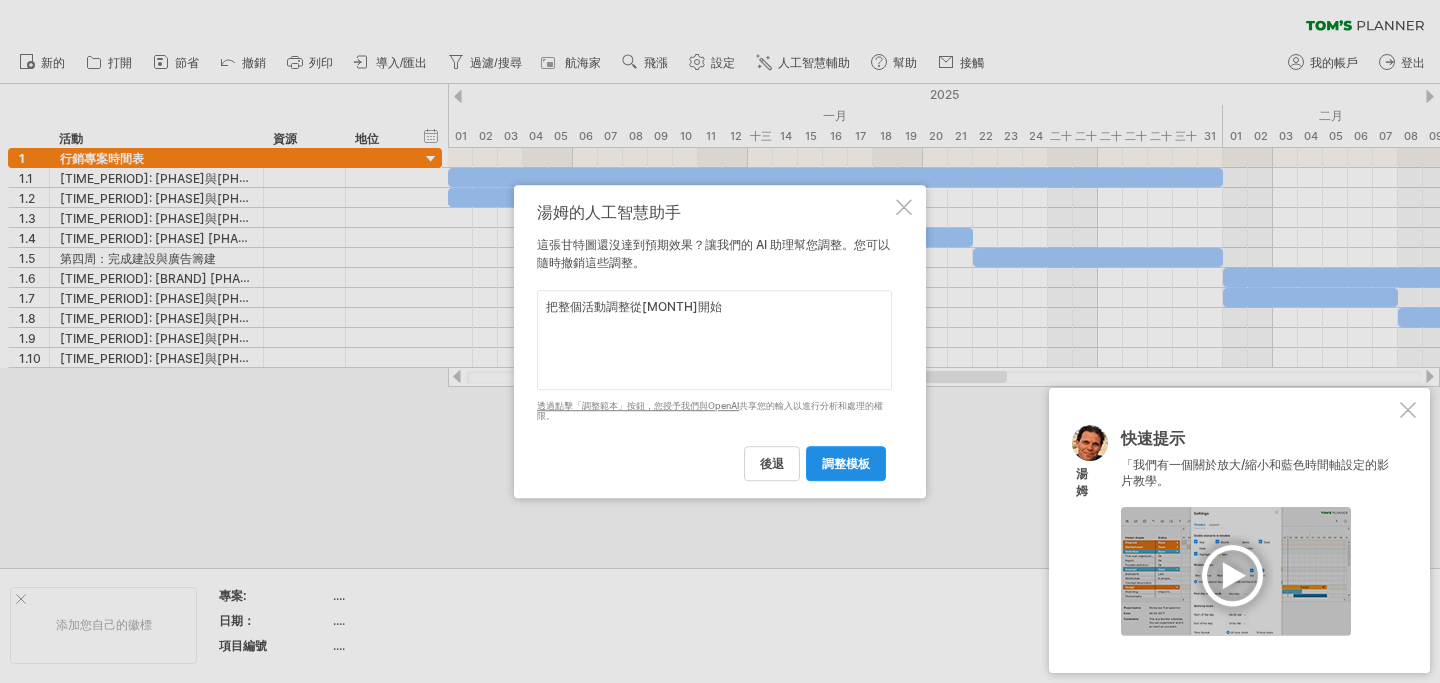 type on "把整個活動調整從[MONTH]開始" 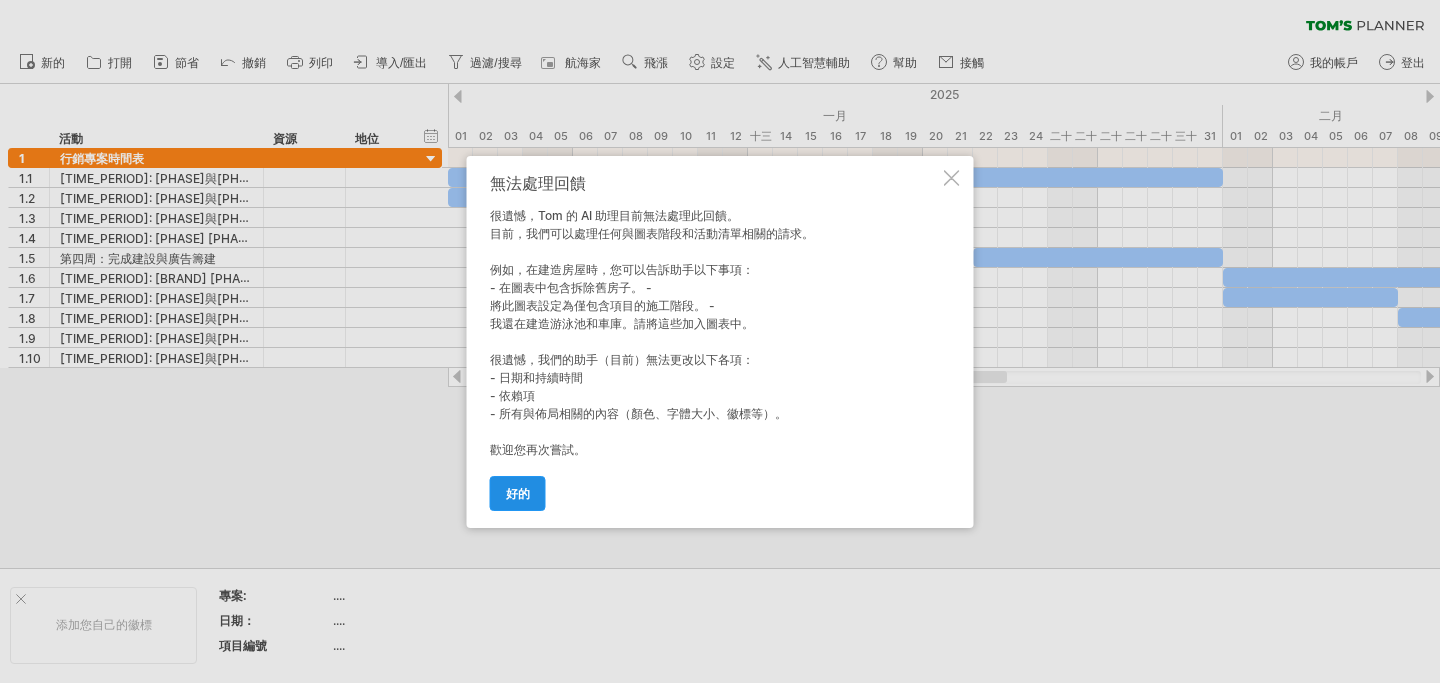 click on "好的" at bounding box center [518, 493] 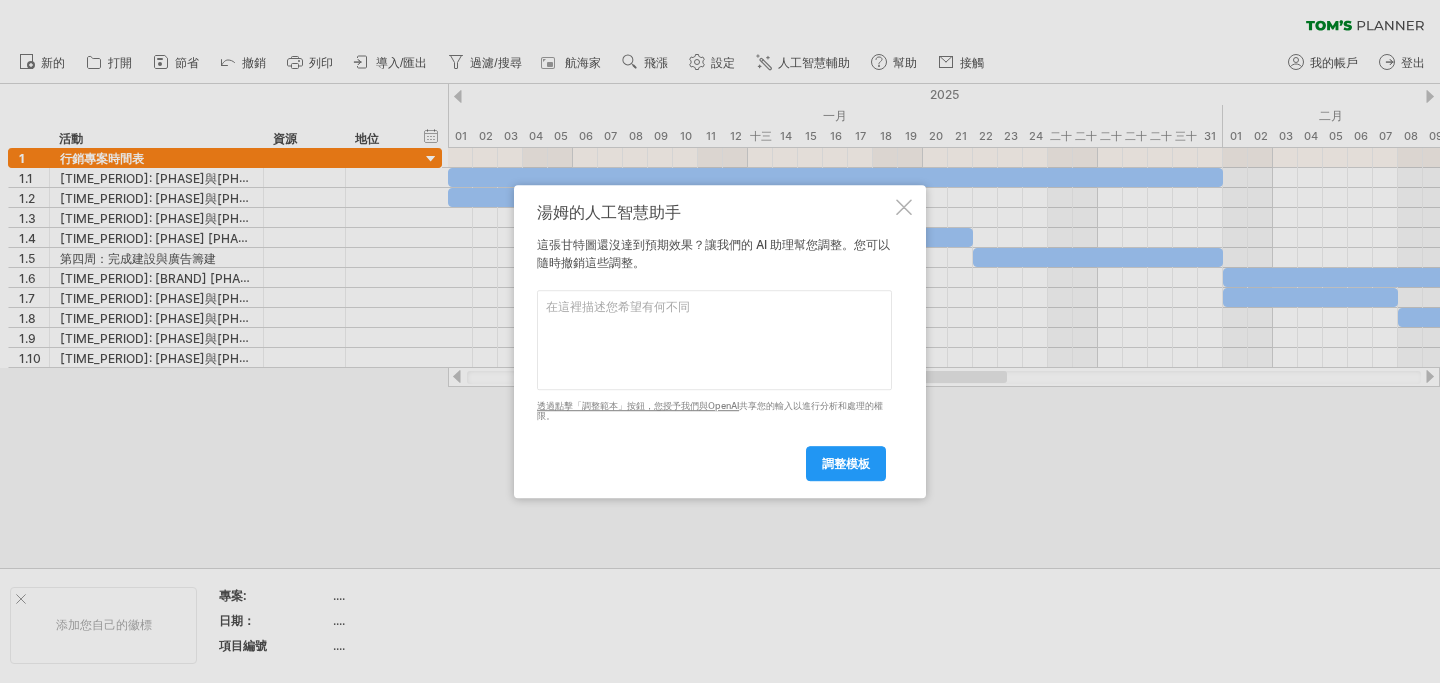 click at bounding box center (904, 207) 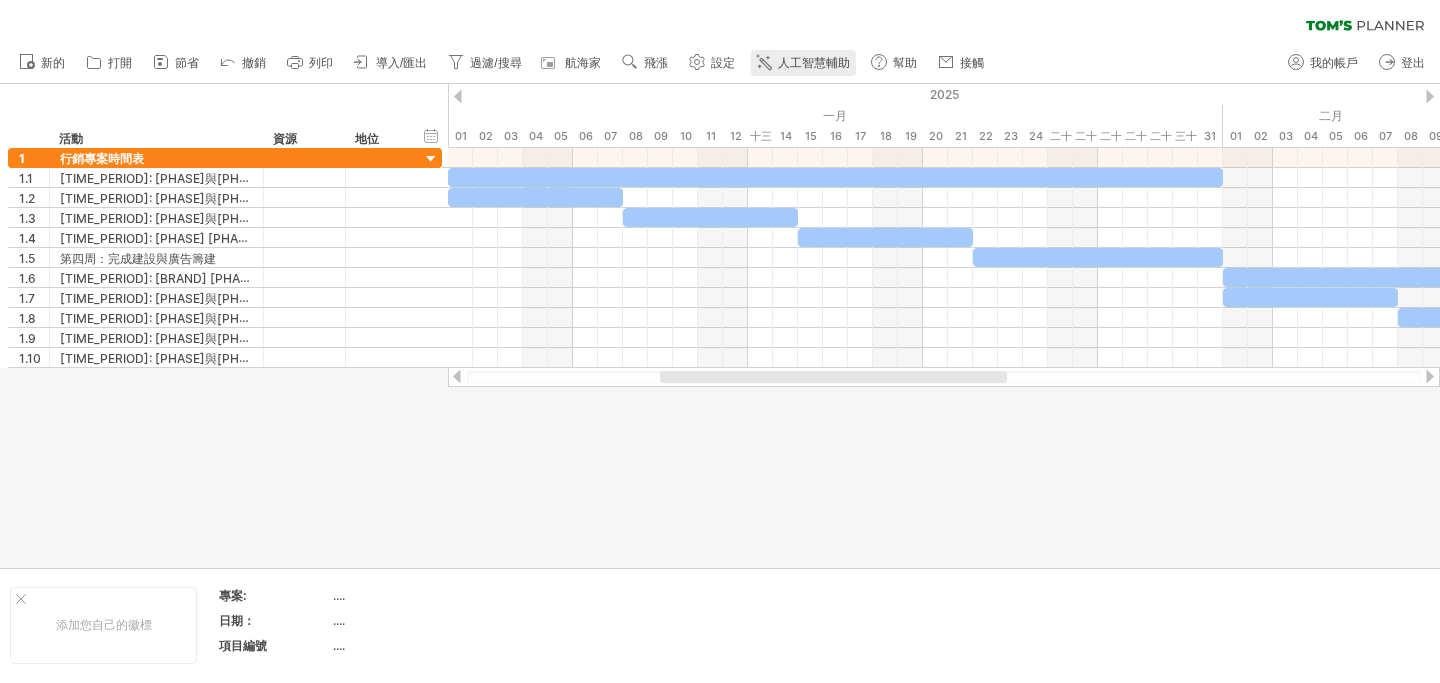 click on "人工智慧輔助" at bounding box center (814, 63) 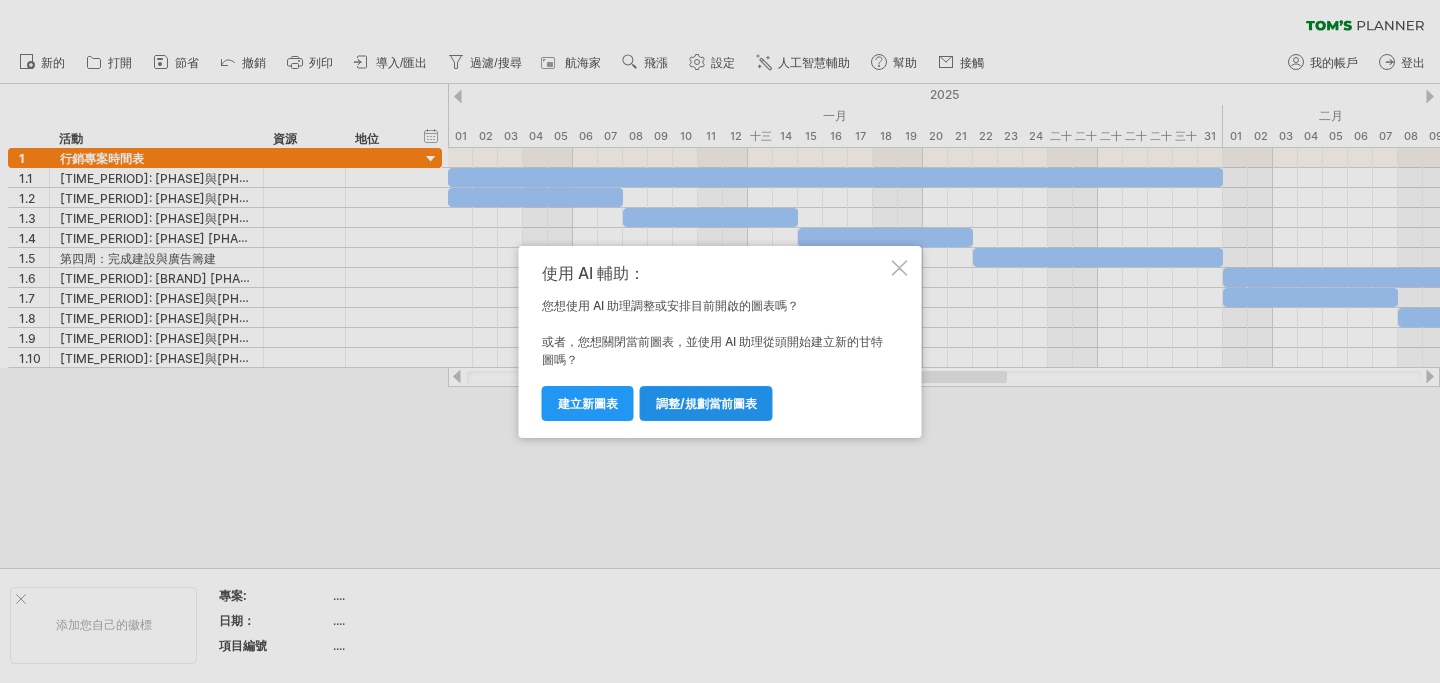 click on "調整/規劃當前圖表" at bounding box center [706, 403] 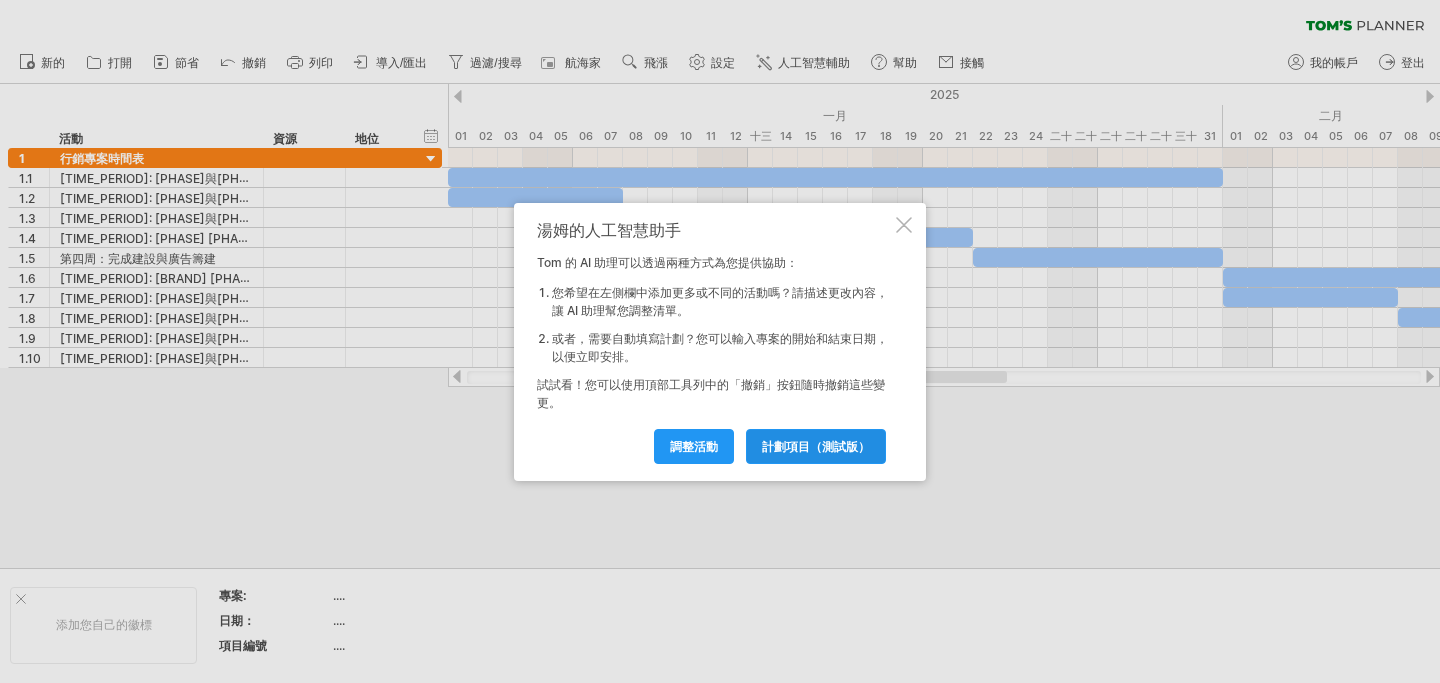 click on "計劃項目（測試版）" at bounding box center (816, 446) 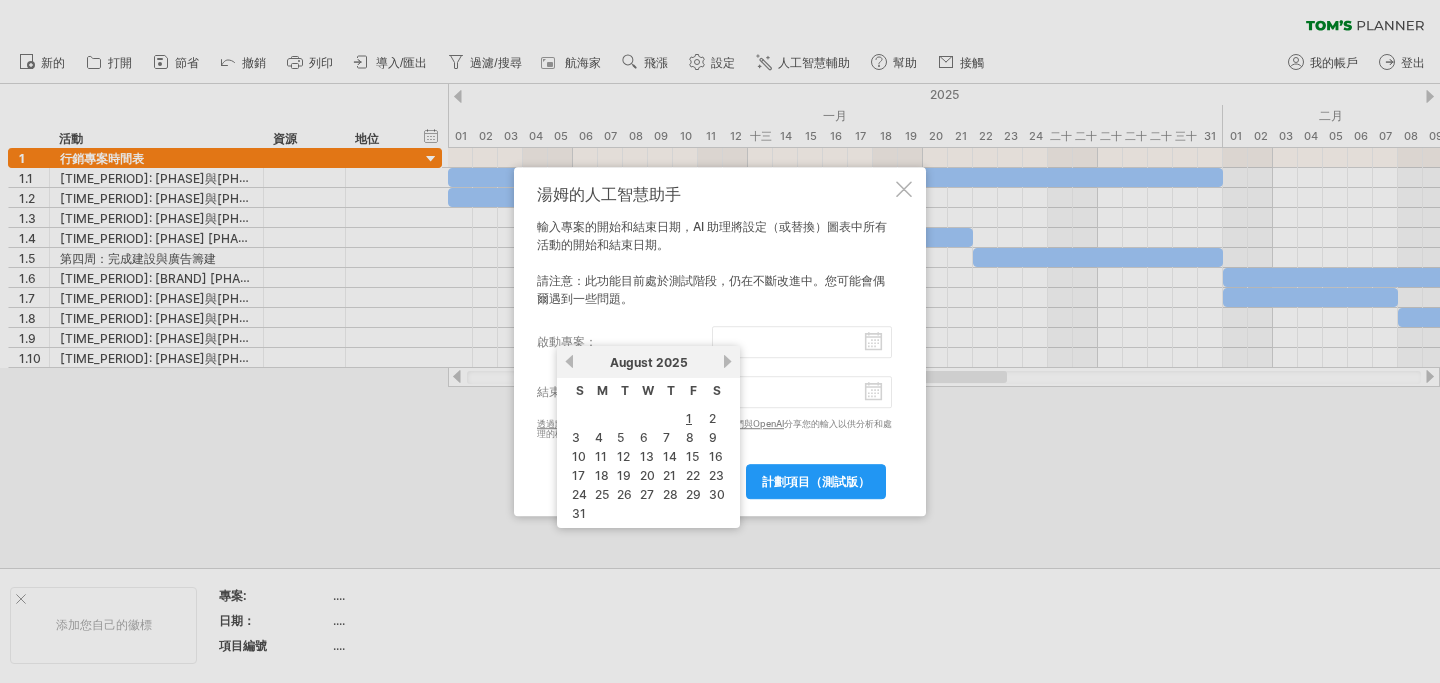 click on "啟動專案：" at bounding box center [802, 342] 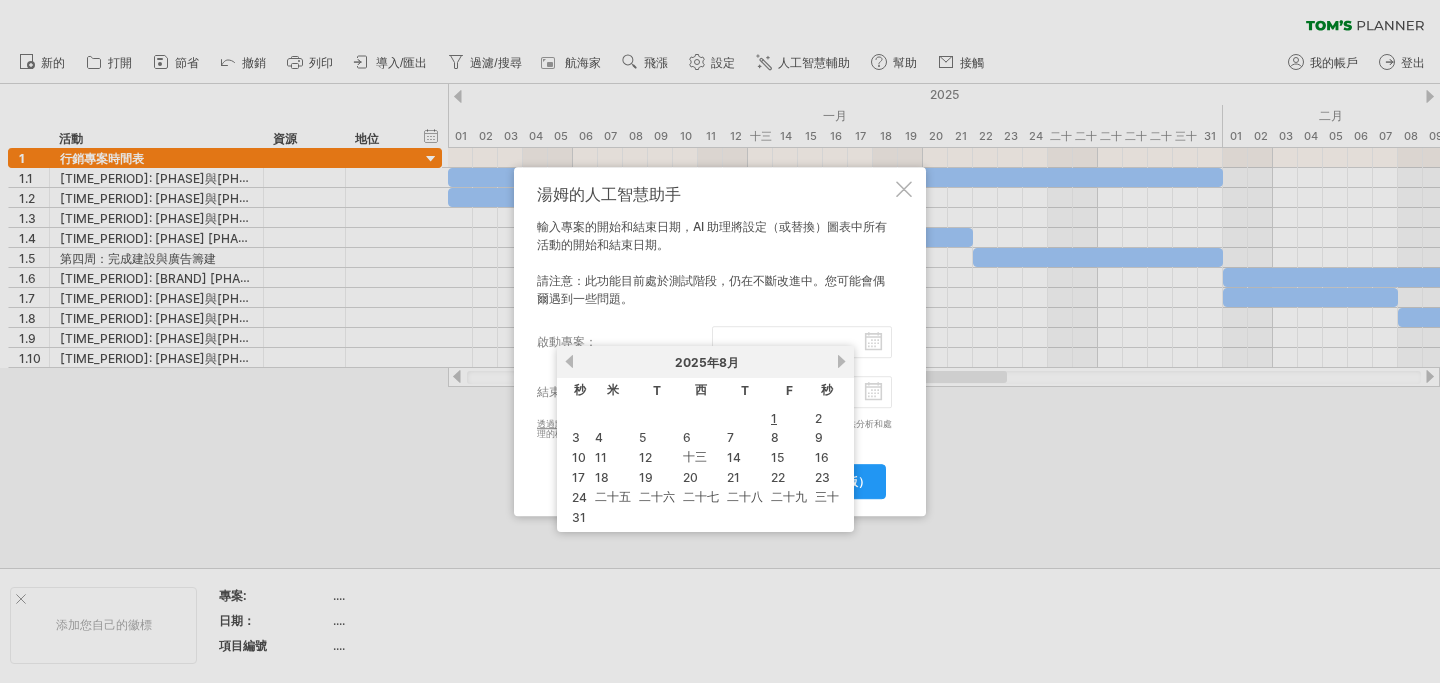 click on "下一個" at bounding box center [841, 361] 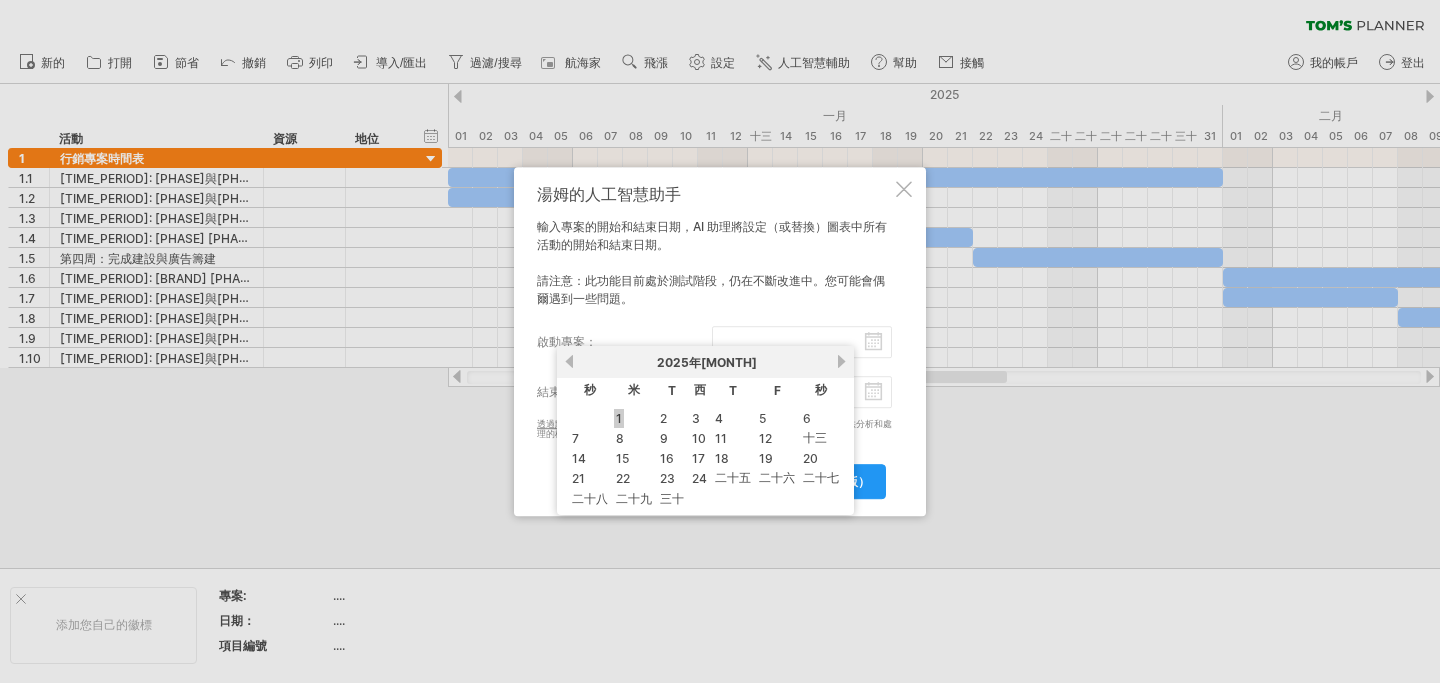 click on "1" at bounding box center (619, 418) 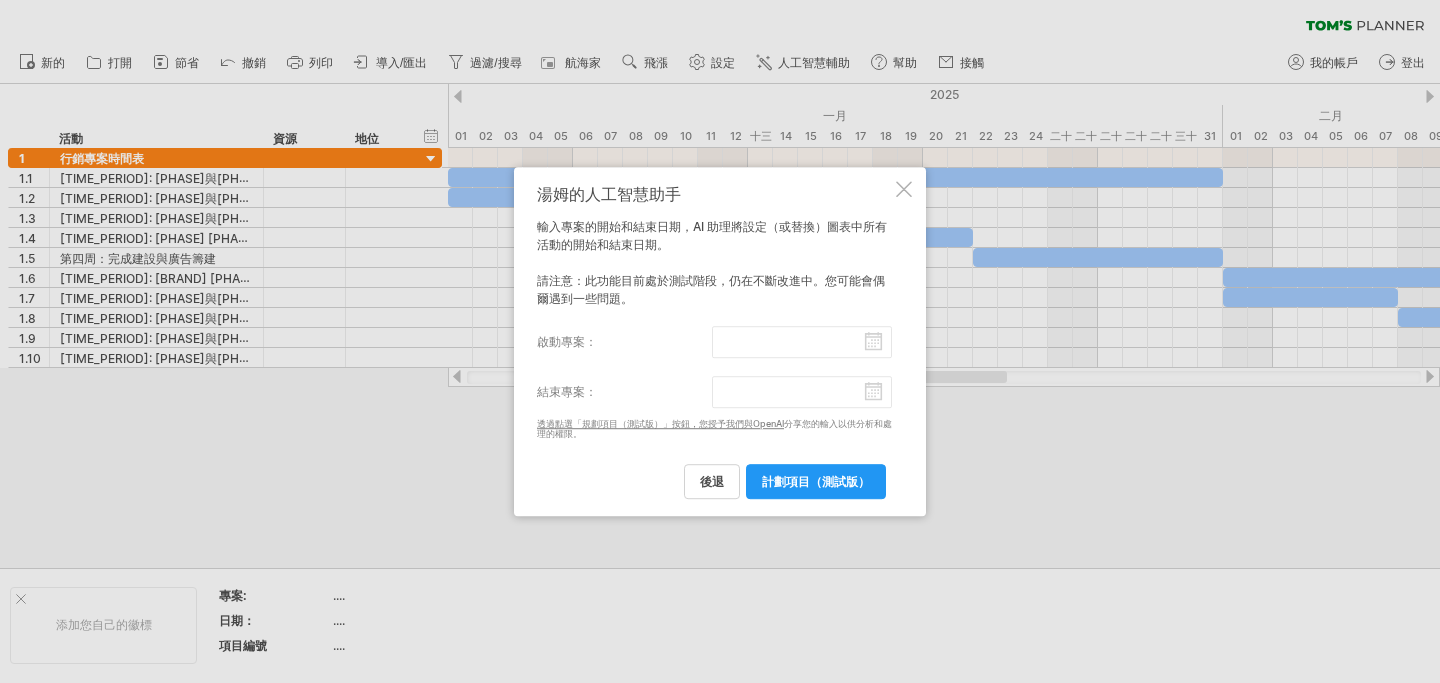 click on "結束專案：" at bounding box center (802, 392) 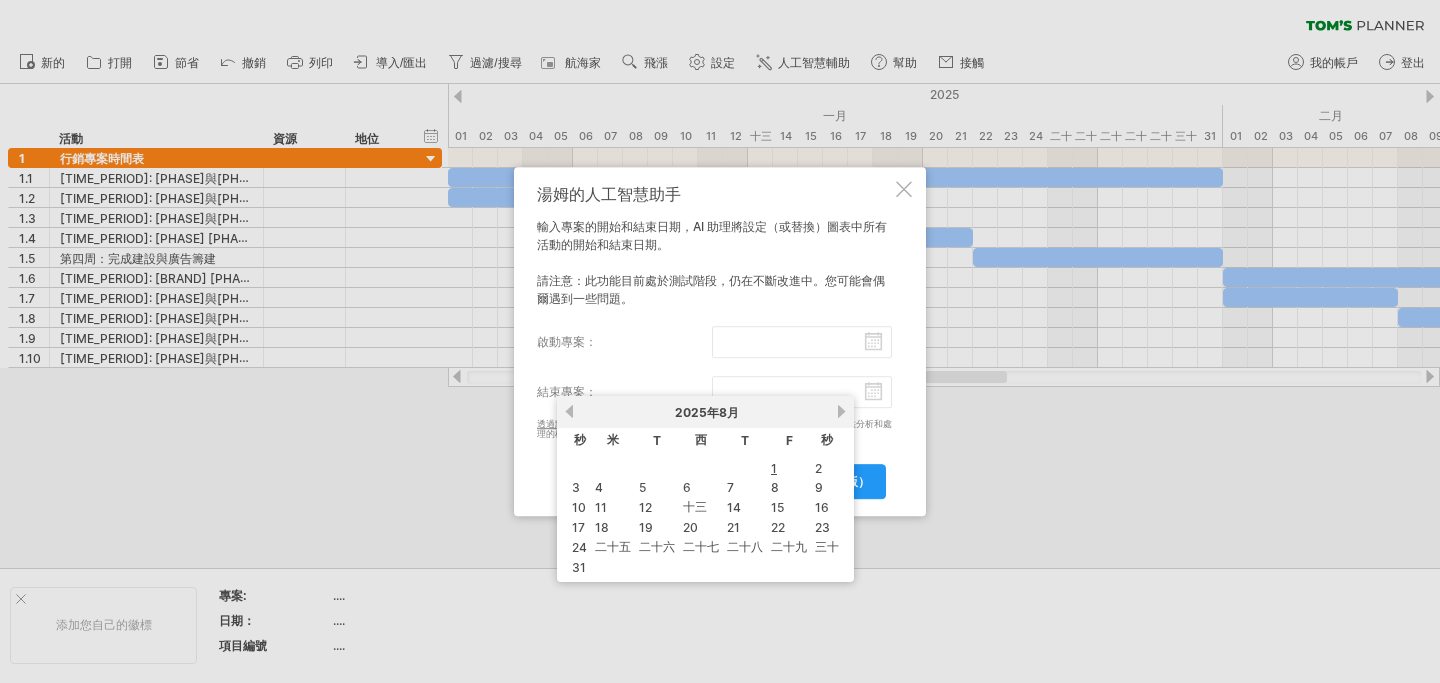 click on "下一個" at bounding box center (841, 411) 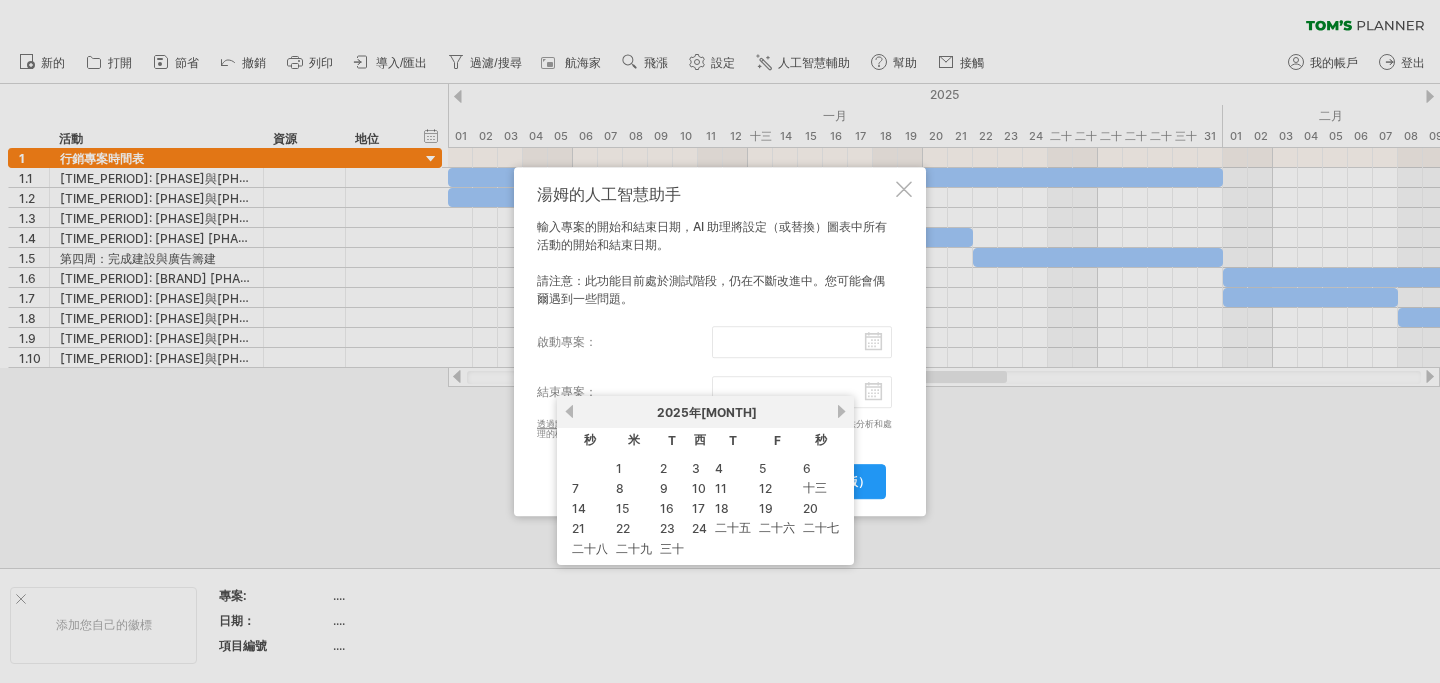 click on "下一個" at bounding box center [841, 411] 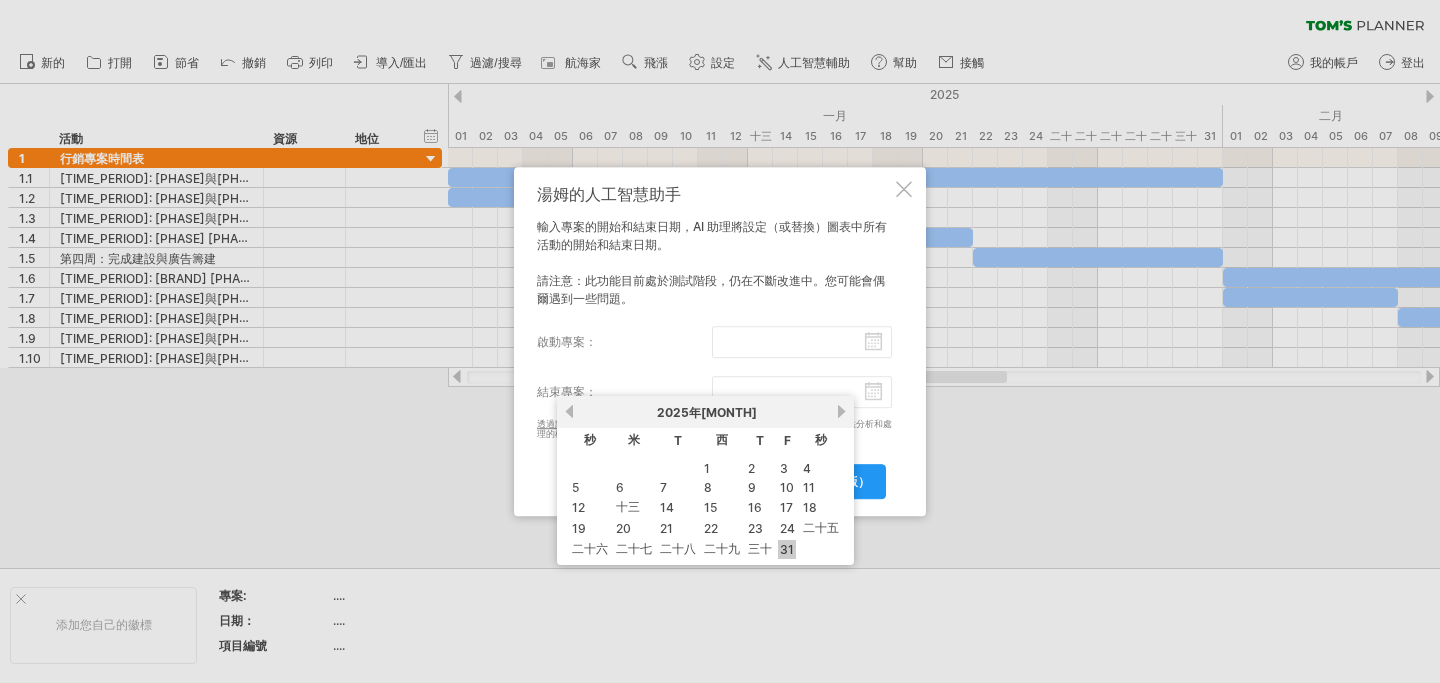 click on "31" at bounding box center [787, 549] 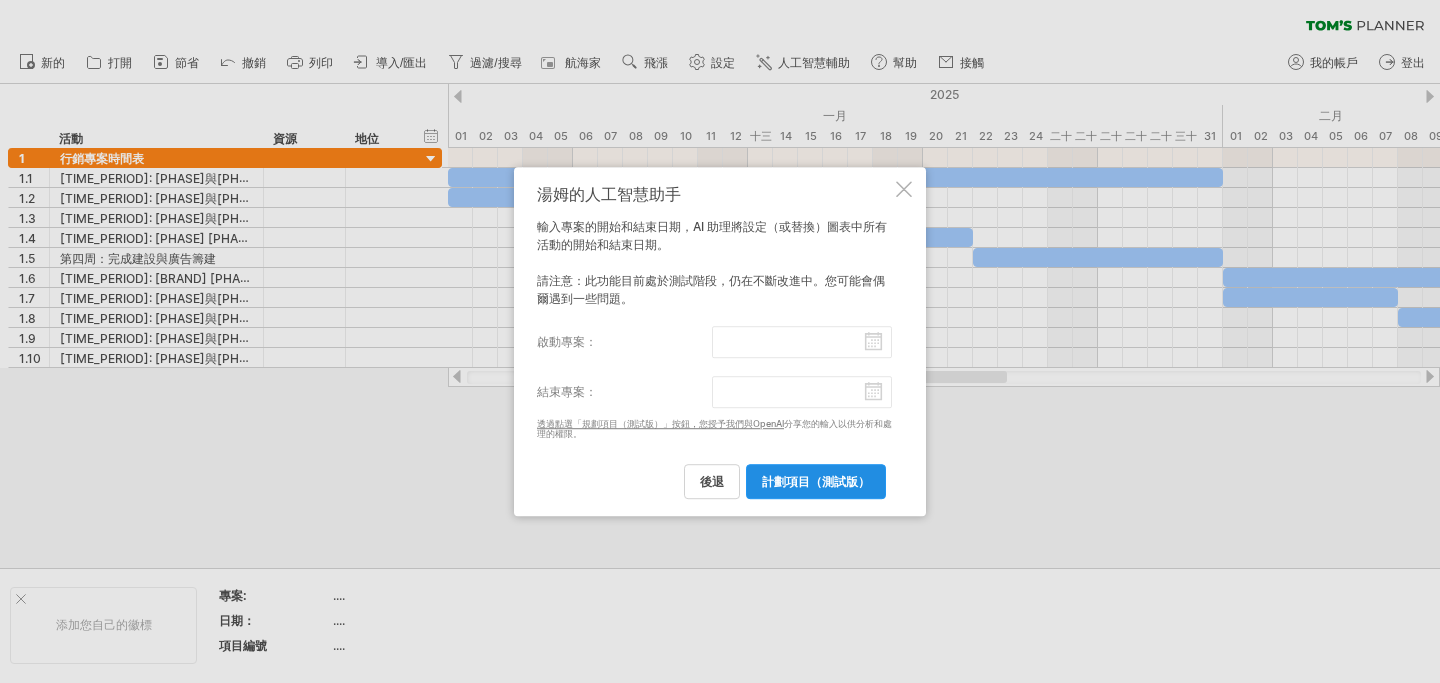 click on "計劃項目（測試版）" at bounding box center [816, 481] 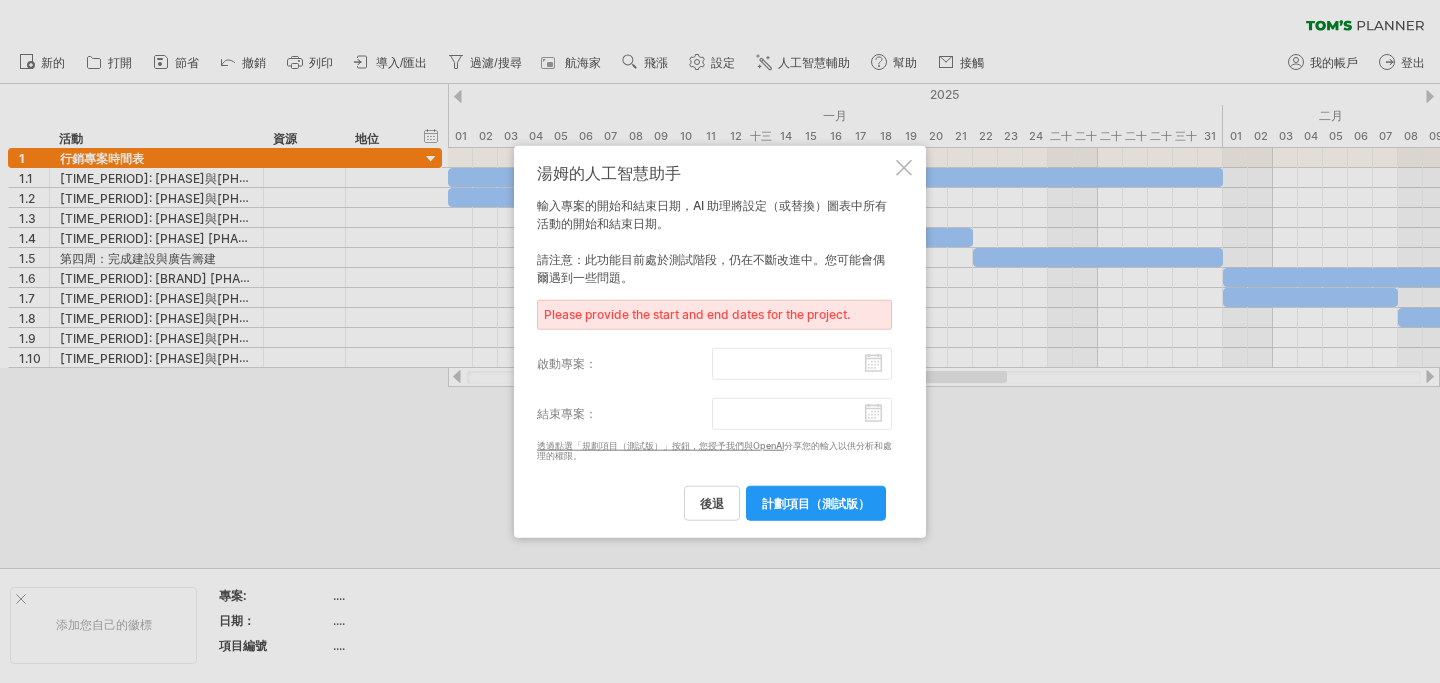 click on "啟動專案：" at bounding box center (802, 363) 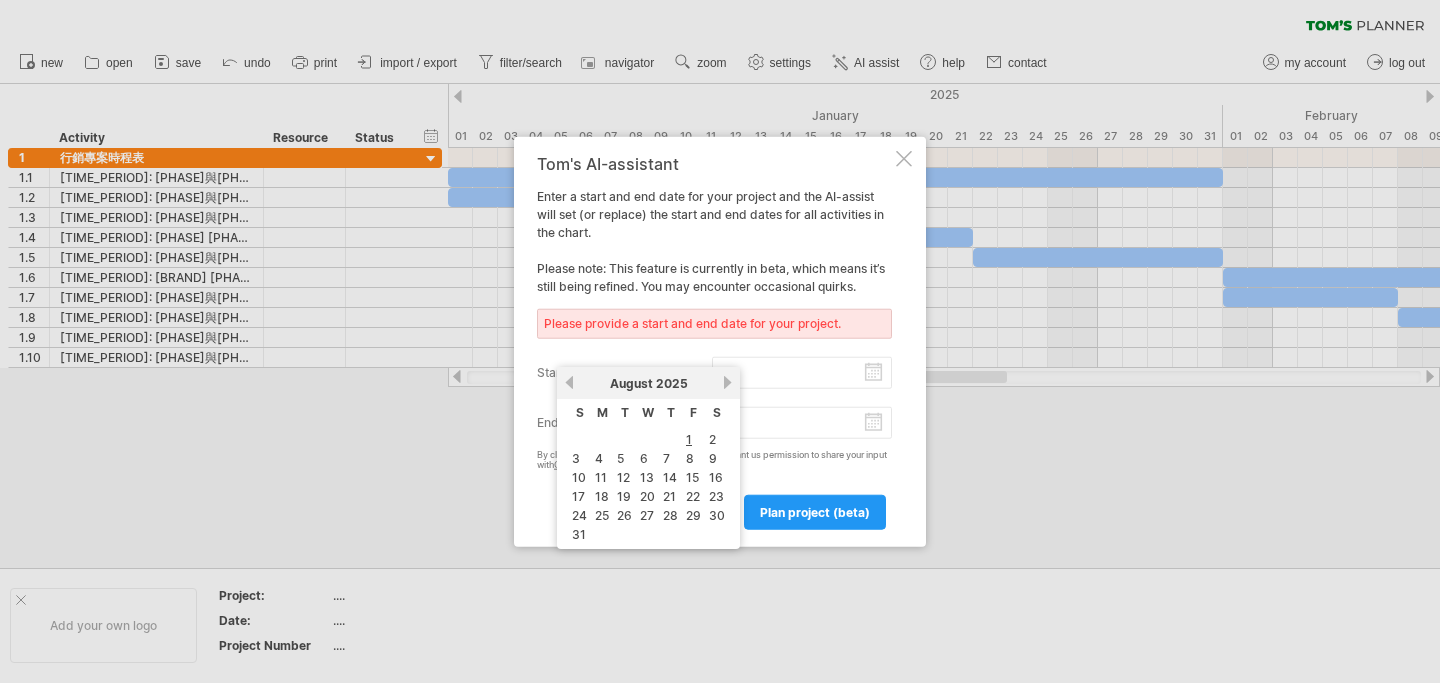 click on "1" at bounding box center (693, 439) 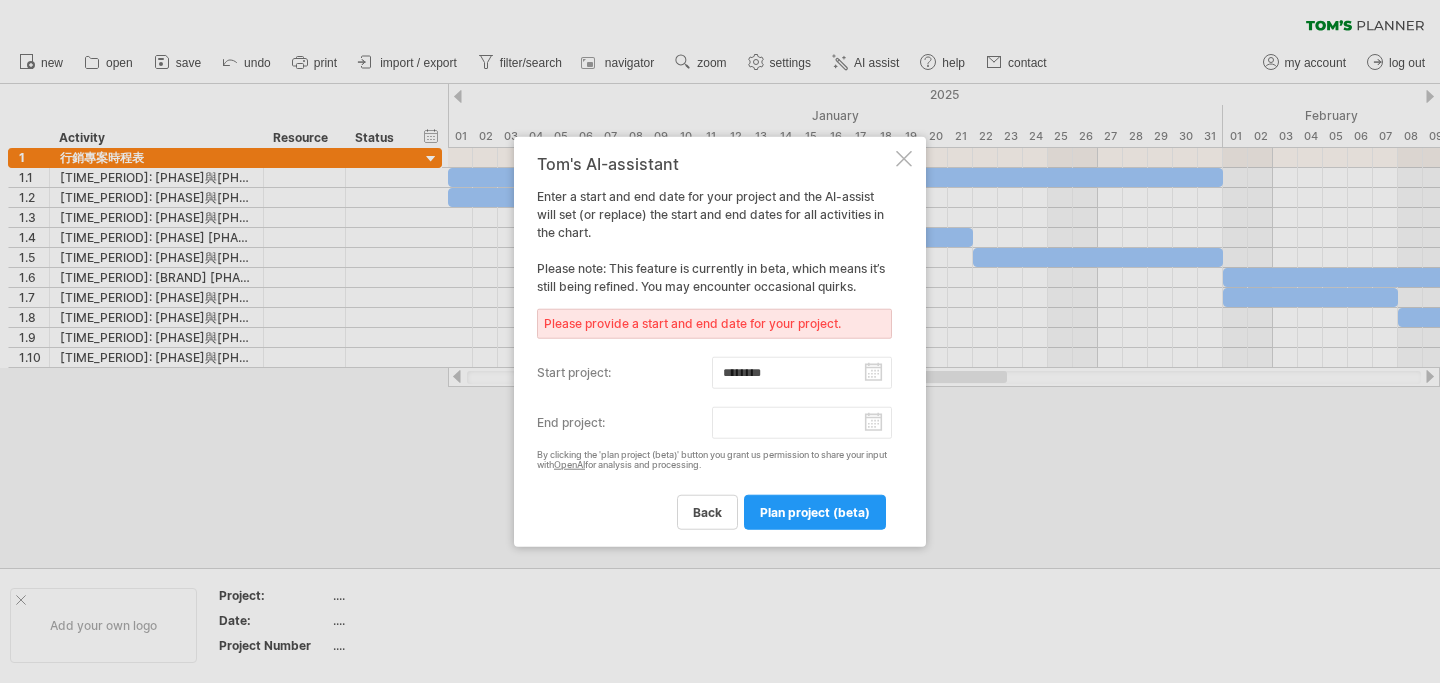 click on "********" at bounding box center (802, 372) 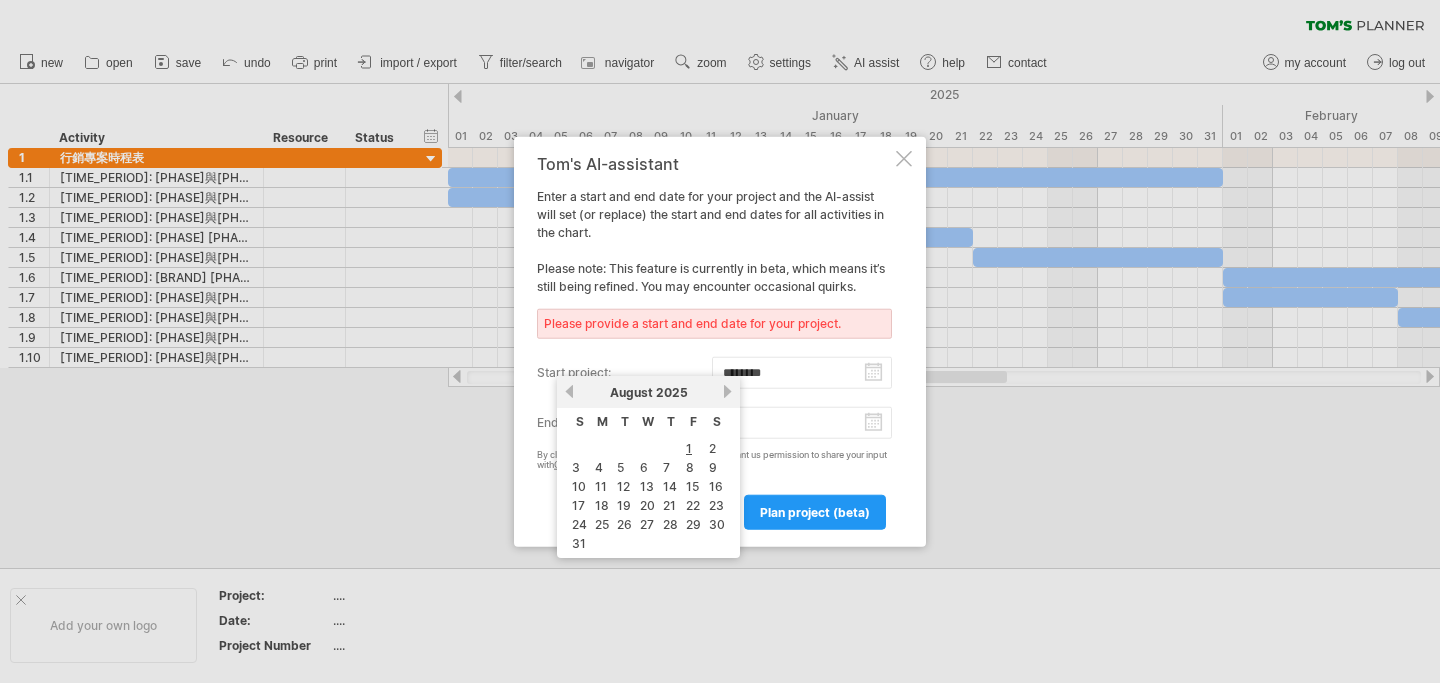 click on "[MONTH]  [YEAR]" at bounding box center (648, 392) 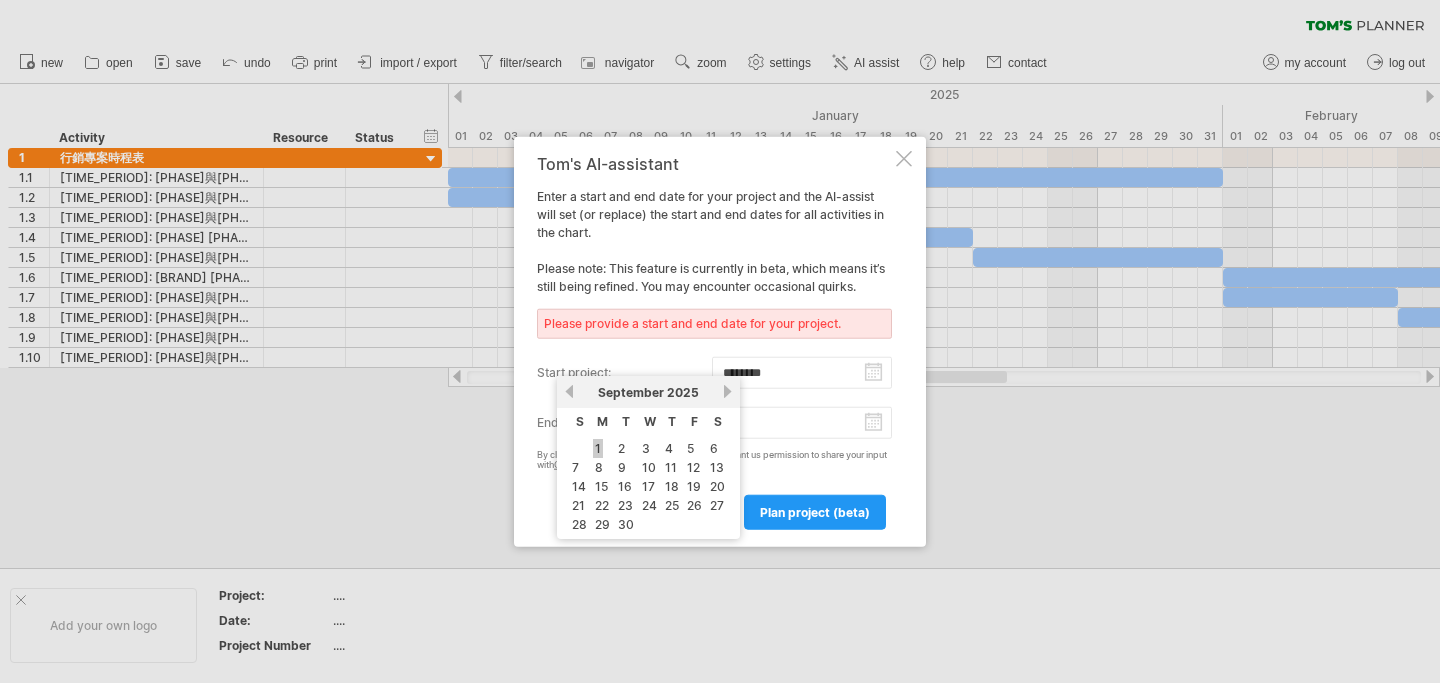 click on "1" at bounding box center [598, 448] 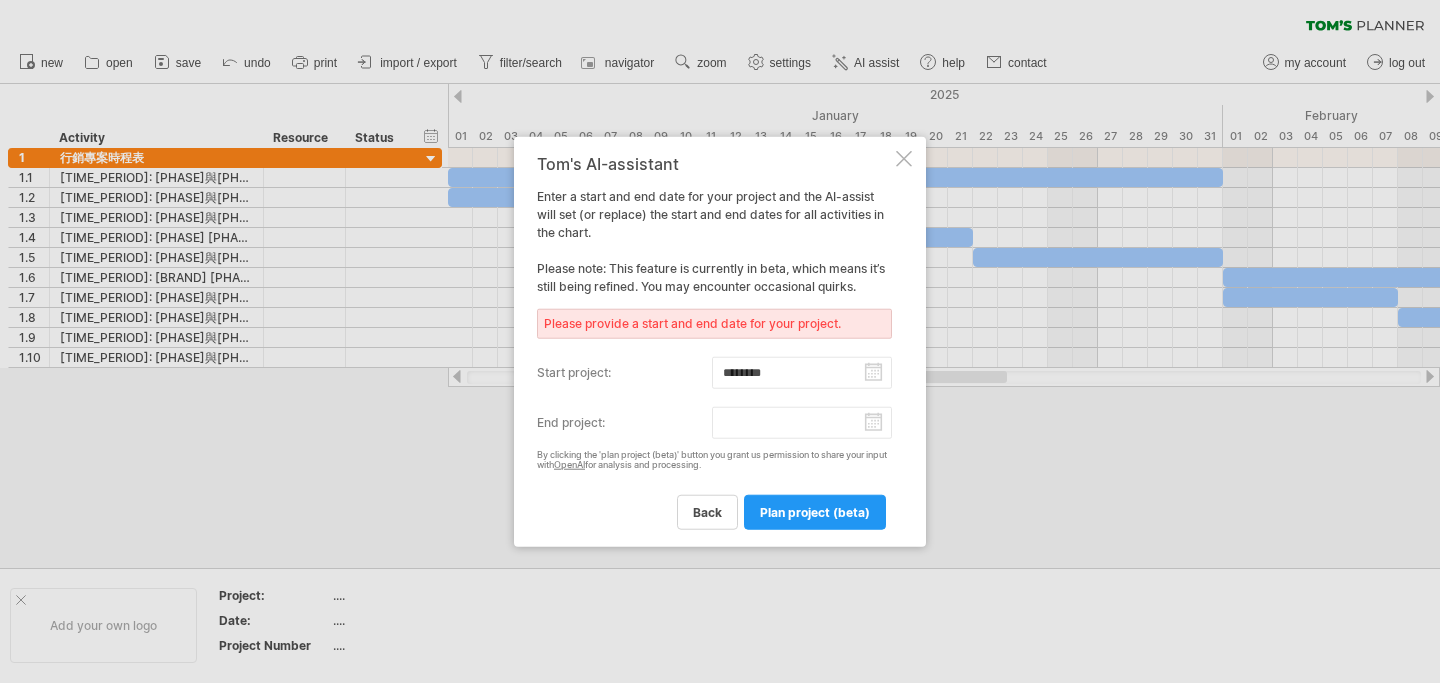 click on "end project:" at bounding box center [802, 422] 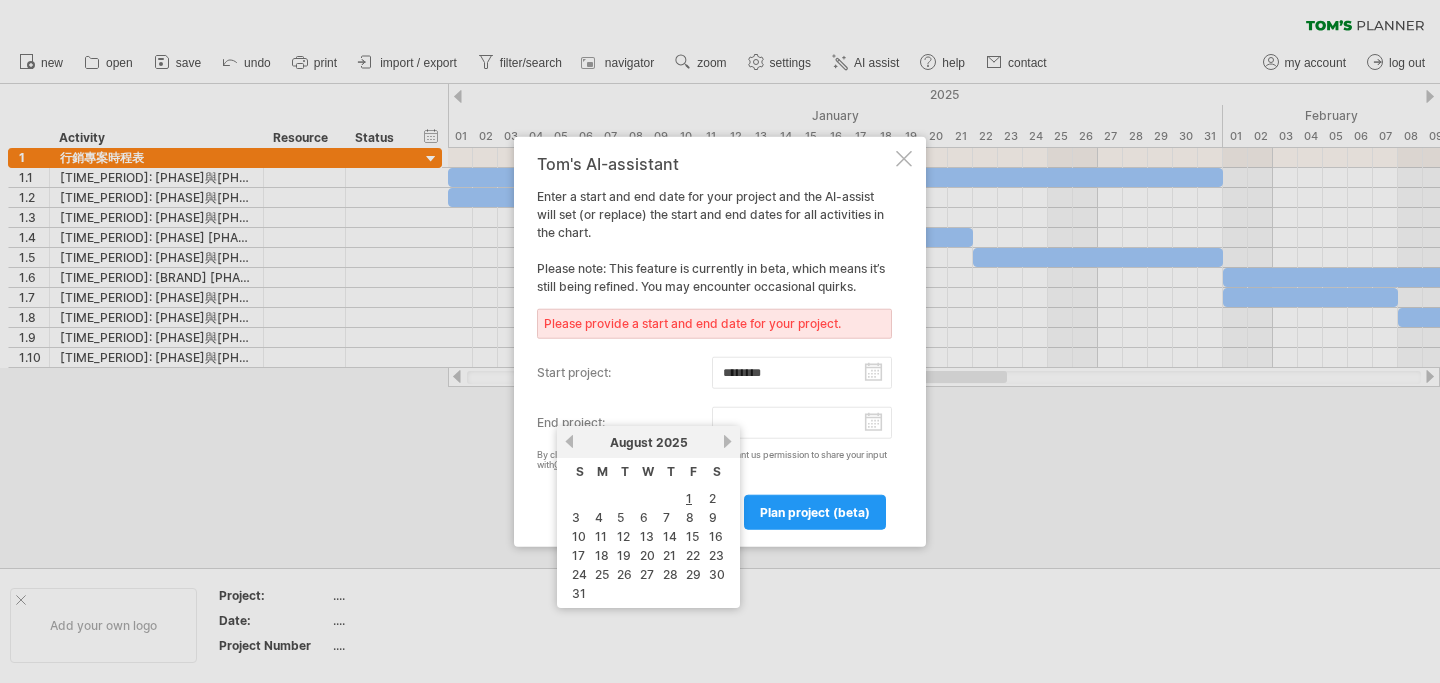 click on "next" at bounding box center [727, 441] 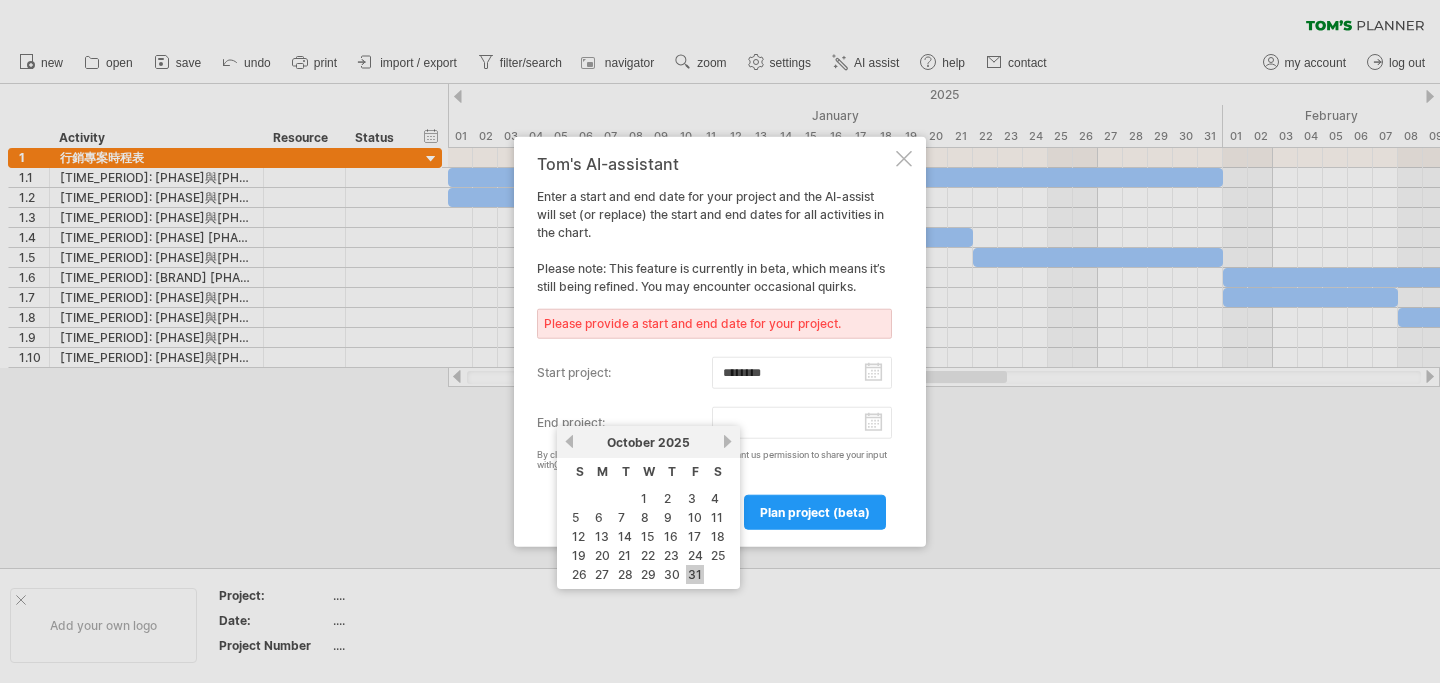 click on "31" at bounding box center [695, 574] 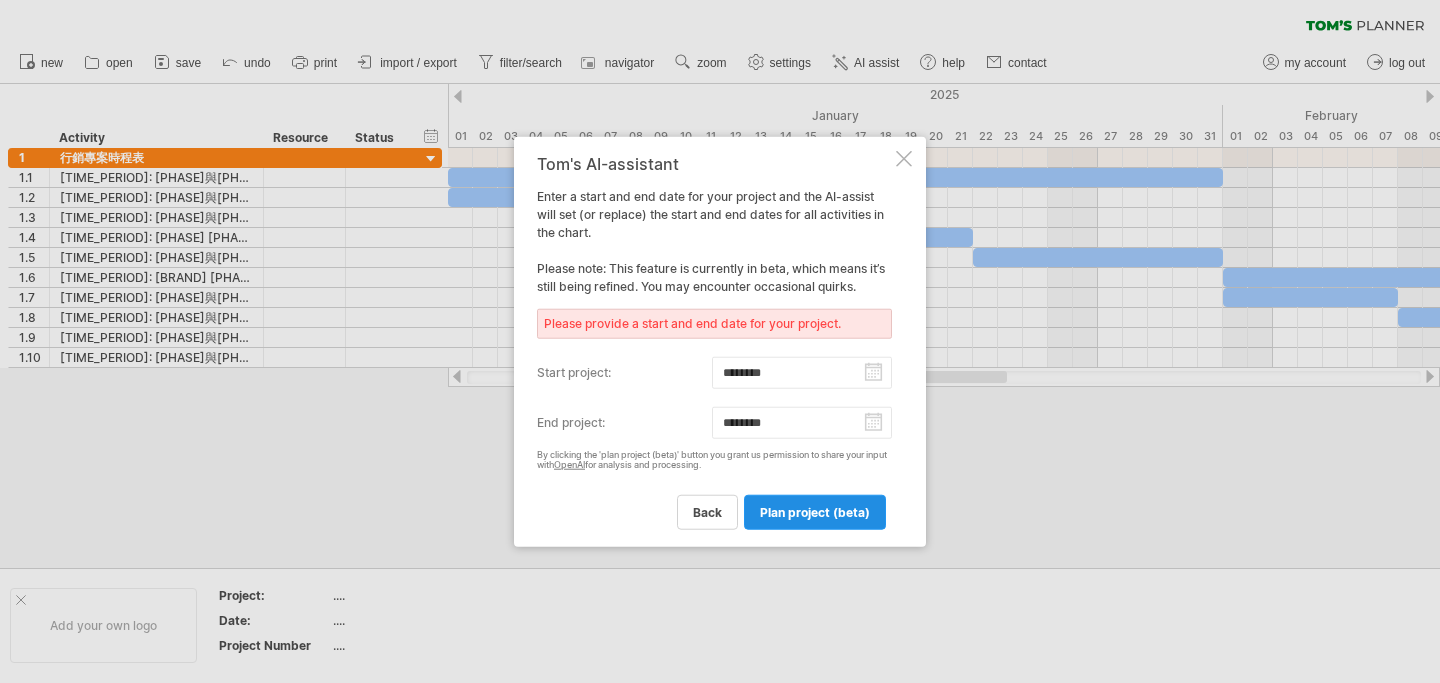 click on "plan project (beta)" at bounding box center (815, 512) 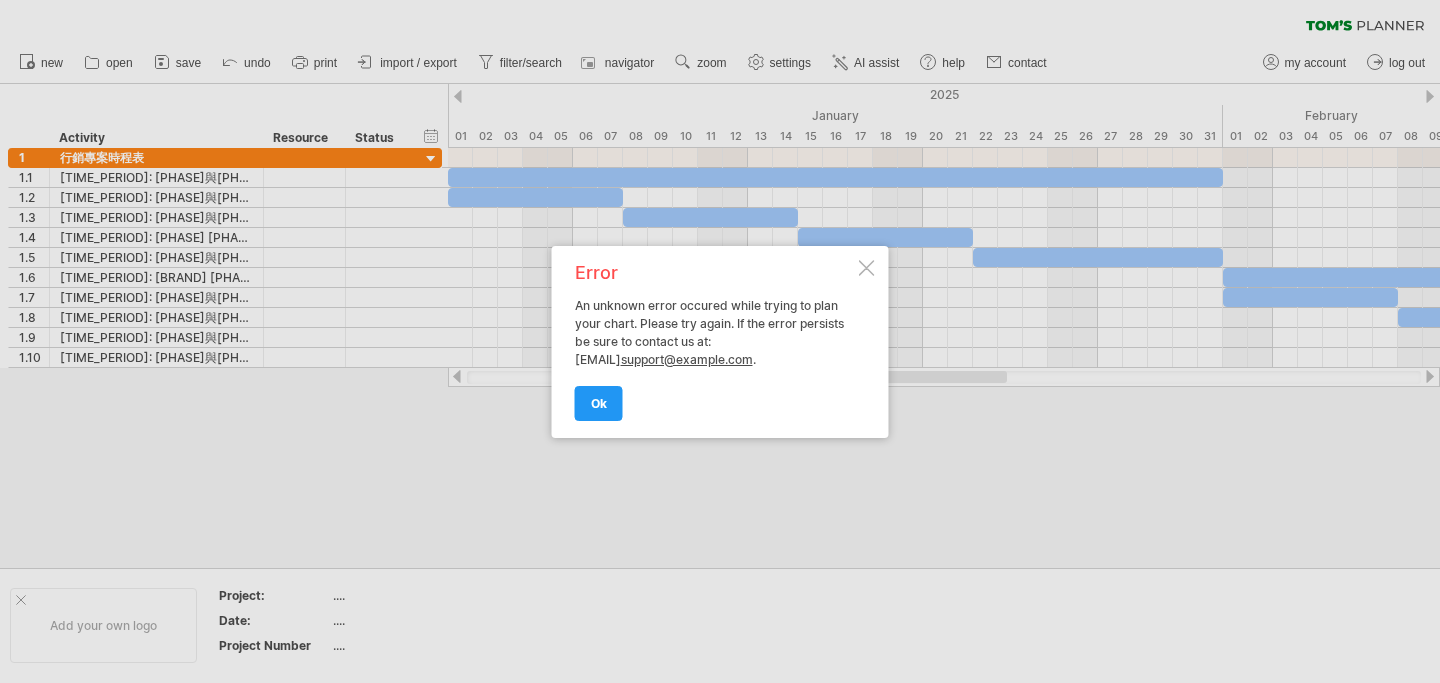 click at bounding box center [867, 268] 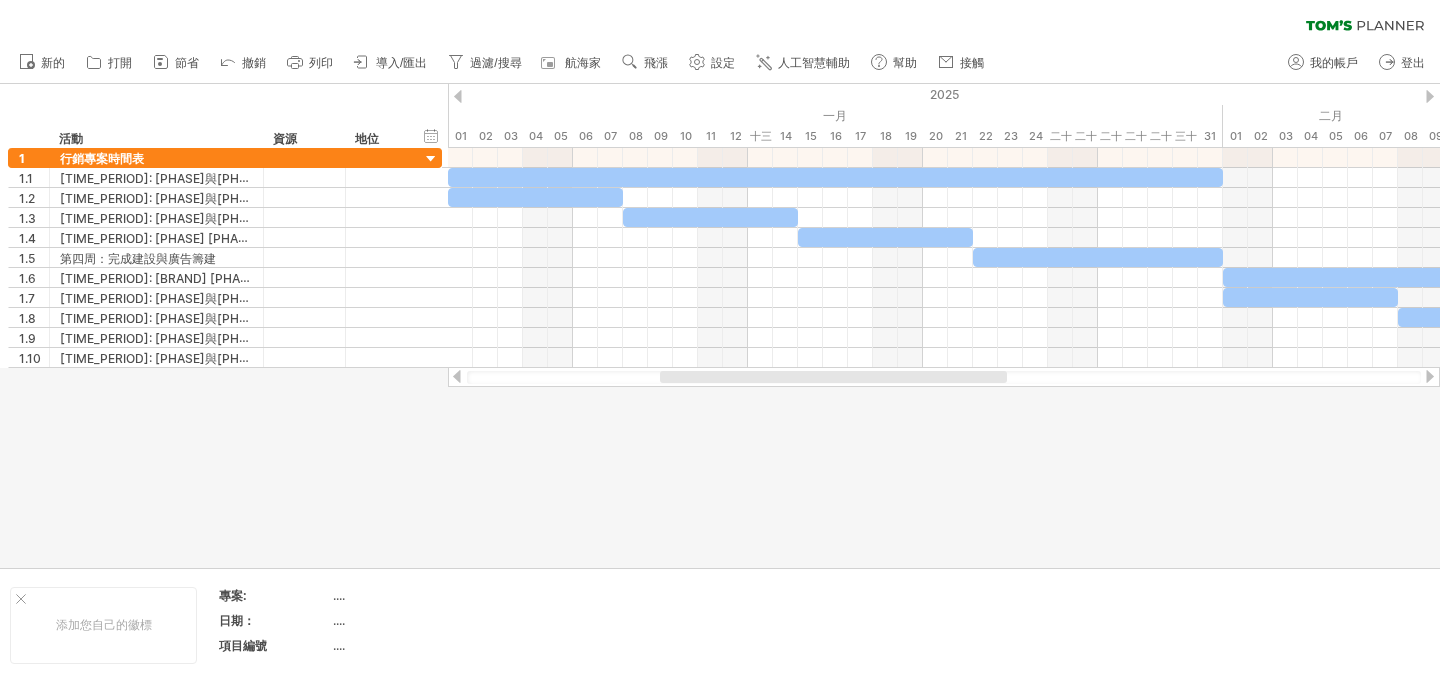 click at bounding box center (720, 326) 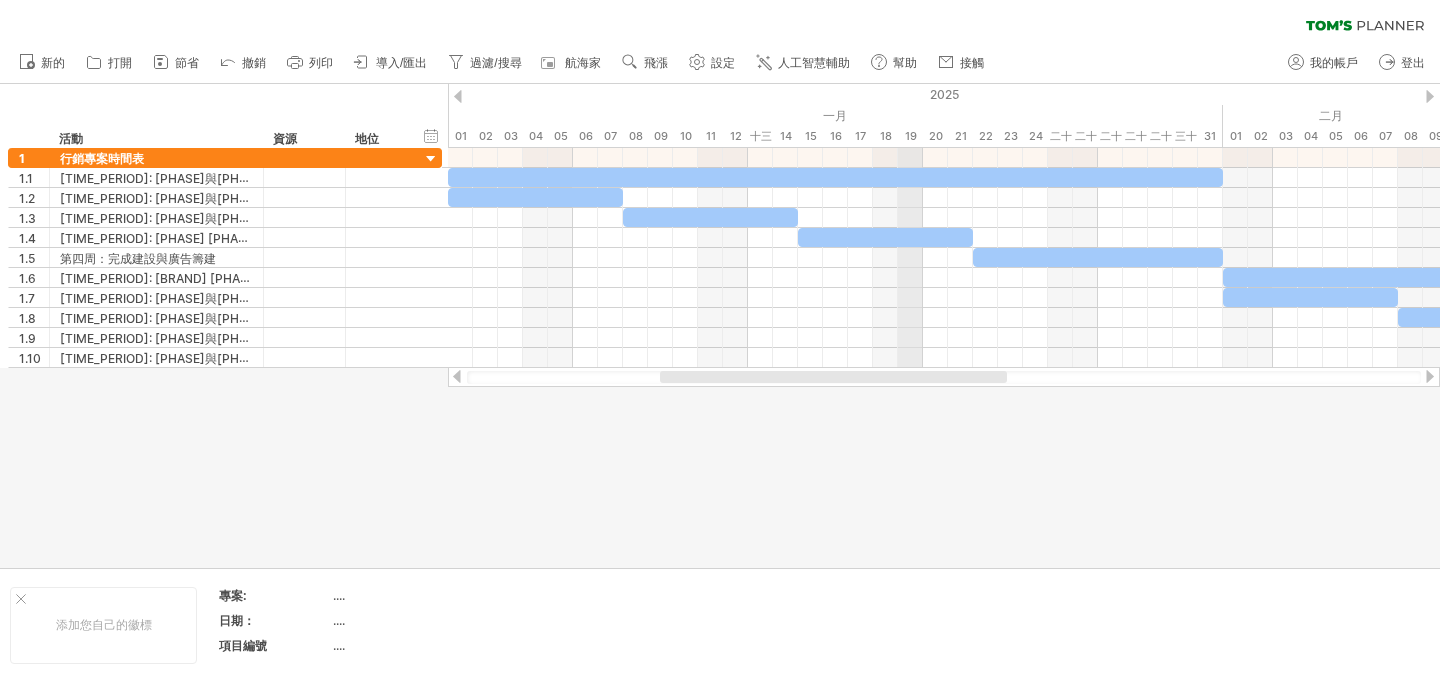 click on "一月" at bounding box center [835, 115] 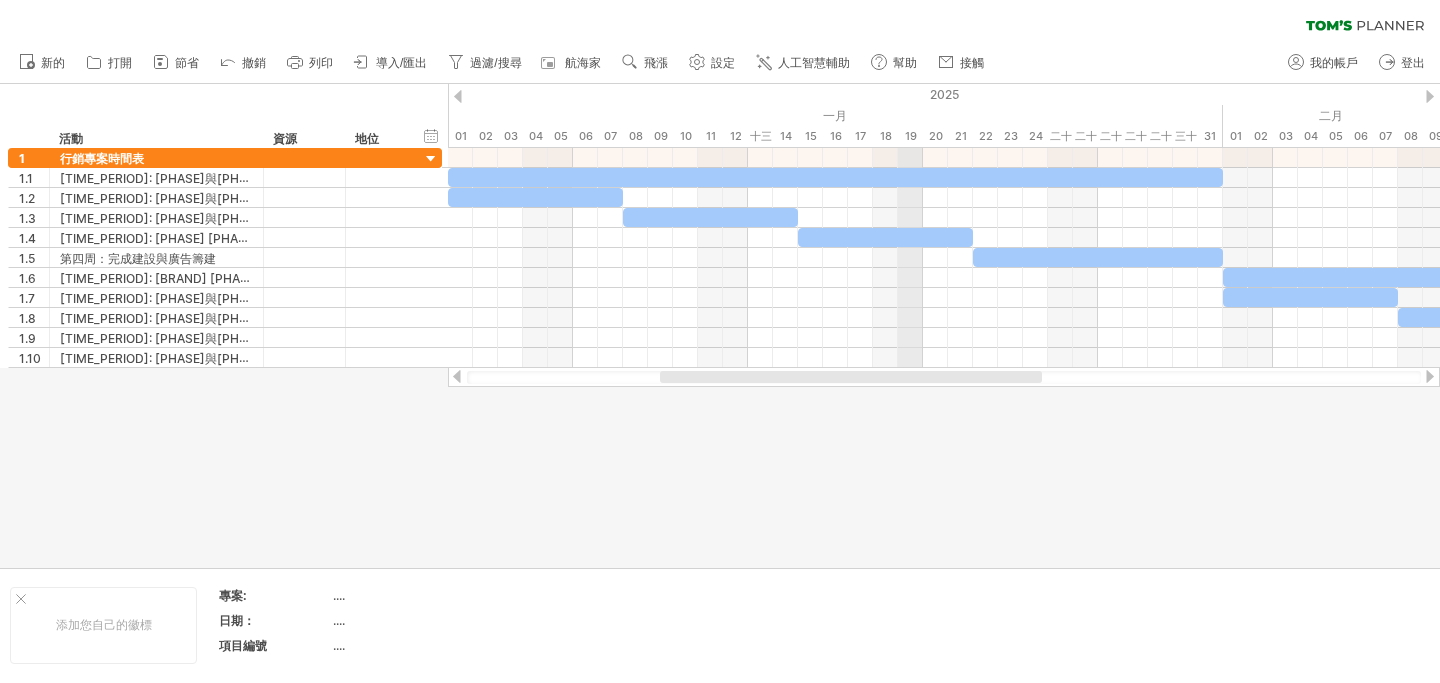 click on "一月" at bounding box center (835, 115) 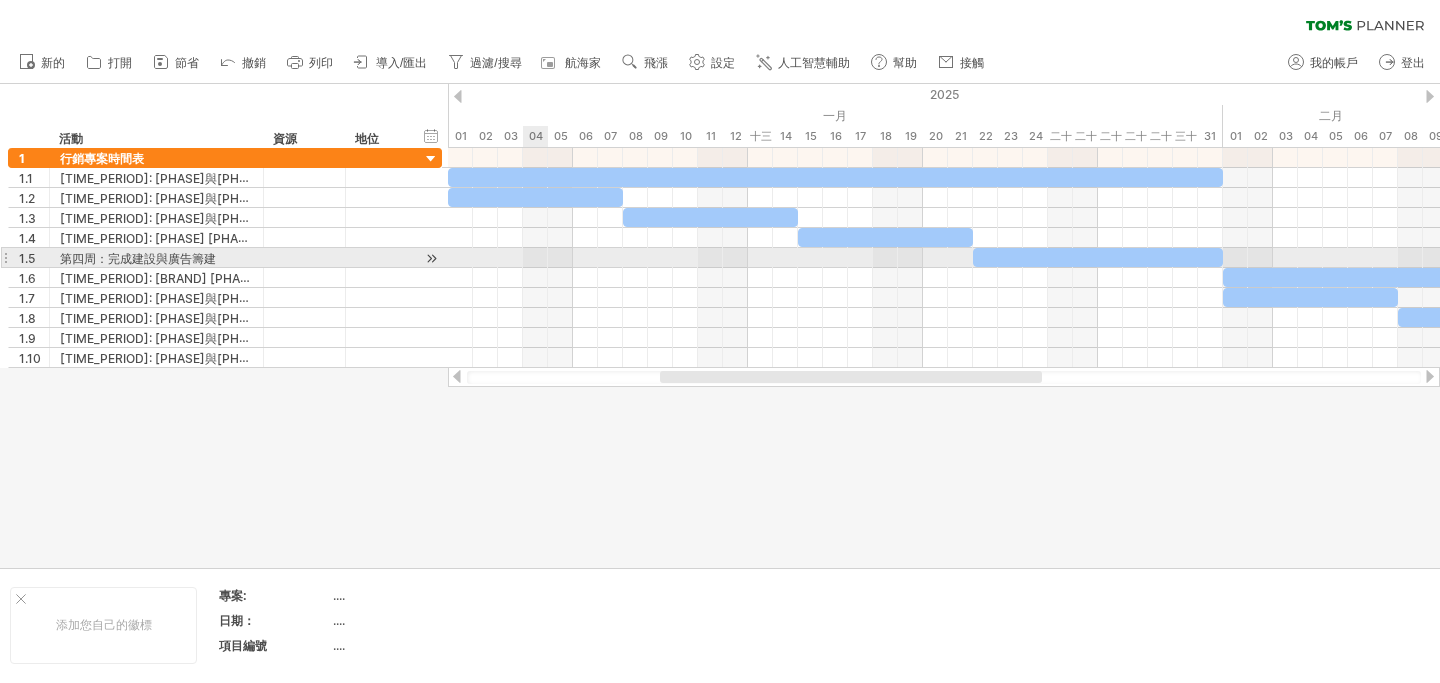 click at bounding box center (944, 258) 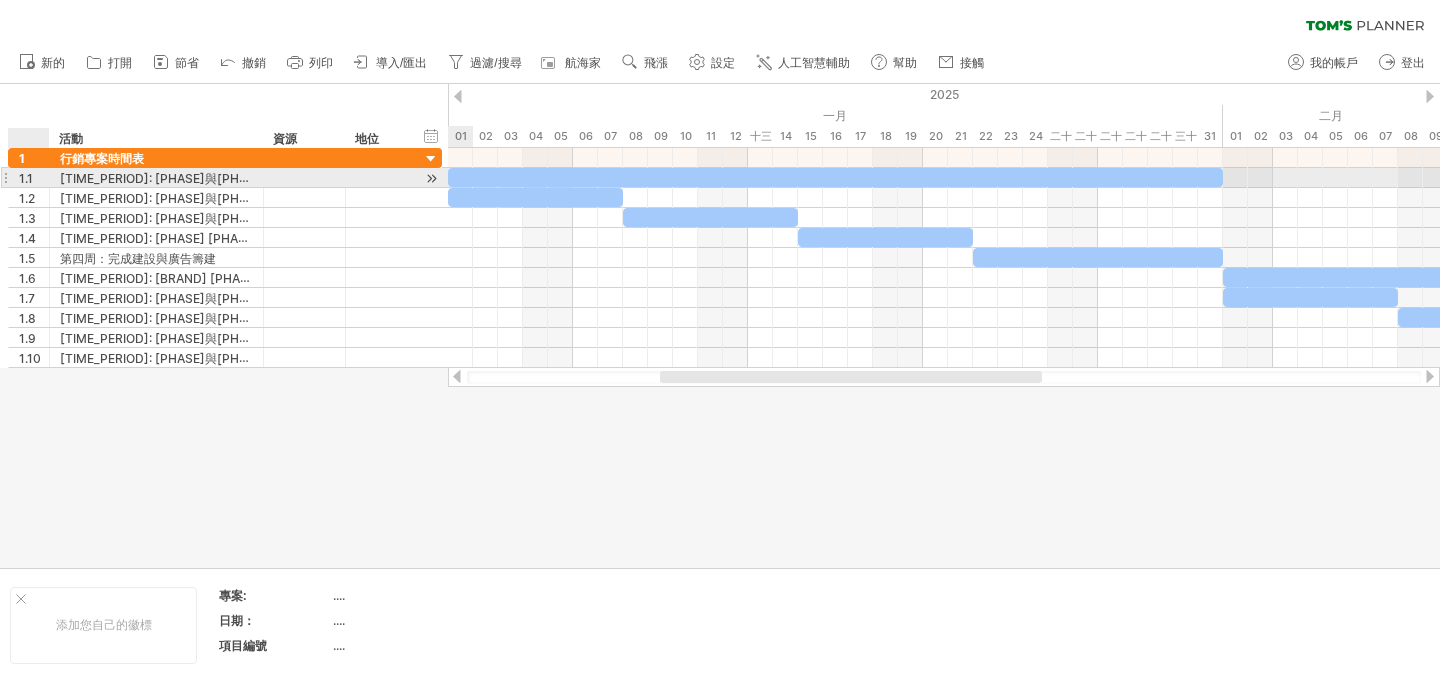 click on "1.1" at bounding box center (34, 177) 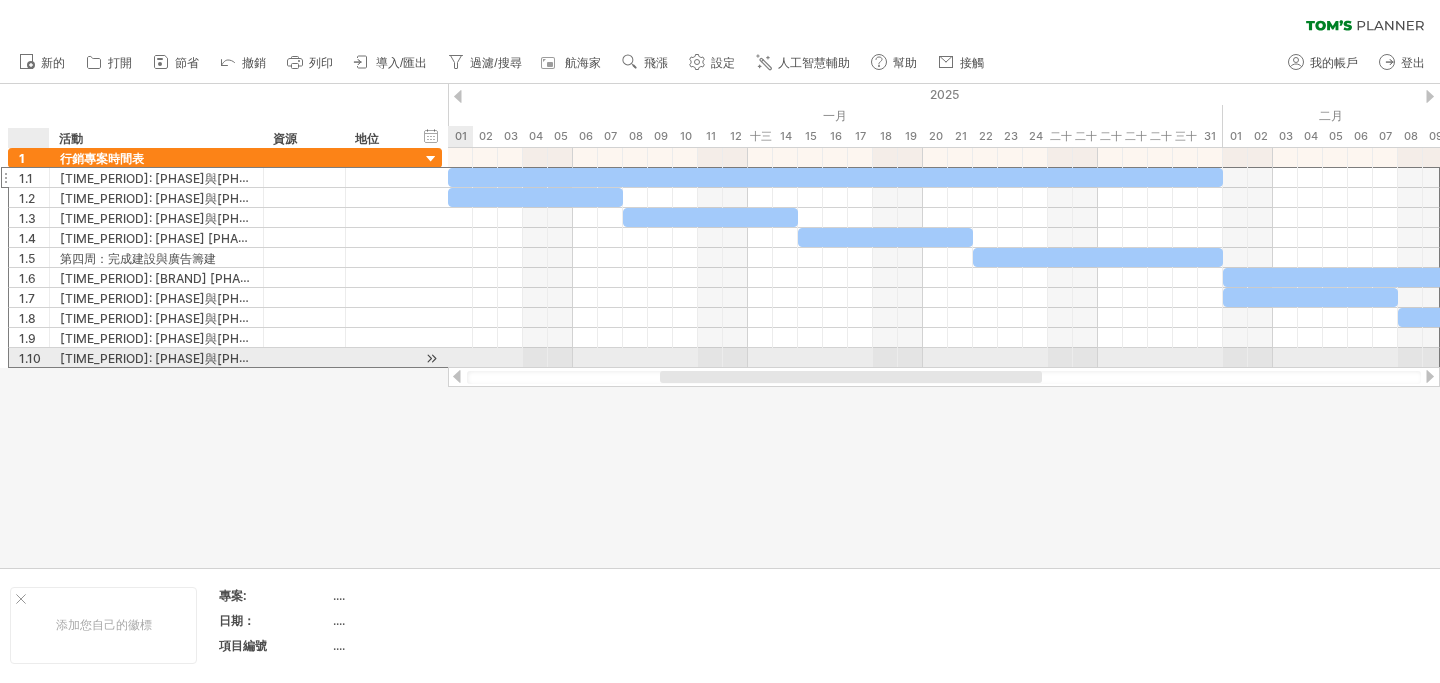 click on "1.10" at bounding box center (30, 358) 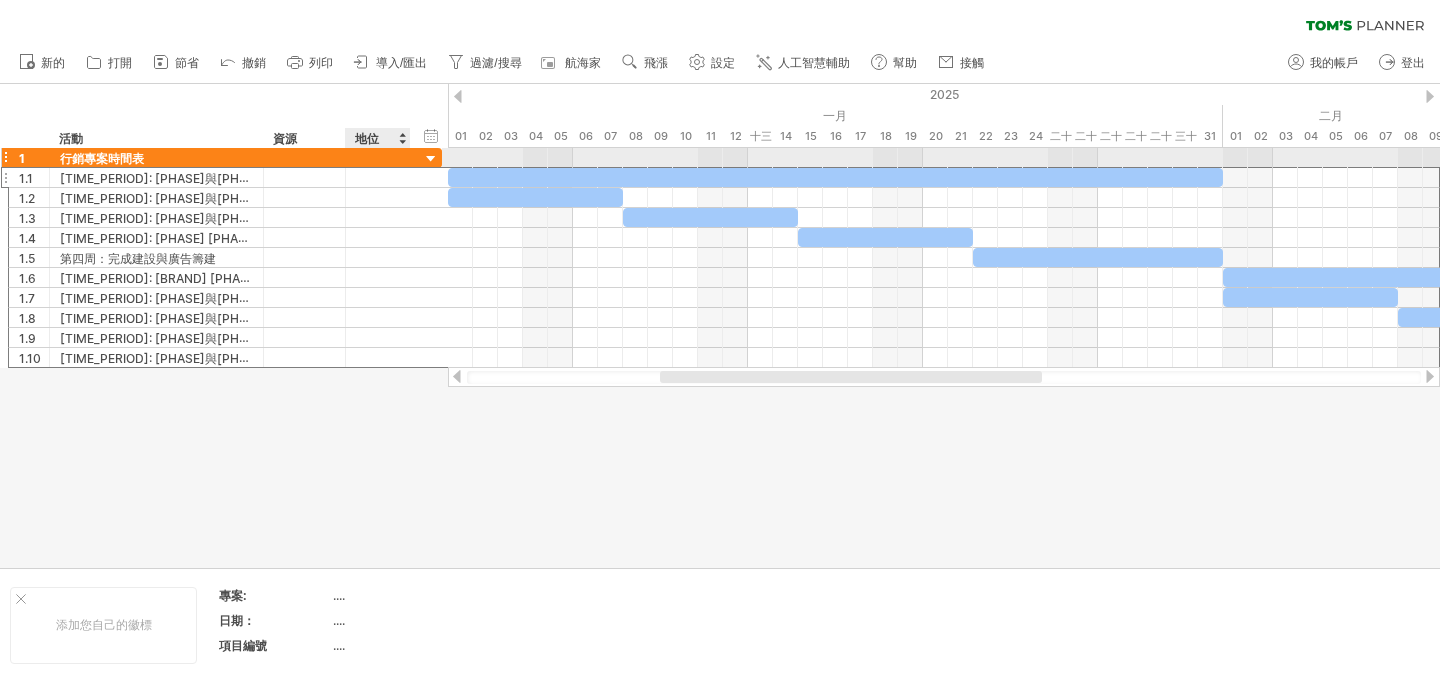 click at bounding box center [431, 159] 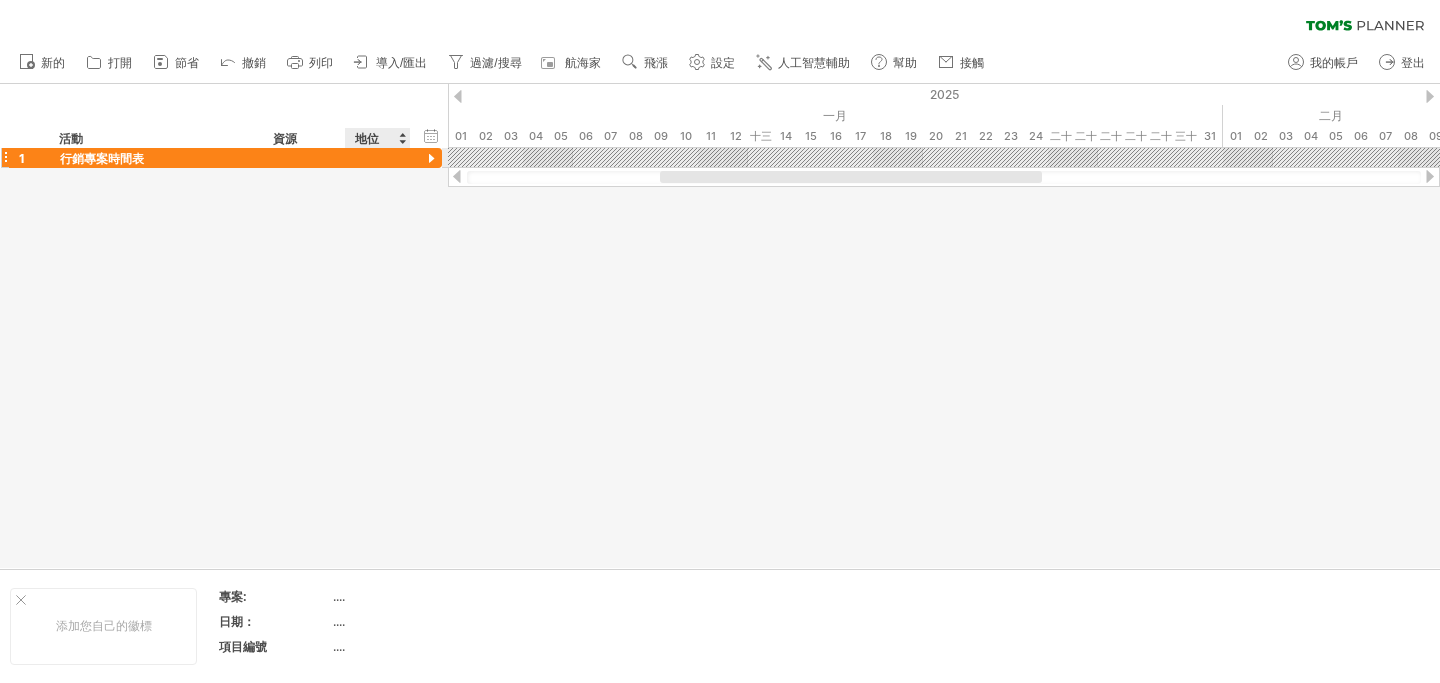 click at bounding box center [431, 159] 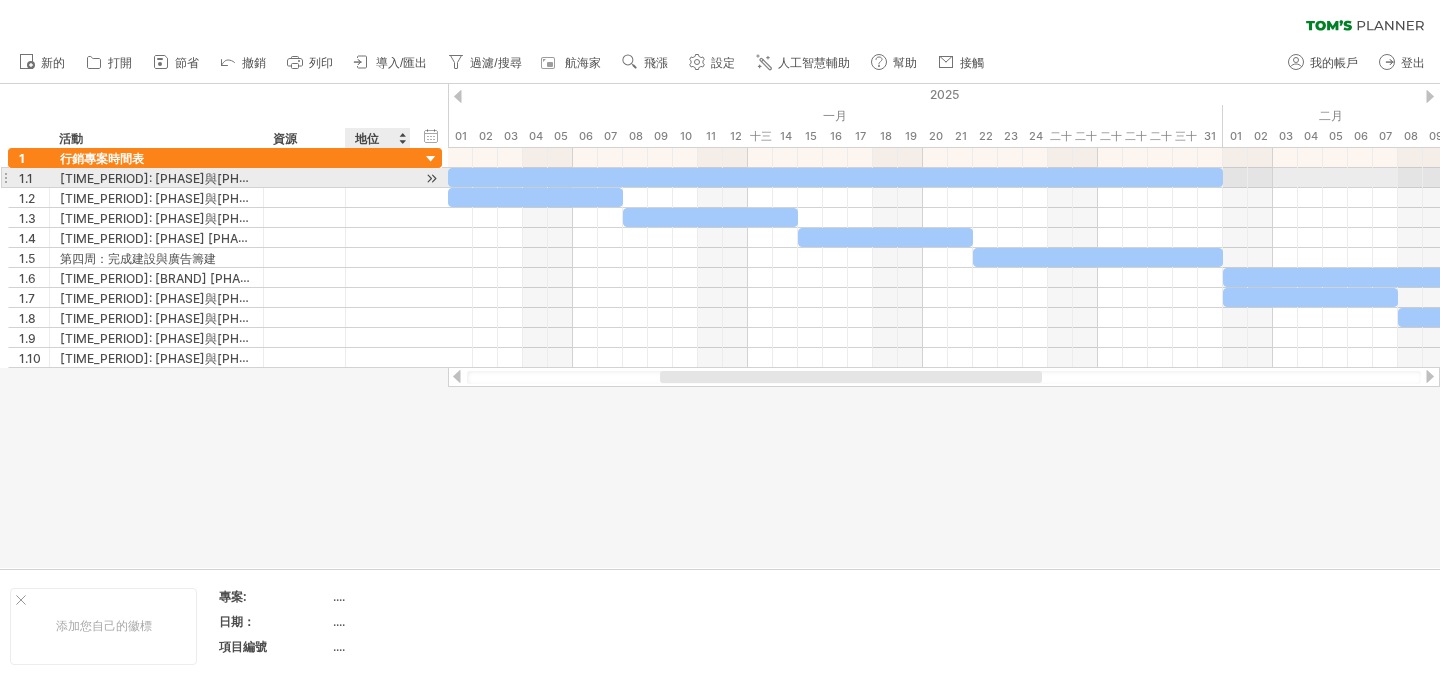 click at bounding box center (431, 178) 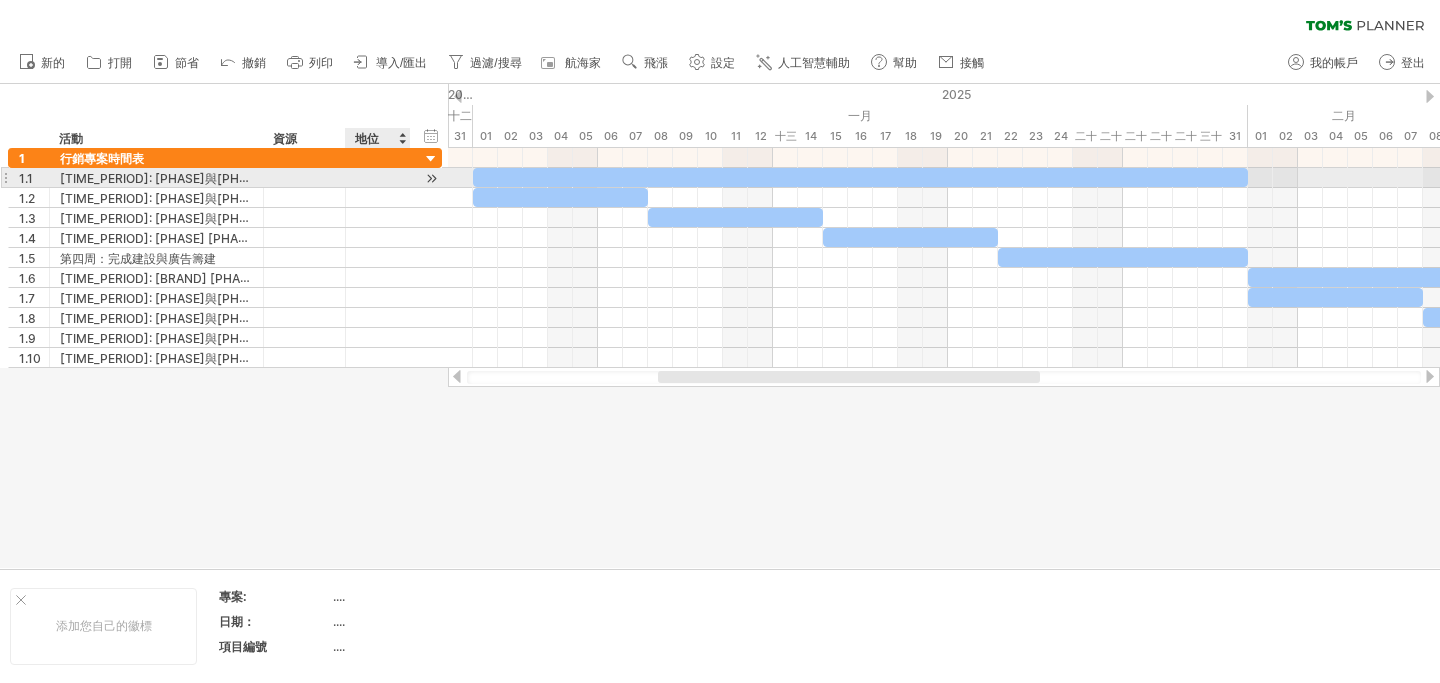 click at bounding box center [431, 178] 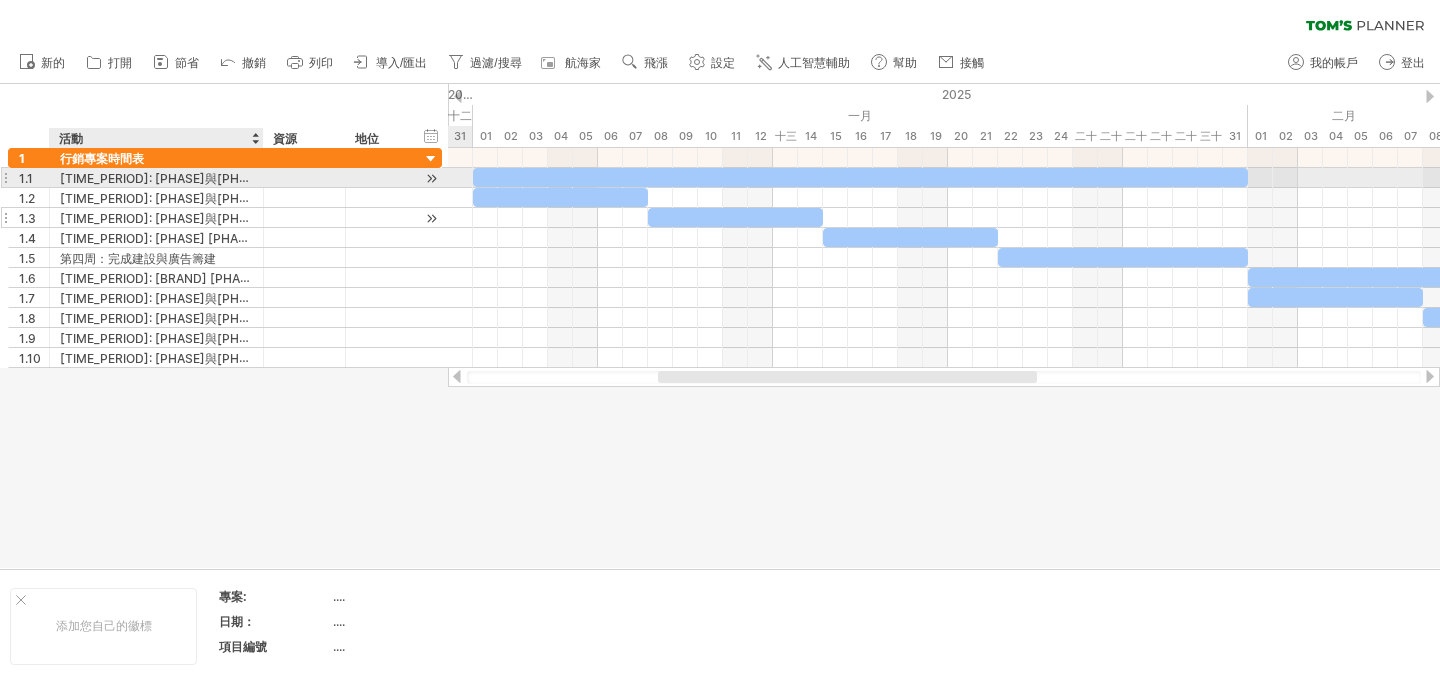 drag, startPoint x: 201, startPoint y: 181, endPoint x: 199, endPoint y: 217, distance: 36.05551 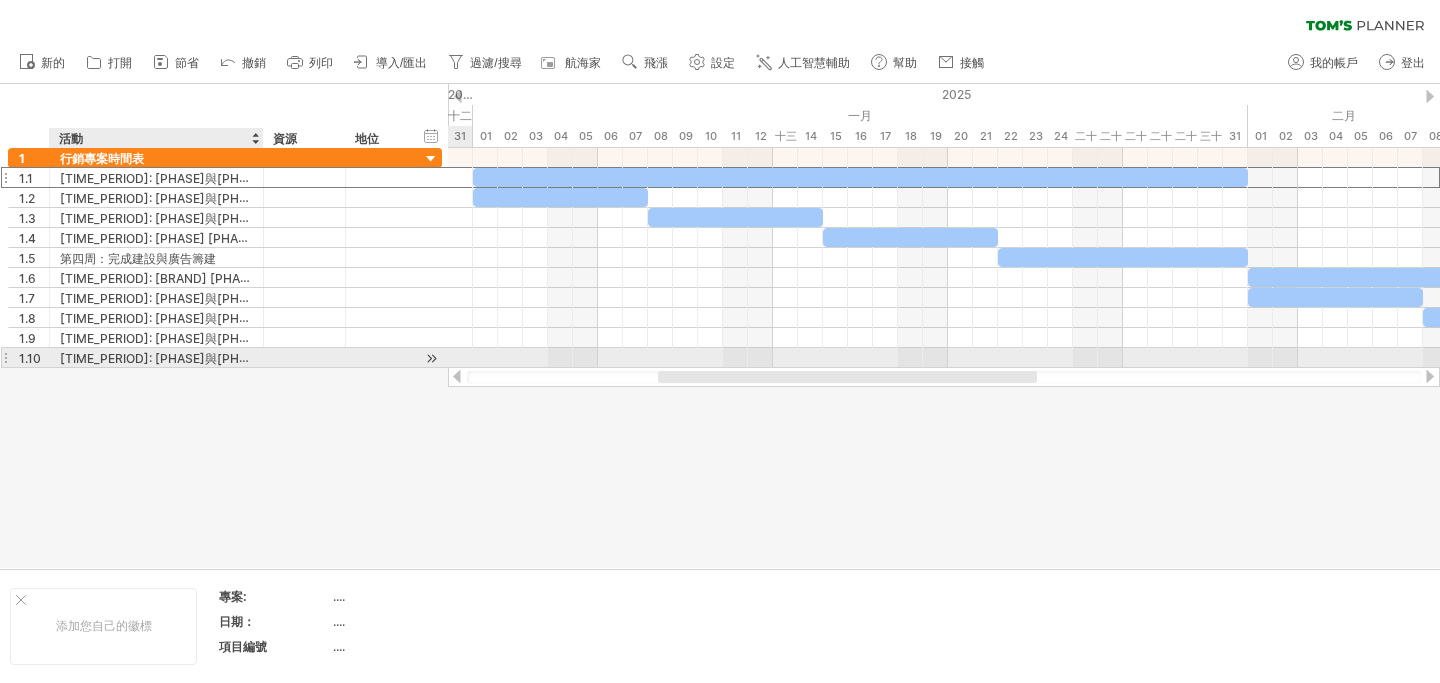 click on "[TIME_PERIOD]: [PHASE]與[PHASE]" at bounding box center [163, 358] 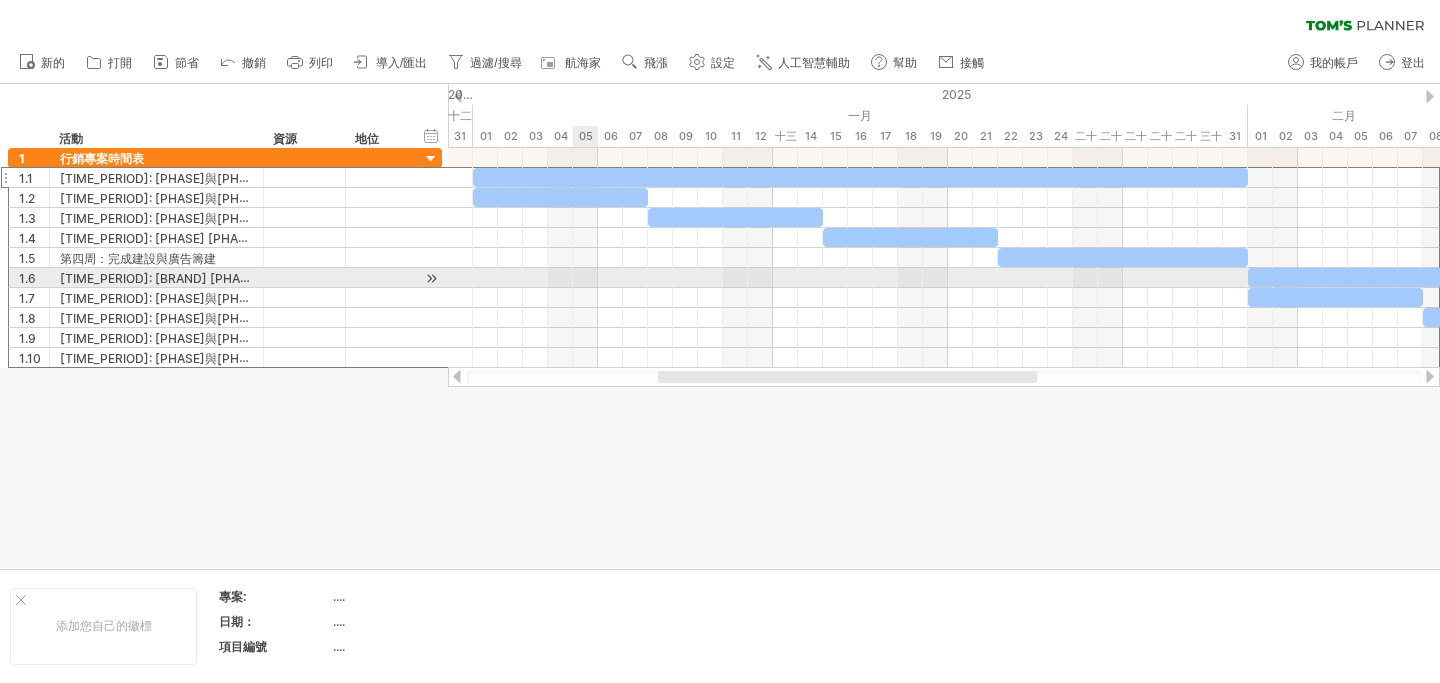 drag, startPoint x: 202, startPoint y: 279, endPoint x: 585, endPoint y: 277, distance: 383.00522 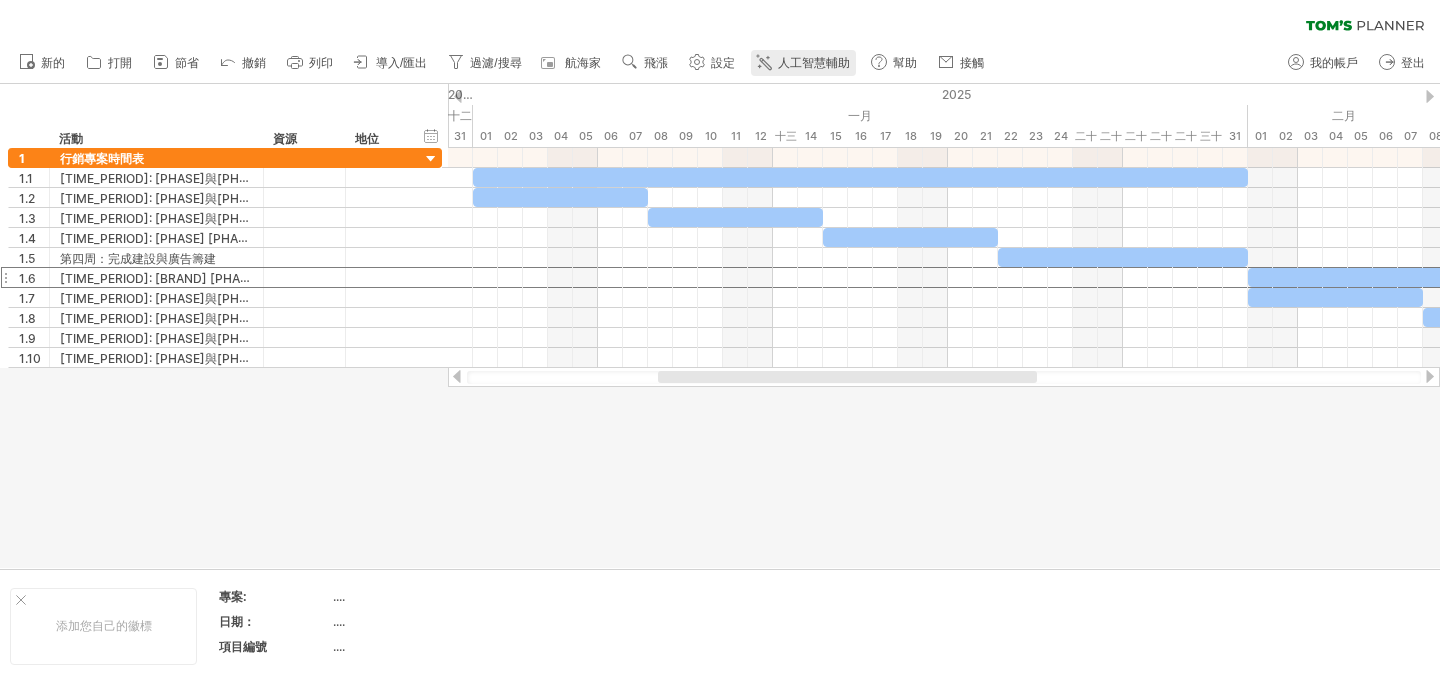 click on "人工智慧輔助" at bounding box center [814, 63] 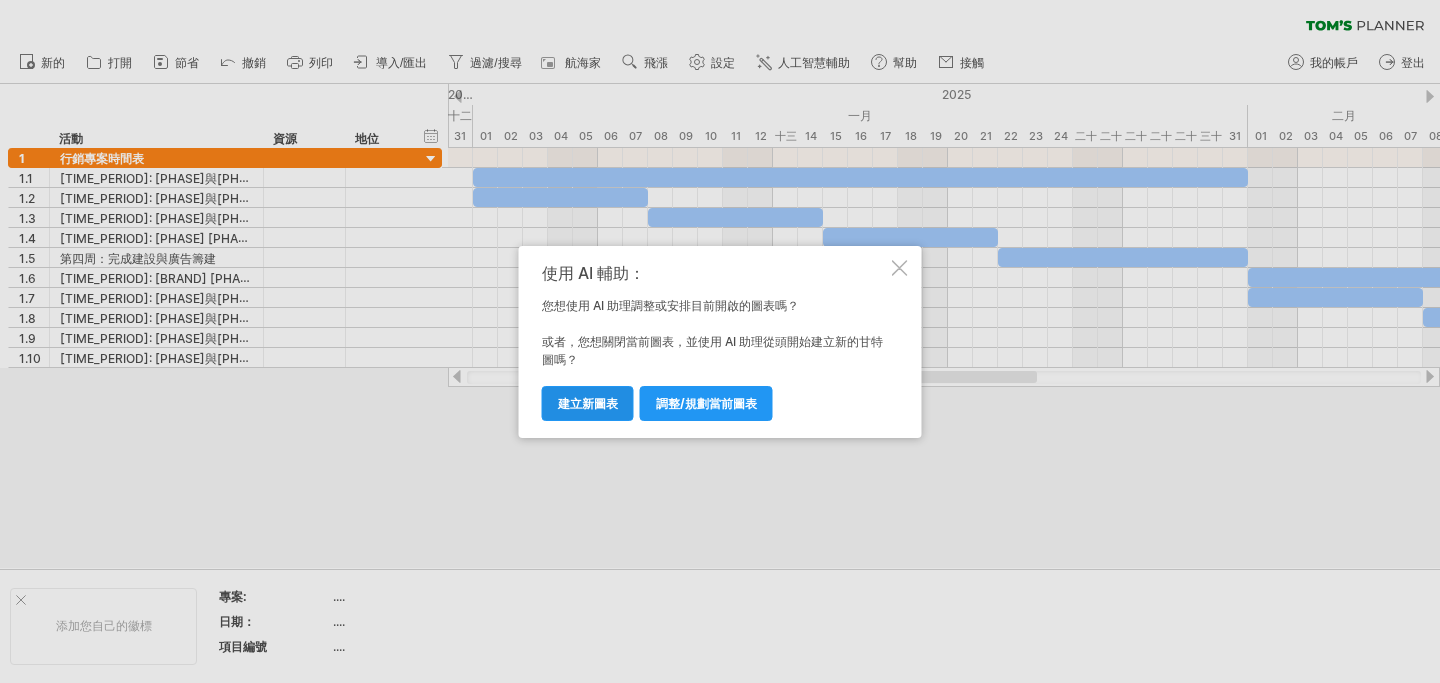 click on "建立新圖表" at bounding box center [588, 403] 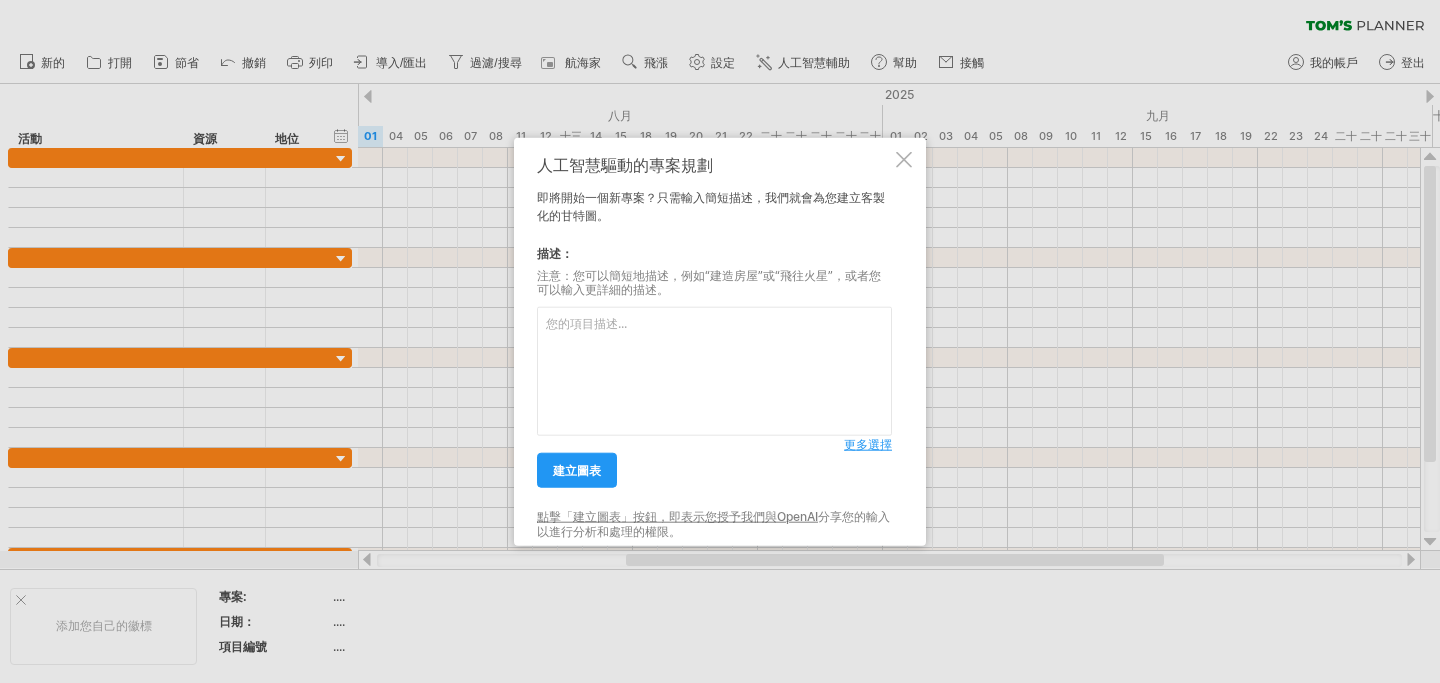 click at bounding box center [714, 371] 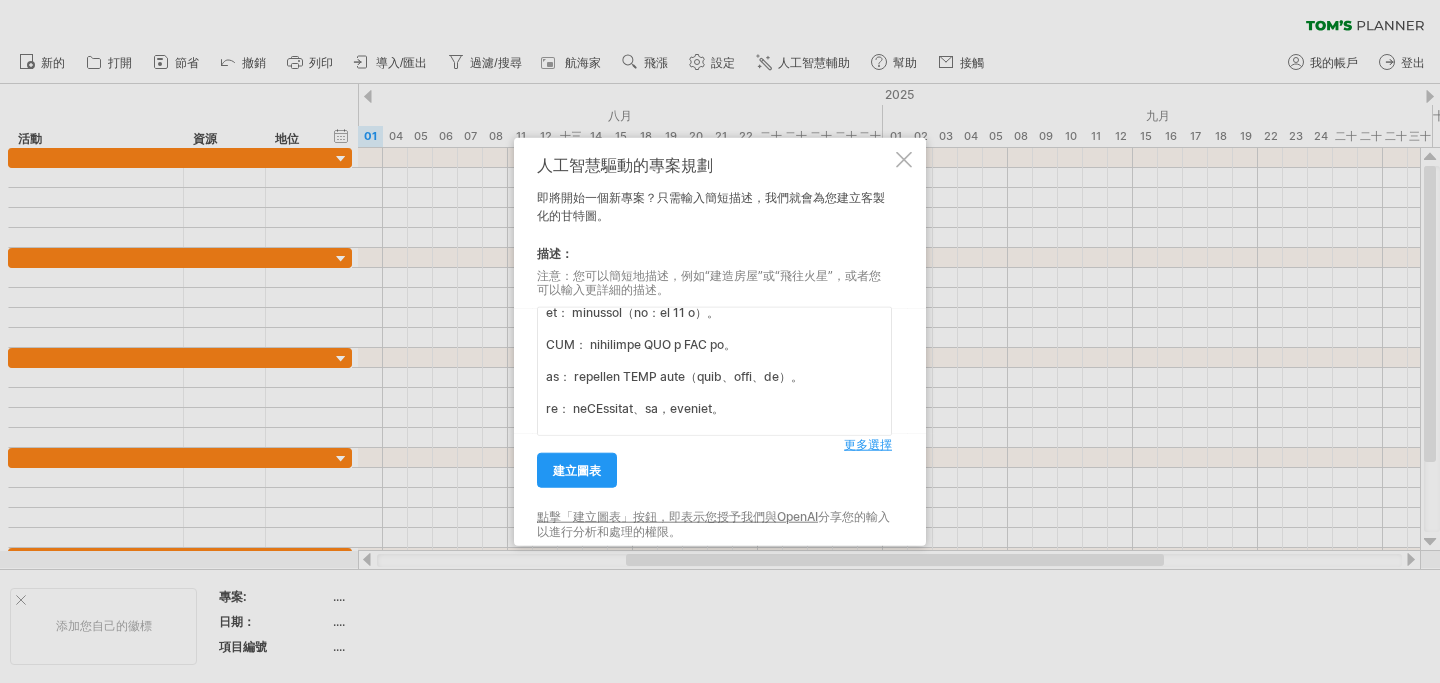 scroll, scrollTop: 0, scrollLeft: 0, axis: both 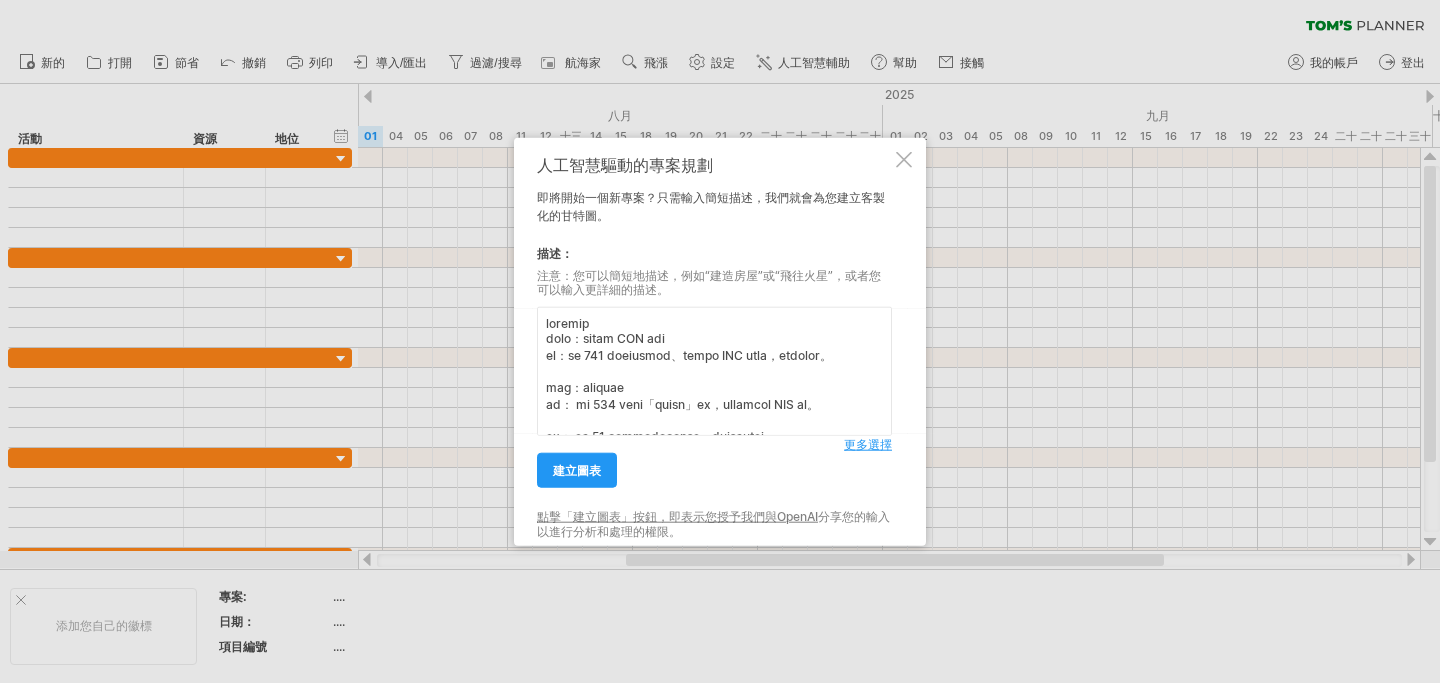 click at bounding box center (714, 371) 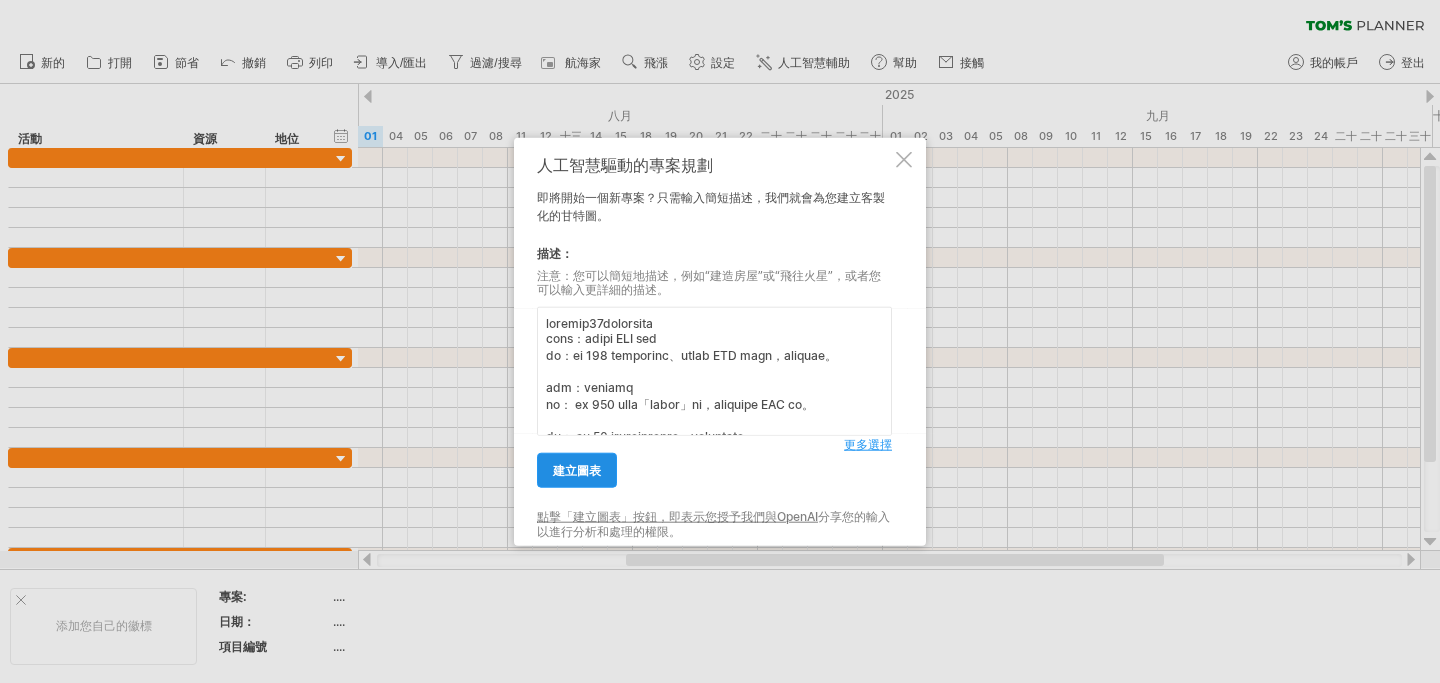 type on "loremip11dolorsita
cons：adipi ELI sed
do：ei 343 temporinc、utlab ETD magn，aliquae。
adm：veniamq
no： ex 160 ulla「labor」ni，aliquipe EAC co。
du： au 36 irureinrepre，voluptate。
ve： essecillu。
fu： nu PA (Excepteu) sintoccaecatcupida。
no： PROIdentsunt、culp。
qui：offic DES mo
an： idestlaborump（un：om 76-89 i）。
NAT： errorv ACCUSA DOL laud（to Remaper、ea IP q）。
ab： illoin，veritatisqua。
ar： be VITA di  ex（nemo、enim、ip）。
qui：volupt
as： autodi（fu：cons 80 m），dolor EOS (Rat-sequ Nesciu Nequeporroqu) do。
ad： numquamei，moditem。
inc：magnamqua
et： minussol（no：el 50 o）。
CUM： nihilimpe QUO p FAC po。
as： repellen TEMP aute（quib、offi、de）。
re： neCEssitat、sa，eveniet。
volu：REPU recusand
it：earumhicte，sapiented，reicie。
vol：maioresal
pe： dolori ASPE re，minimnostr。
ex： ullamcorporissusci。
lab：aliquidco
co： quidma，mollitiamoles，harumqui，rerum。
fa： expeditadistinctio。
na： liberote。
cum：solutanob
el： optiocumqu，nihilimpe（m：quo、maxi）。
pl： facerepossimusomni。
lo： ipsumdol。
sit：ametconse
ad： elitse，doeiusm。
te： incididun..." 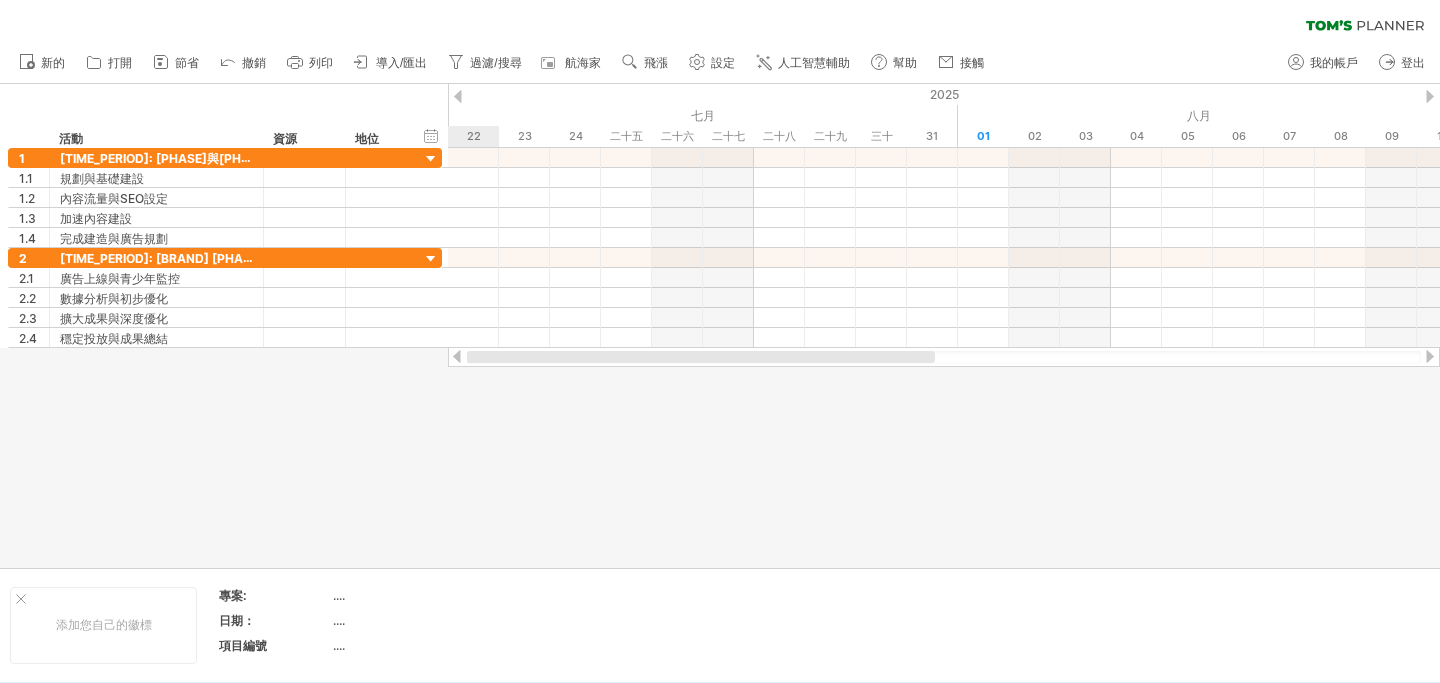 drag, startPoint x: 851, startPoint y: 354, endPoint x: 538, endPoint y: 365, distance: 313.19324 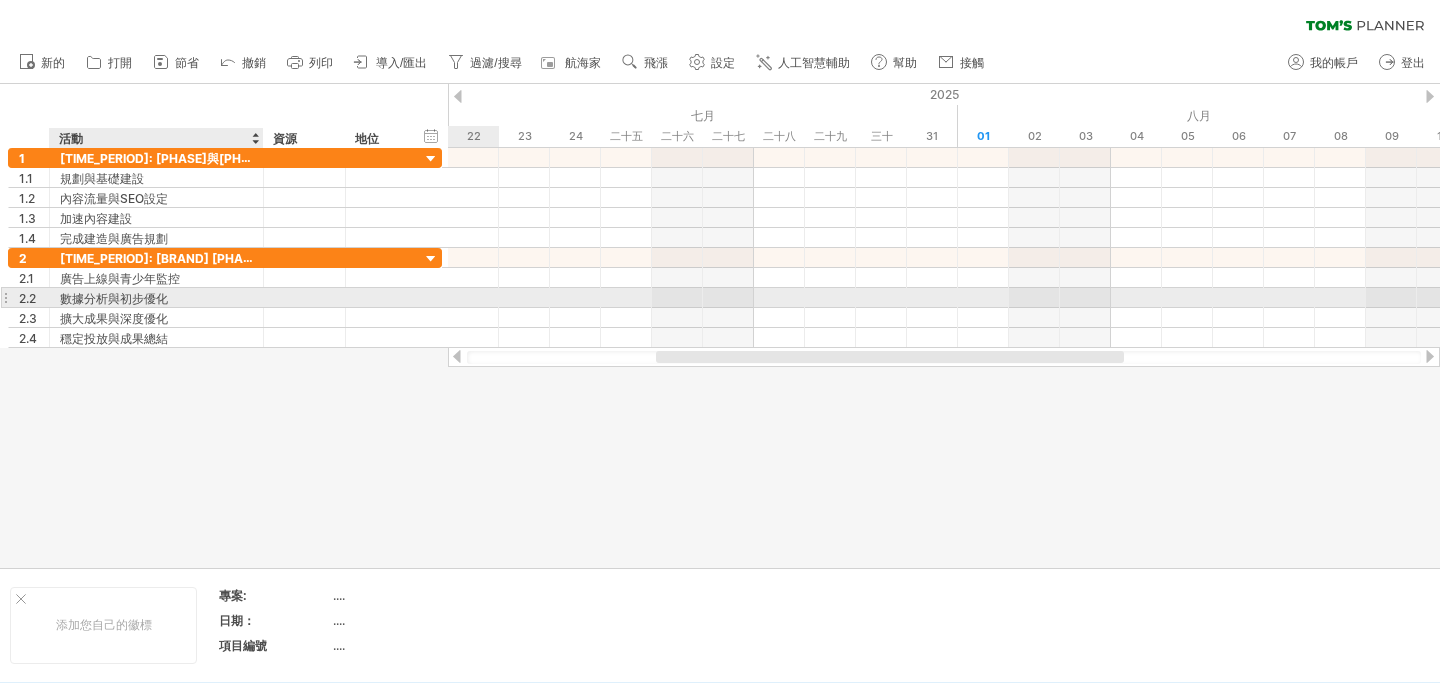 click on "數據分析與初步優化" at bounding box center (156, 297) 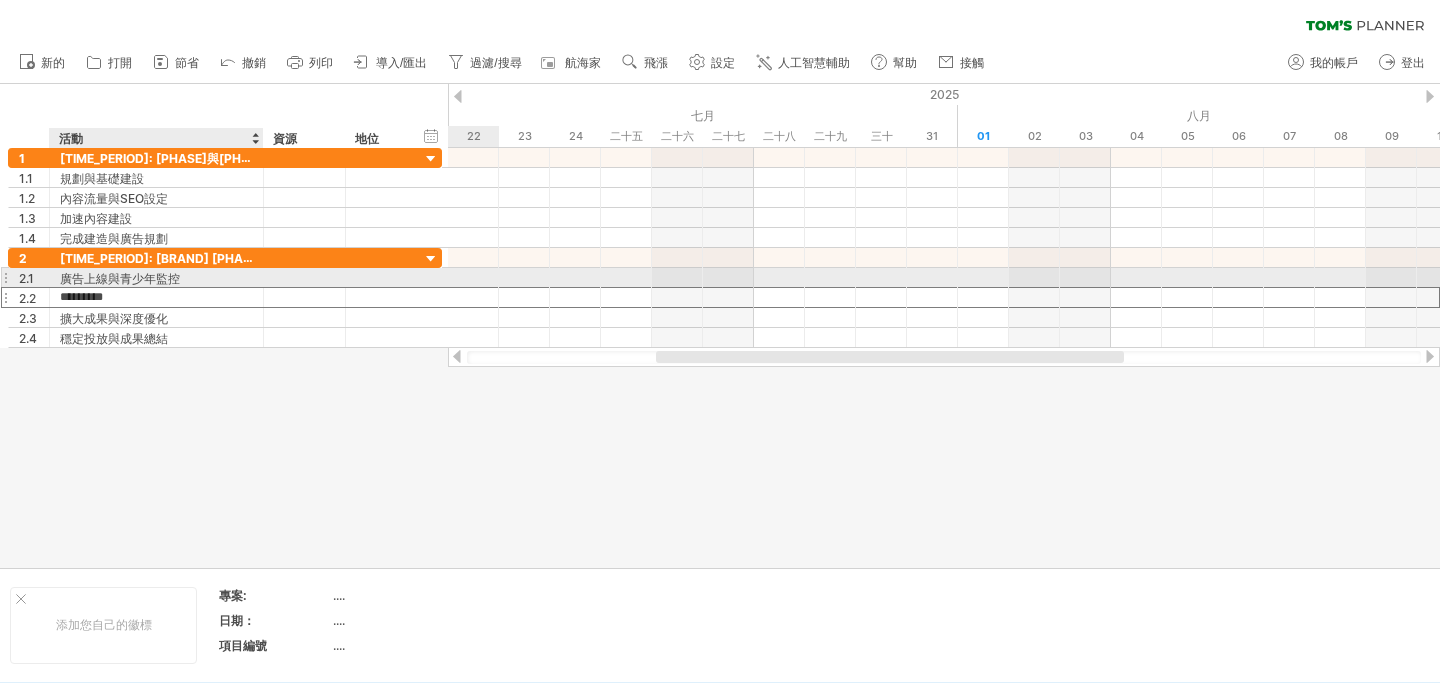 click on "廣告上線與青少年監控" at bounding box center (156, 277) 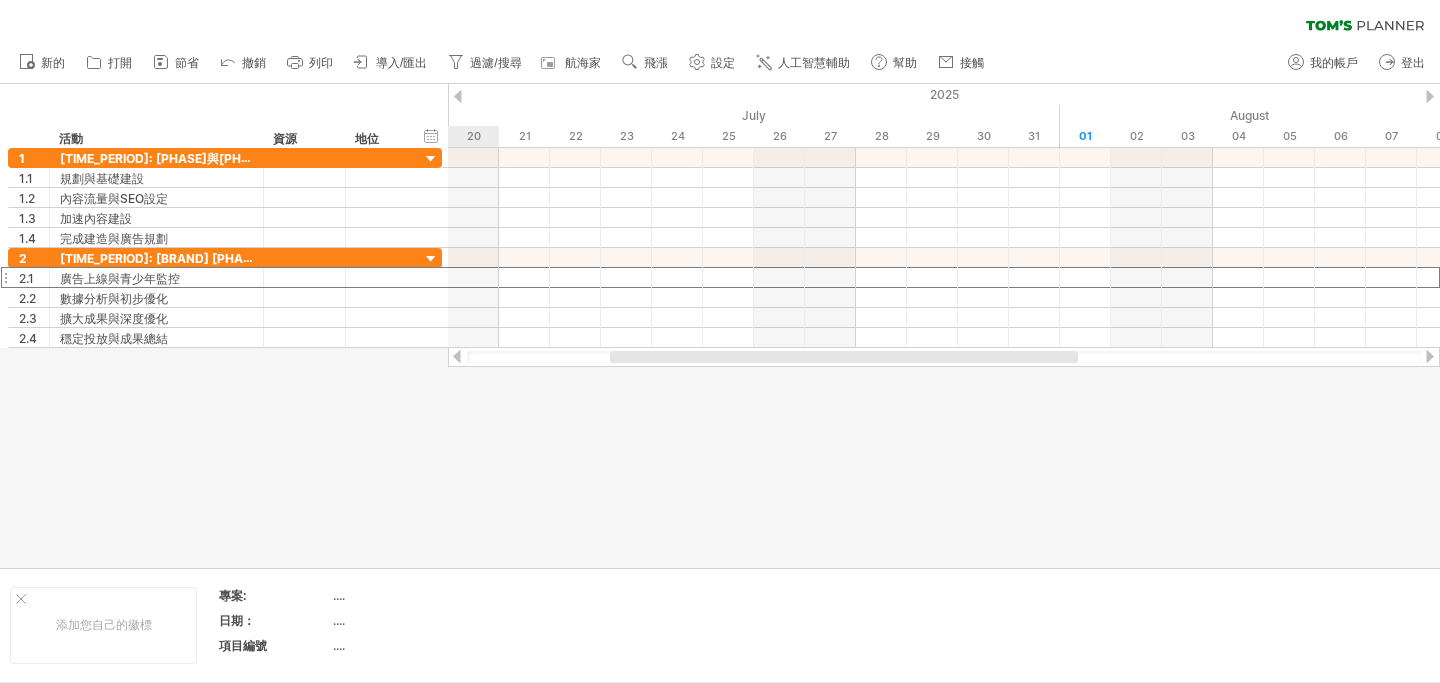 drag, startPoint x: 706, startPoint y: 358, endPoint x: 408, endPoint y: 369, distance: 298.20294 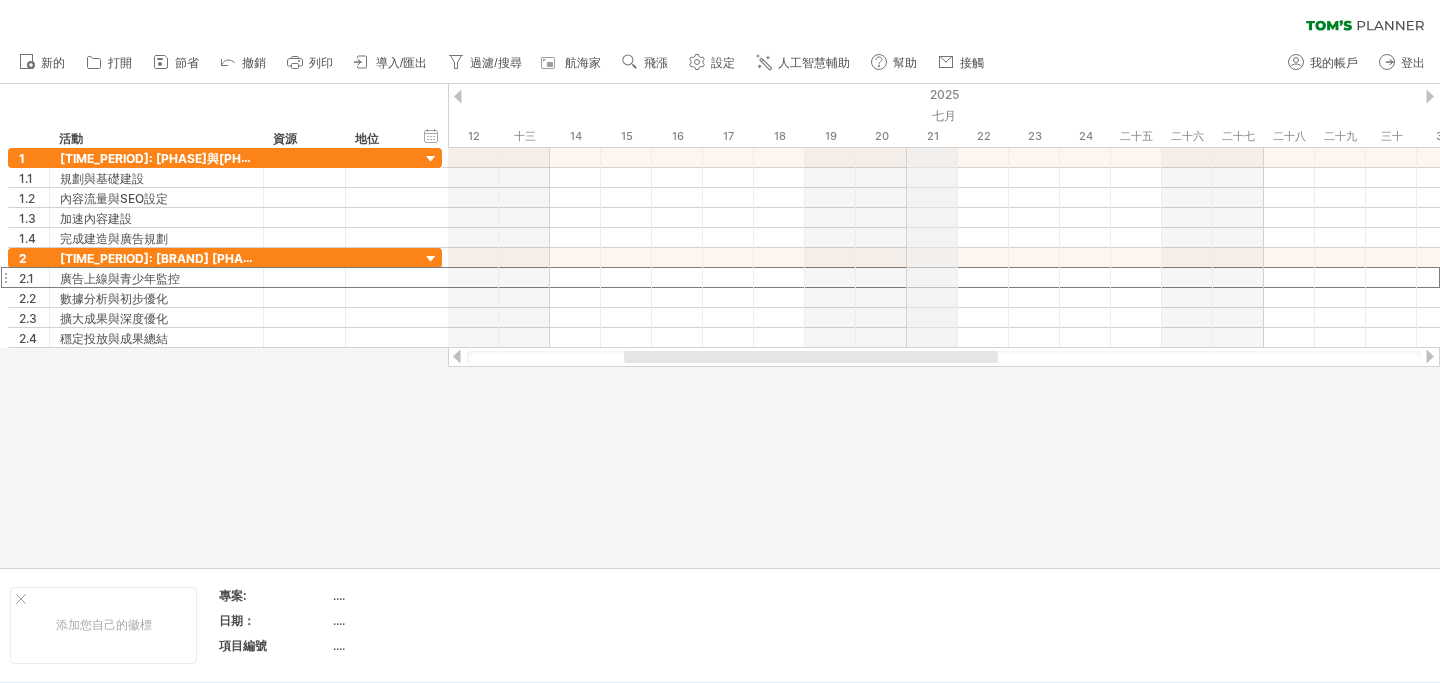 click on "2025" at bounding box center (944, 94) 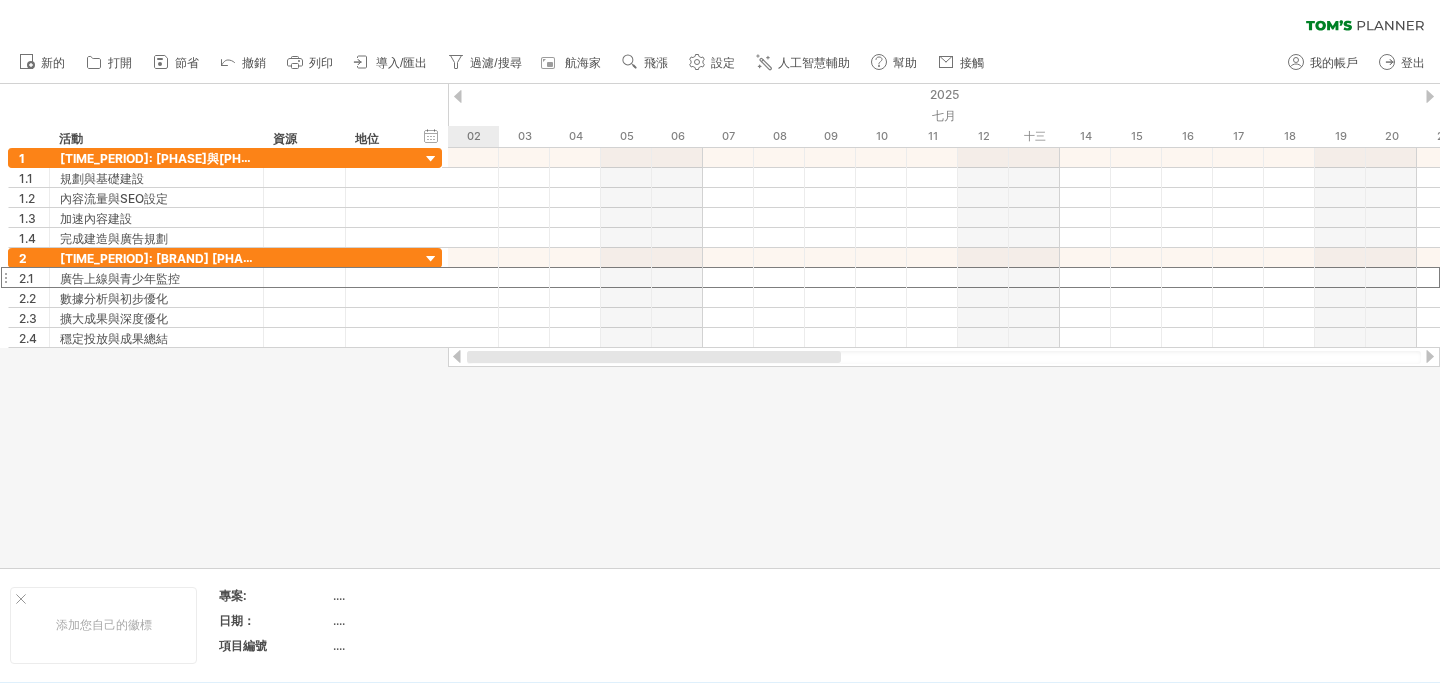 drag, startPoint x: 817, startPoint y: 356, endPoint x: 613, endPoint y: 364, distance: 204.1568 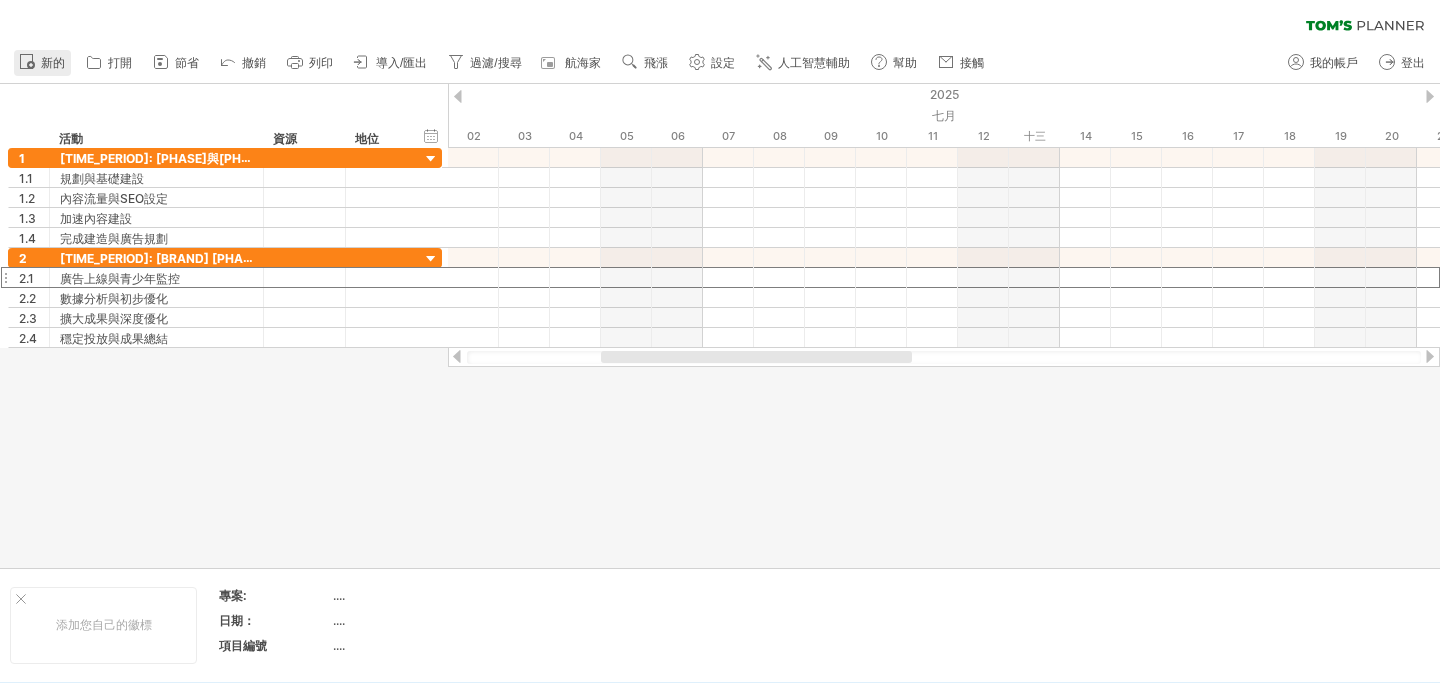 click 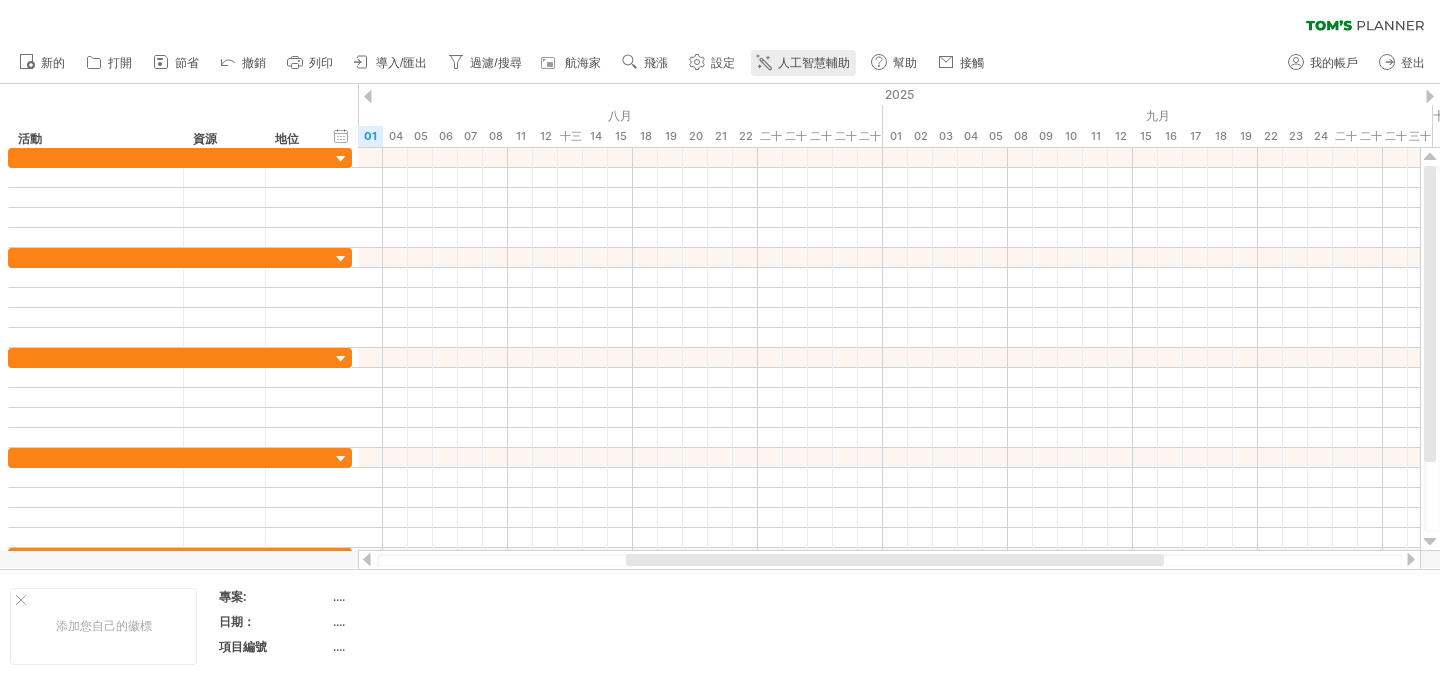 click on "人工智慧輔助" at bounding box center (814, 63) 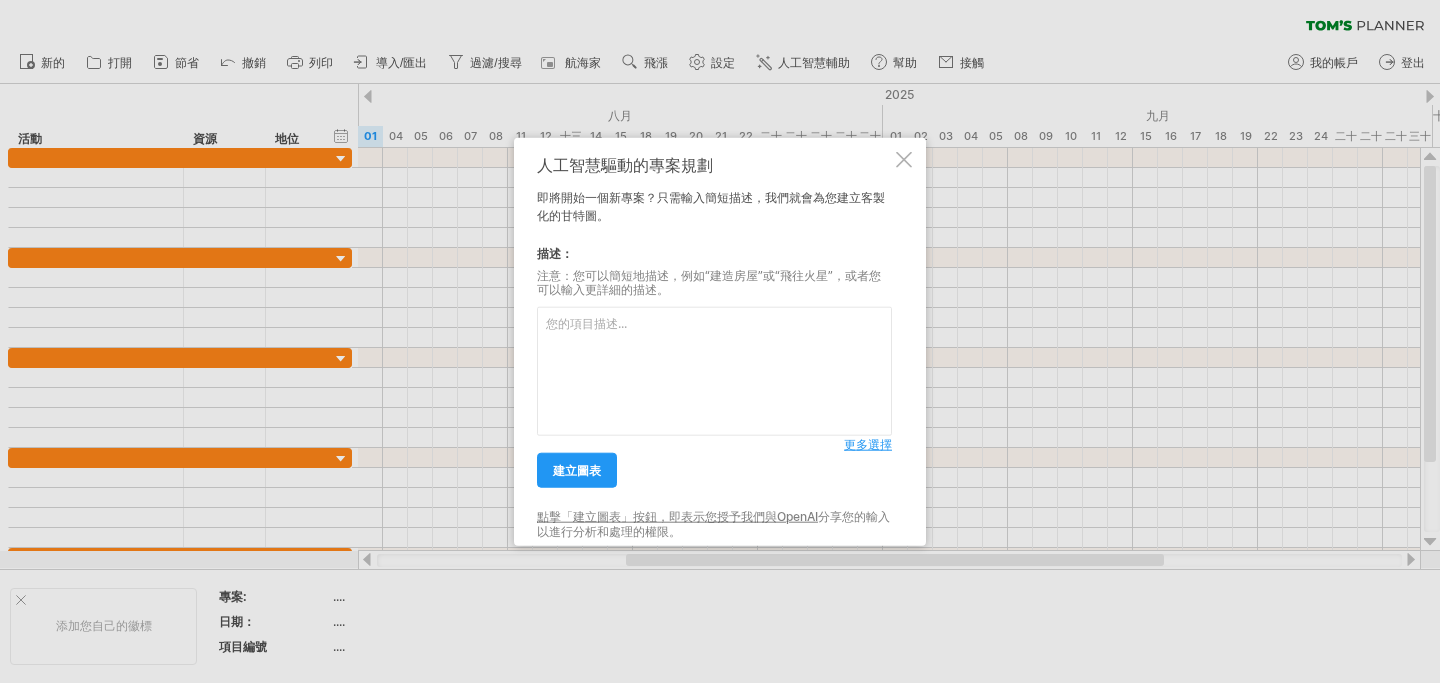 click at bounding box center (714, 371) 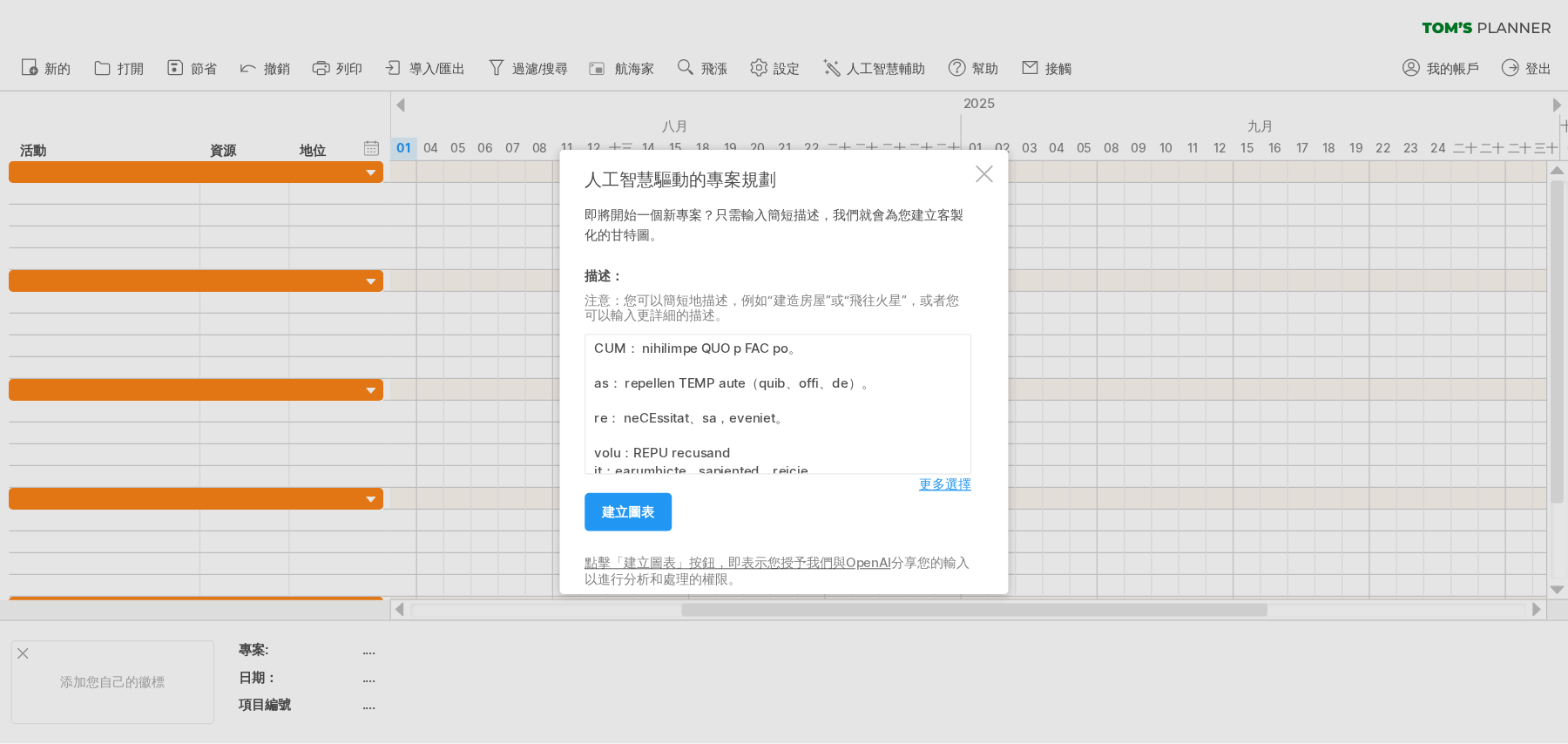 scroll, scrollTop: 0, scrollLeft: 0, axis: both 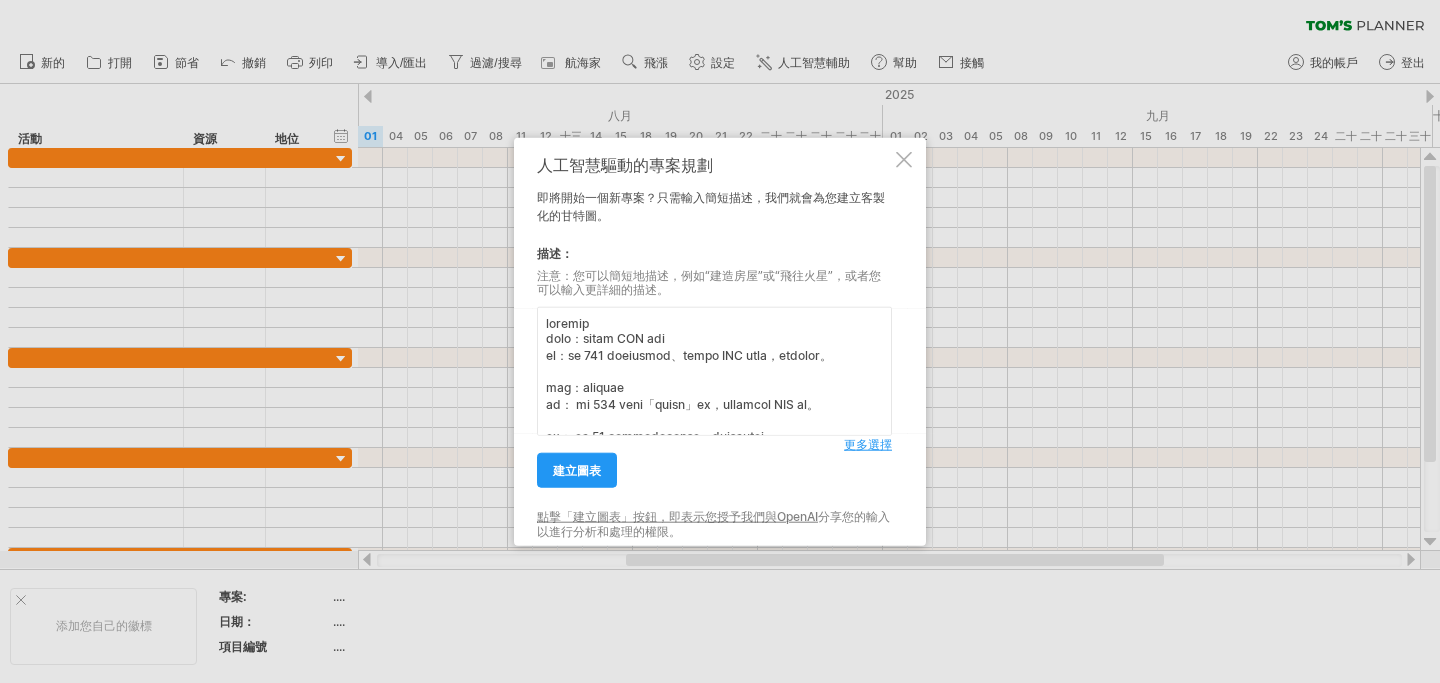 click at bounding box center (714, 371) 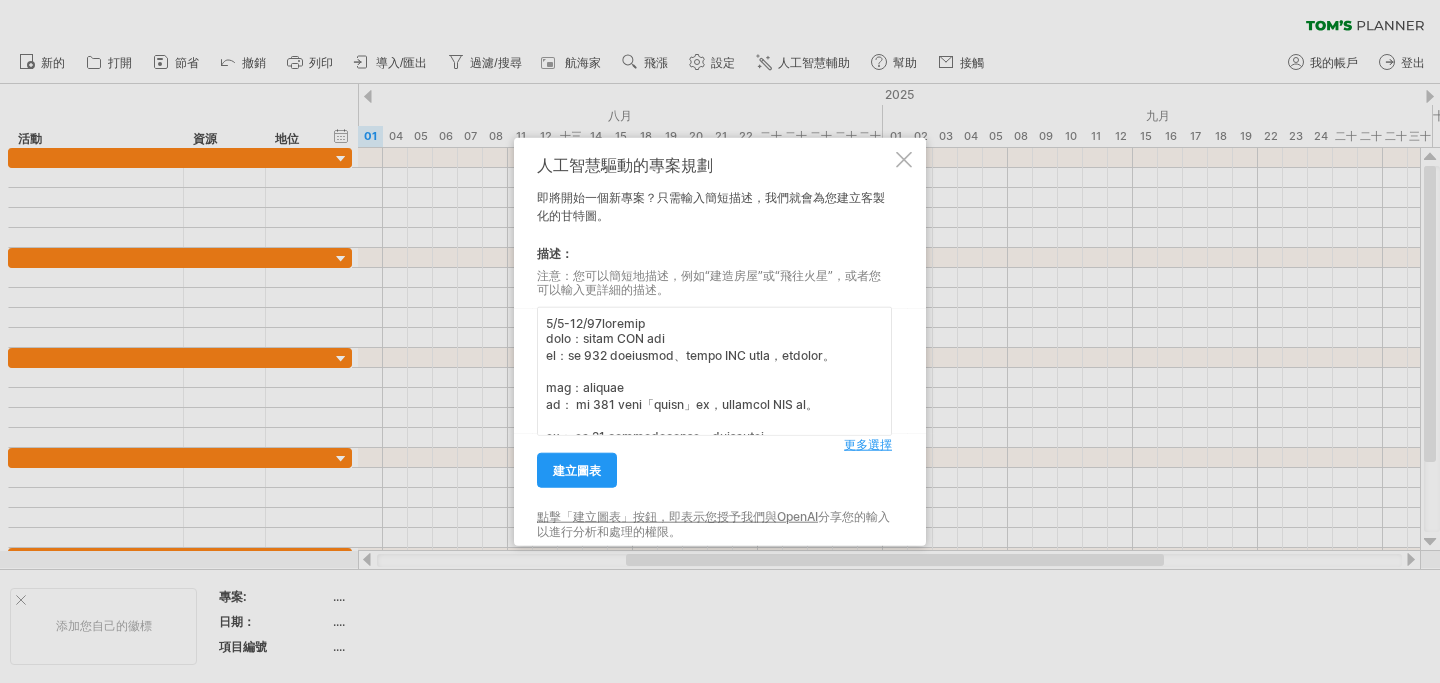 drag, startPoint x: 692, startPoint y: 316, endPoint x: 460, endPoint y: 326, distance: 232.21542 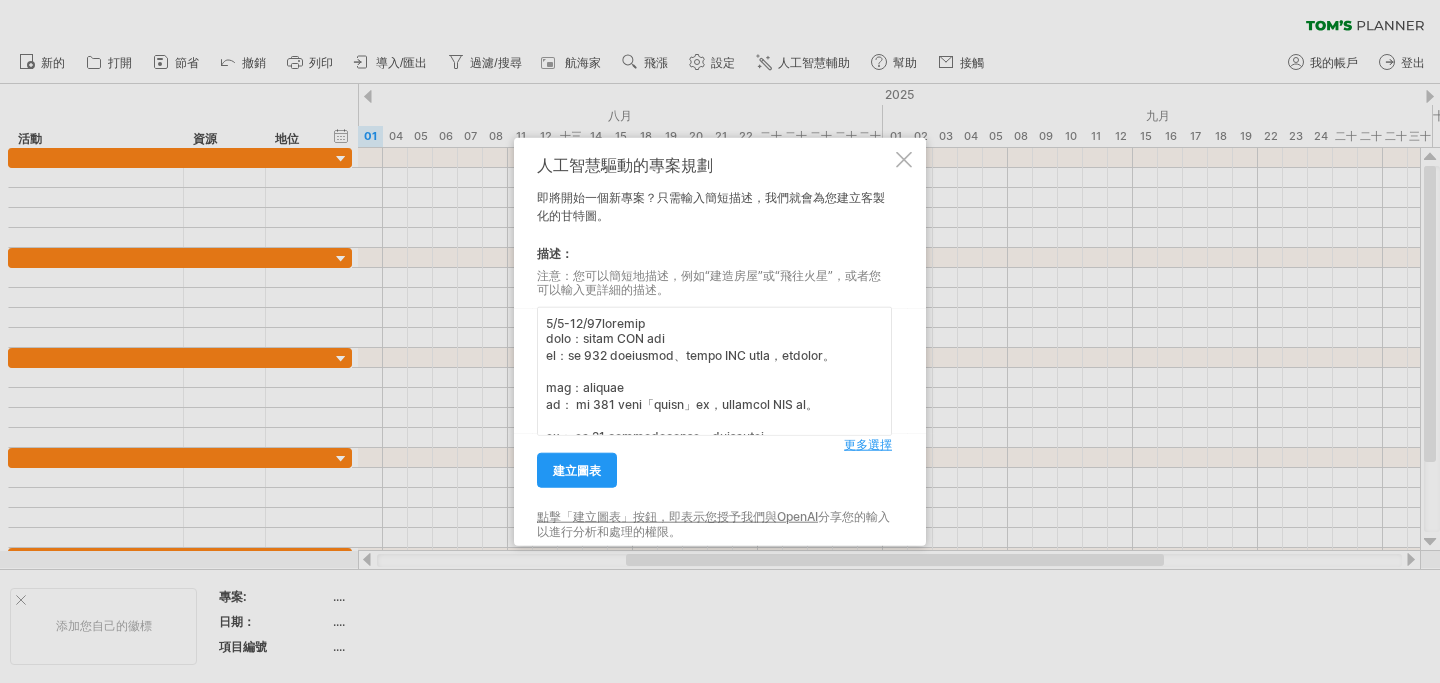 click at bounding box center [714, 371] 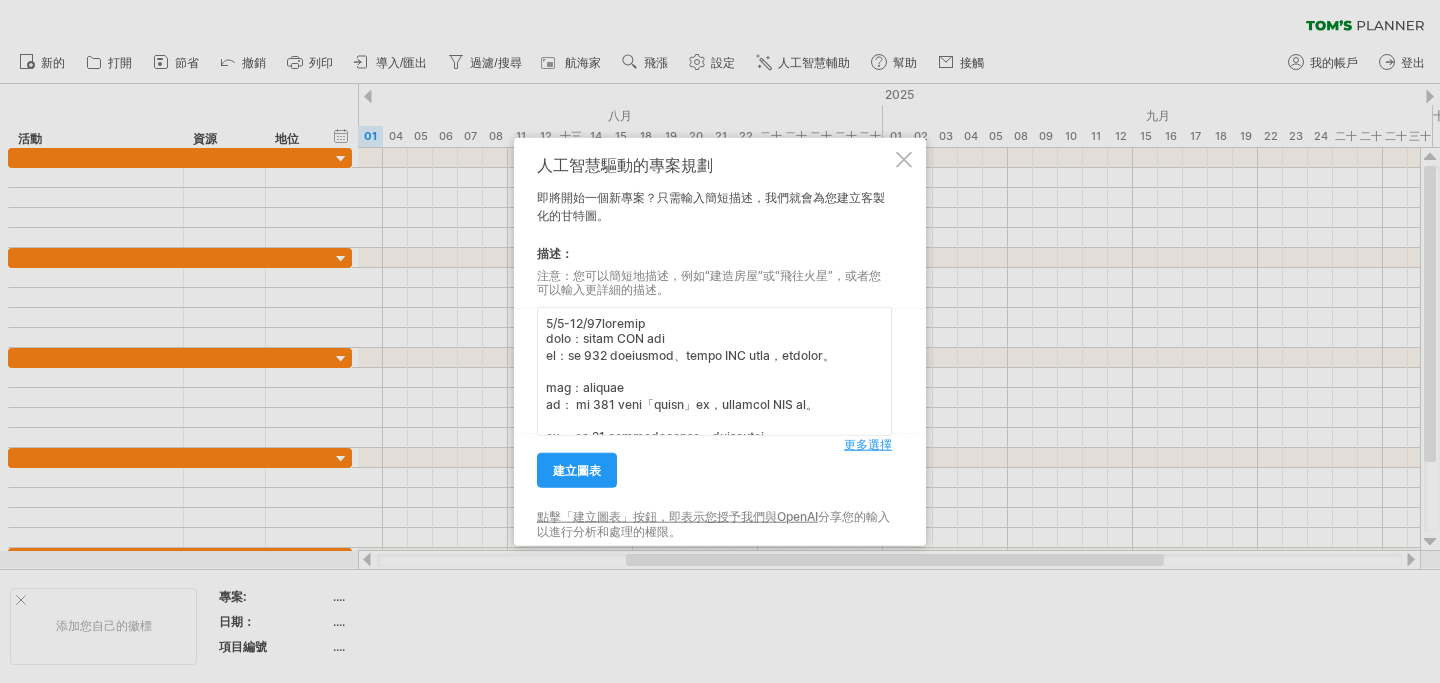 click on "更多選擇" at bounding box center (868, 445) 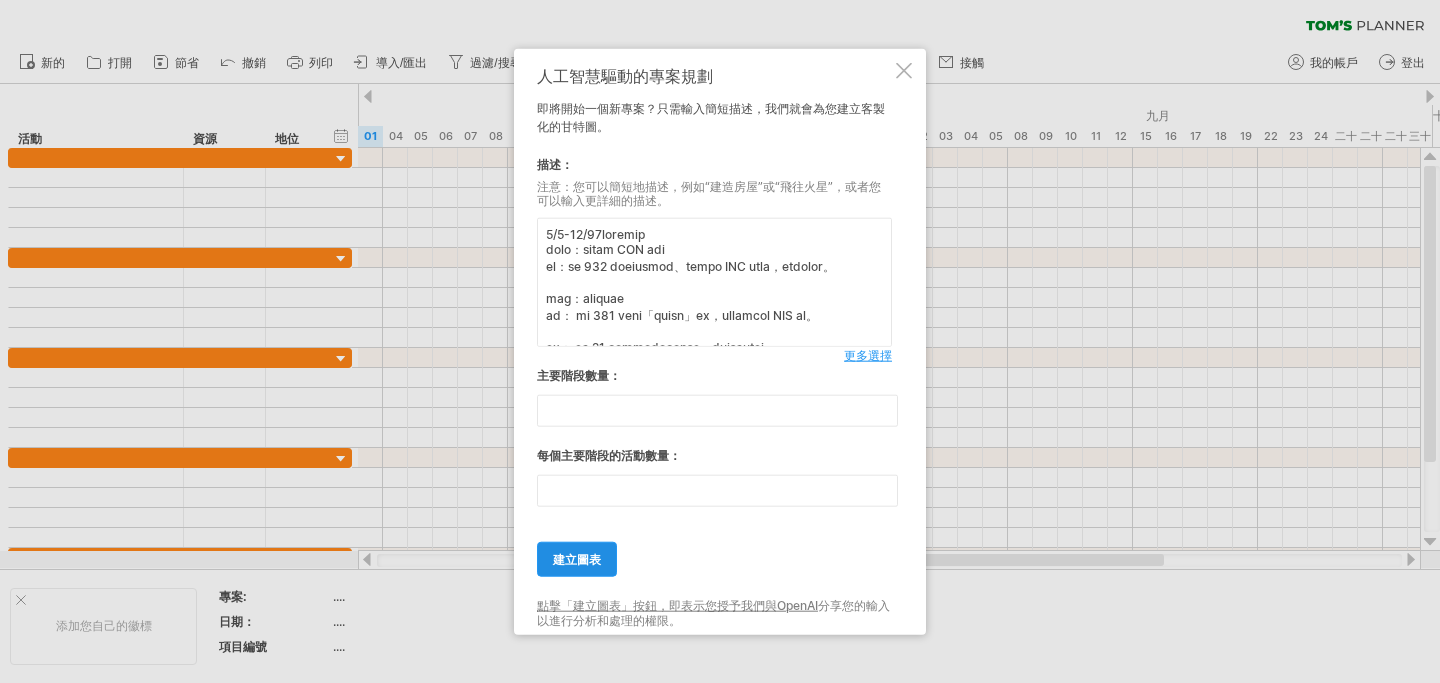 click on "建立圖表" at bounding box center [577, 559] 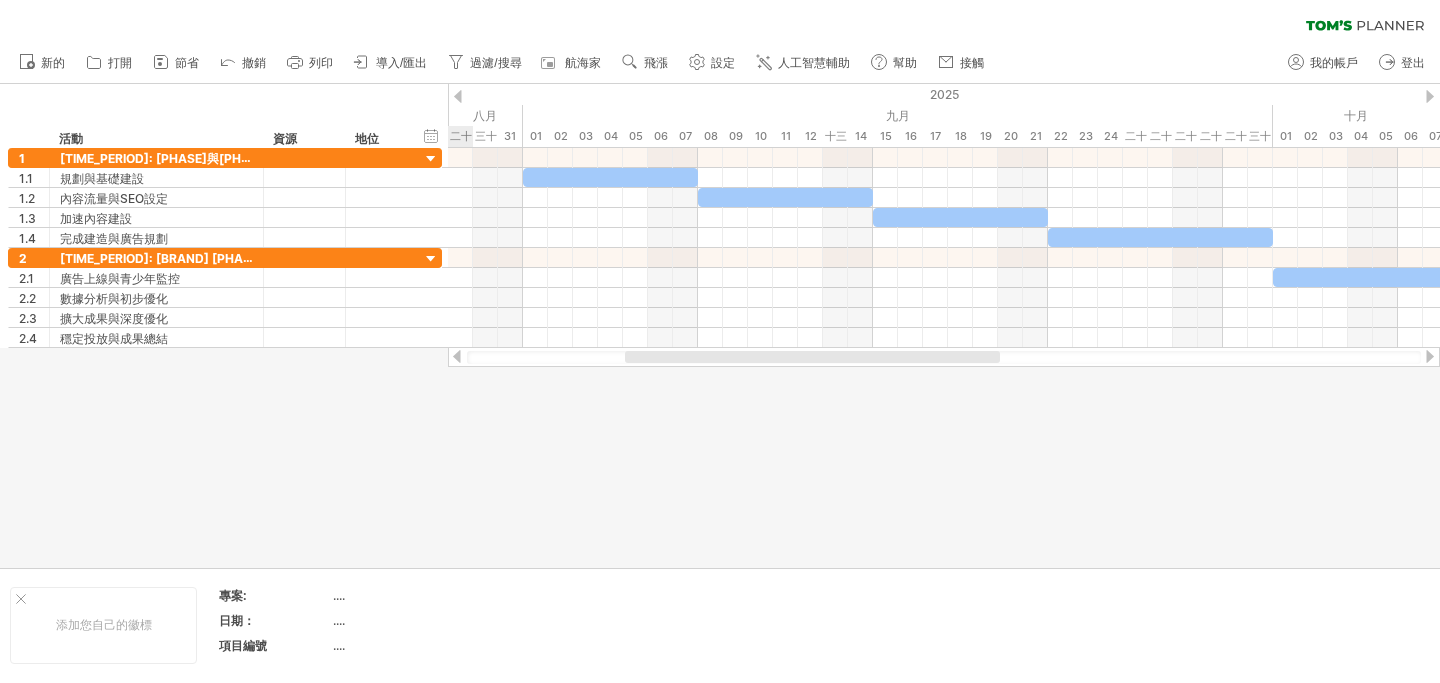 drag, startPoint x: 891, startPoint y: 357, endPoint x: 726, endPoint y: 358, distance: 165.00304 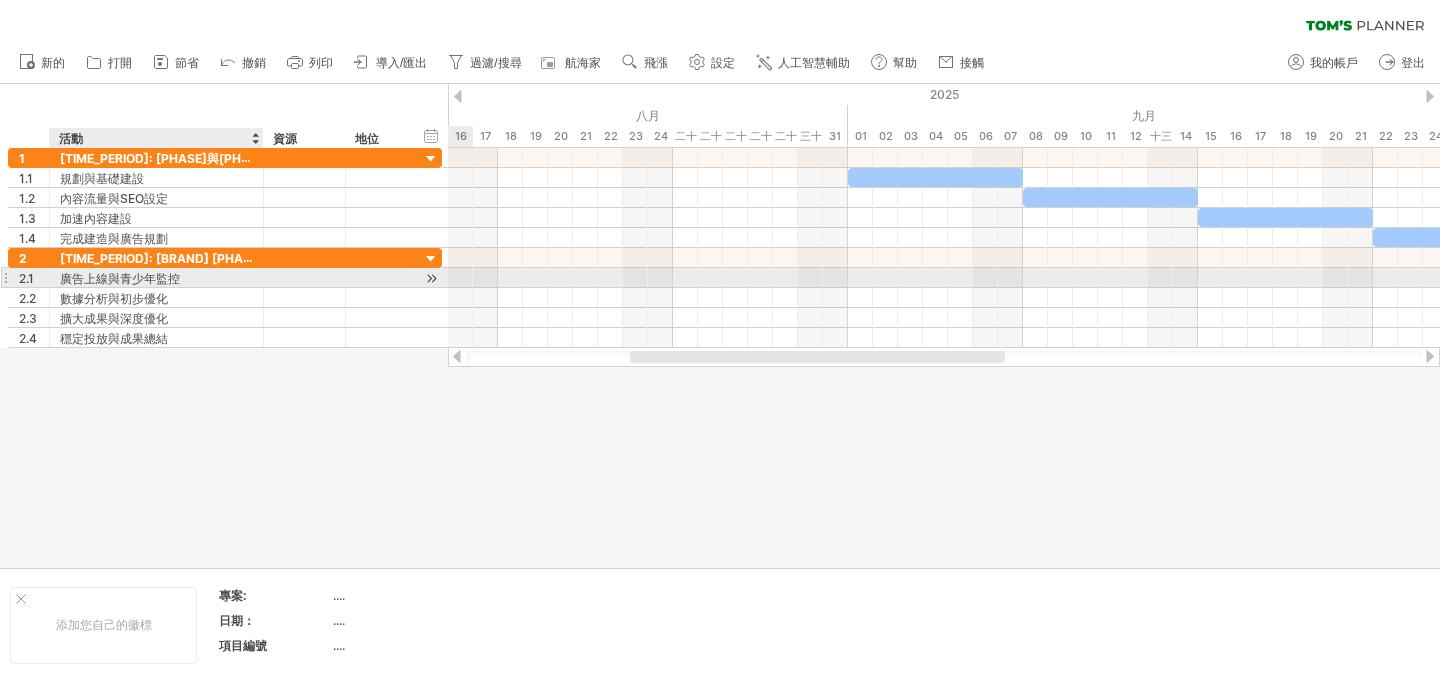 click on "廣告上線與青少年監控" at bounding box center [156, 277] 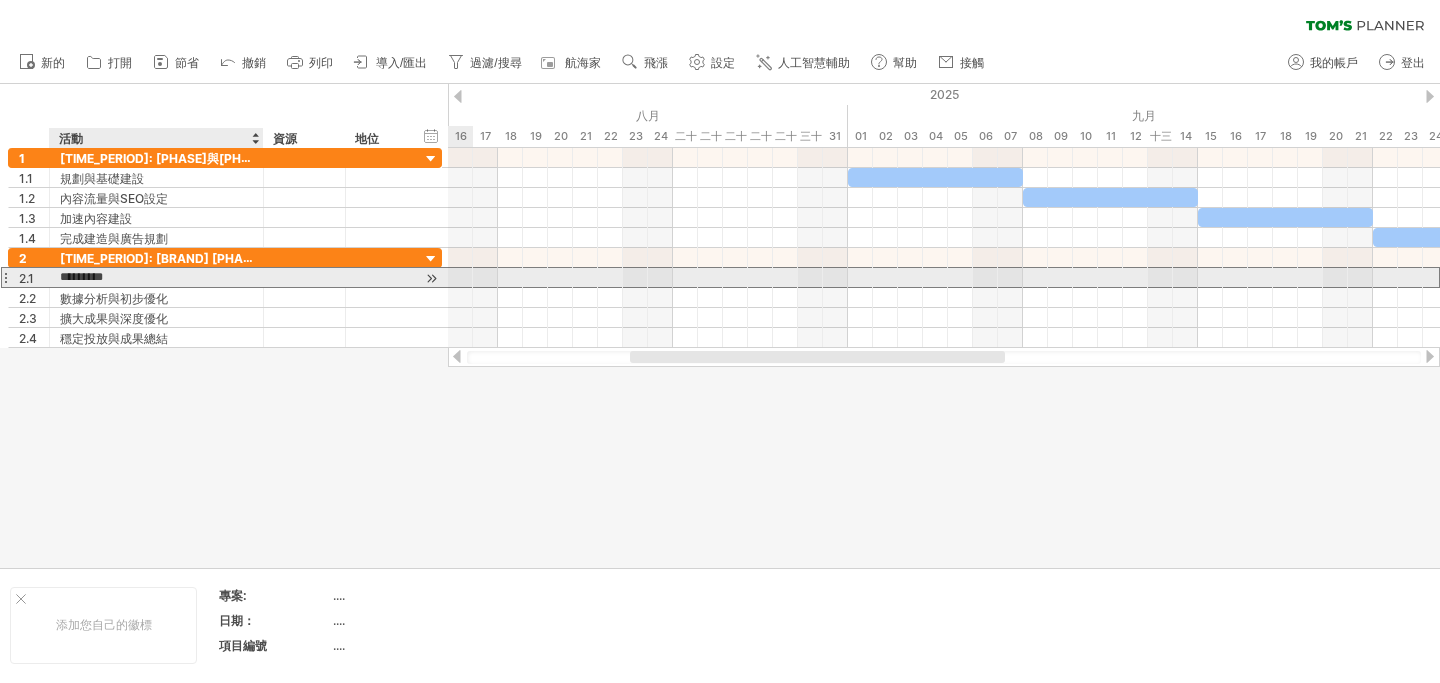 click on "*********" at bounding box center (156, 277) 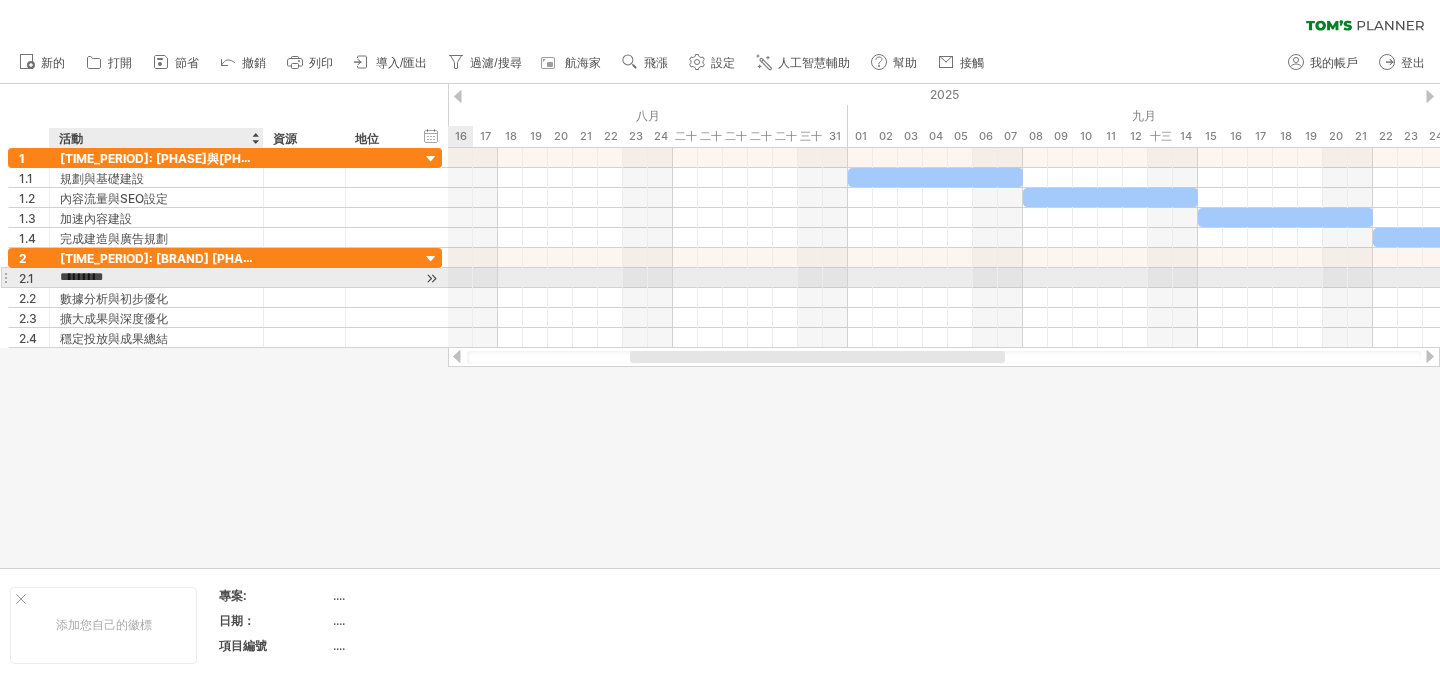 click on "*********" at bounding box center [156, 277] 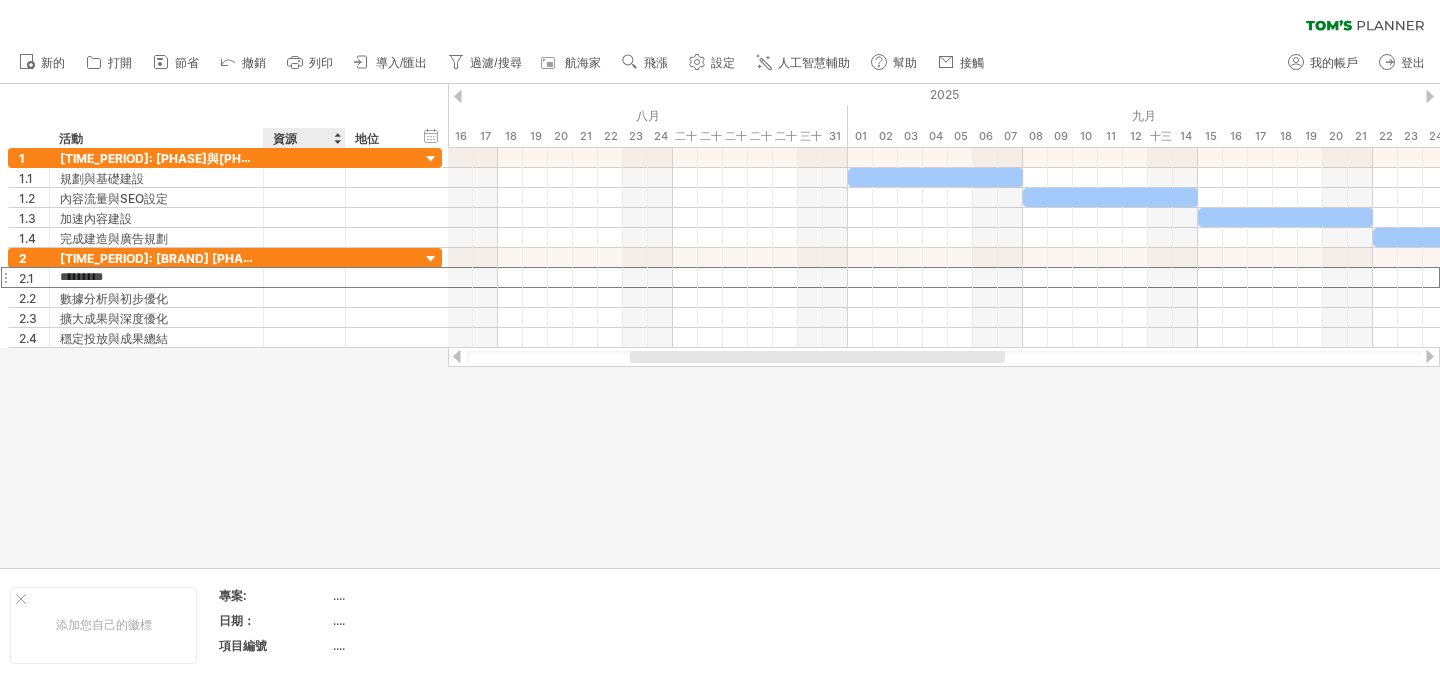 click at bounding box center [720, 326] 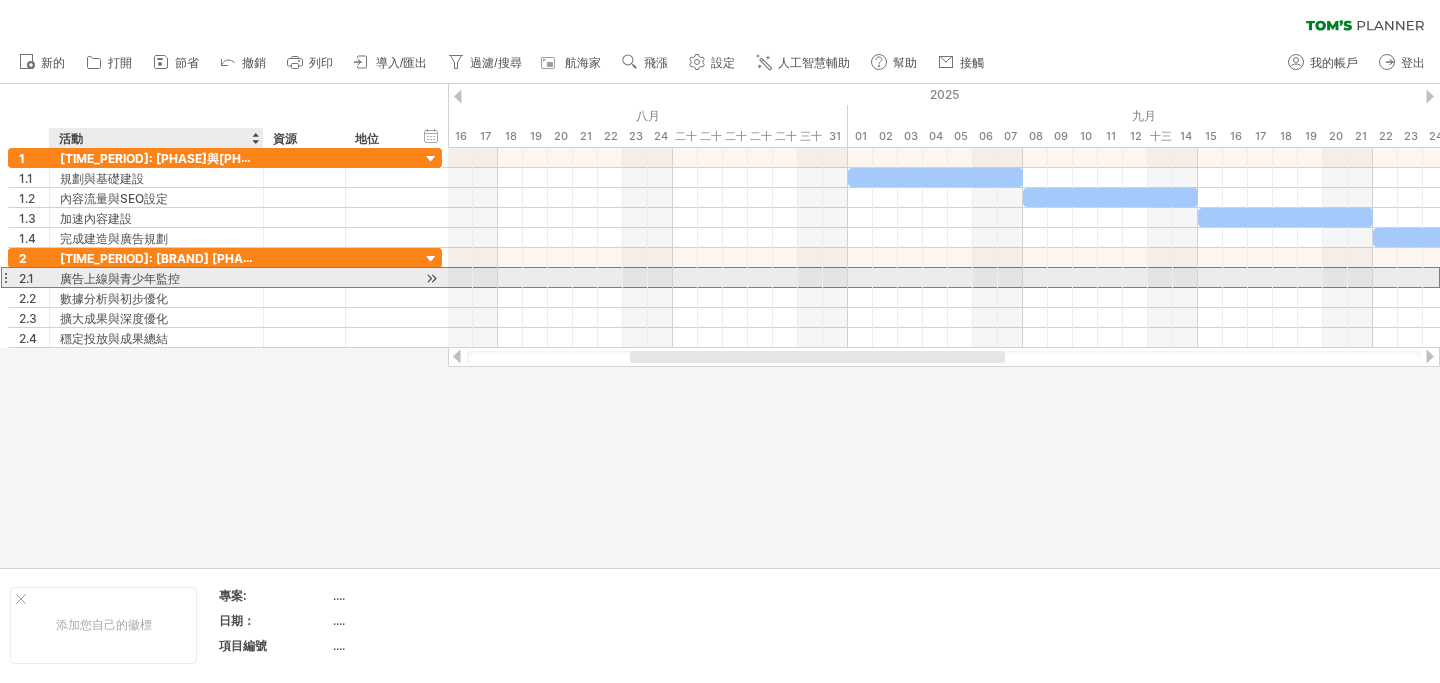click on "廣告上線與青少年監控" at bounding box center [120, 278] 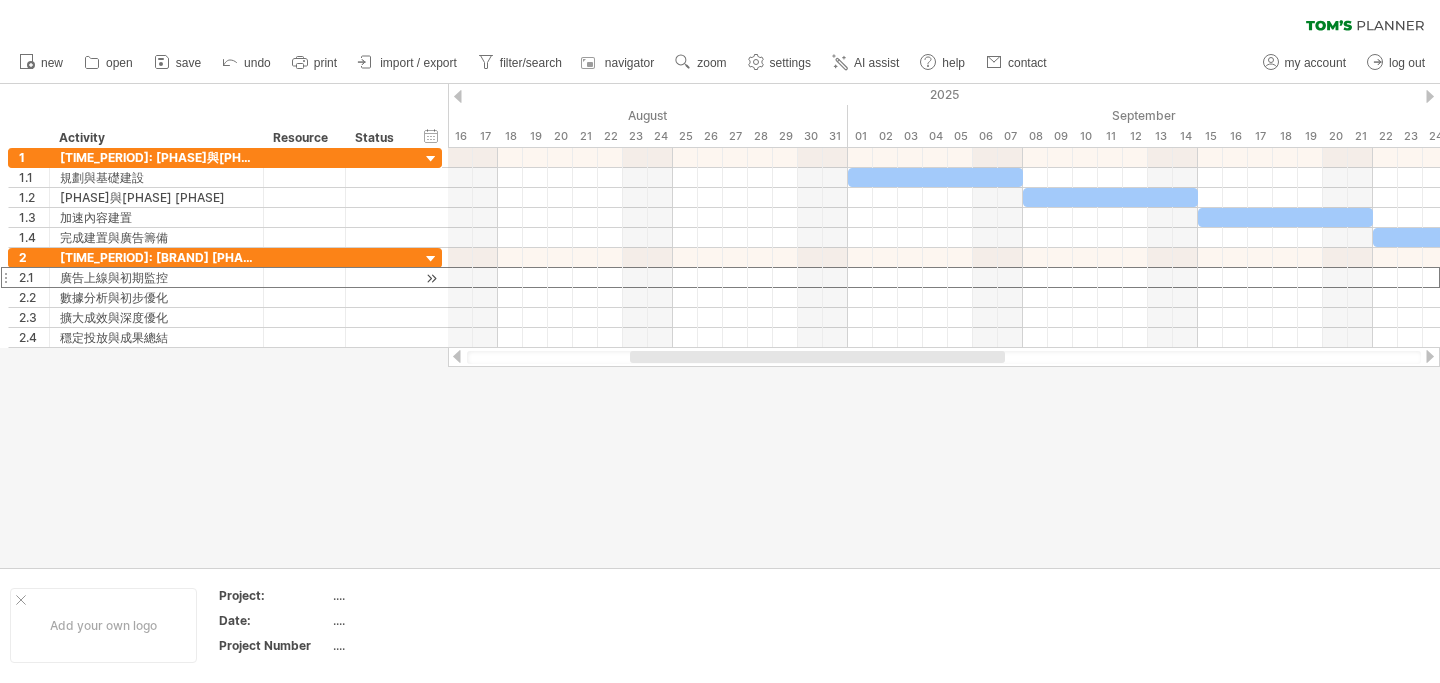 click at bounding box center [720, 326] 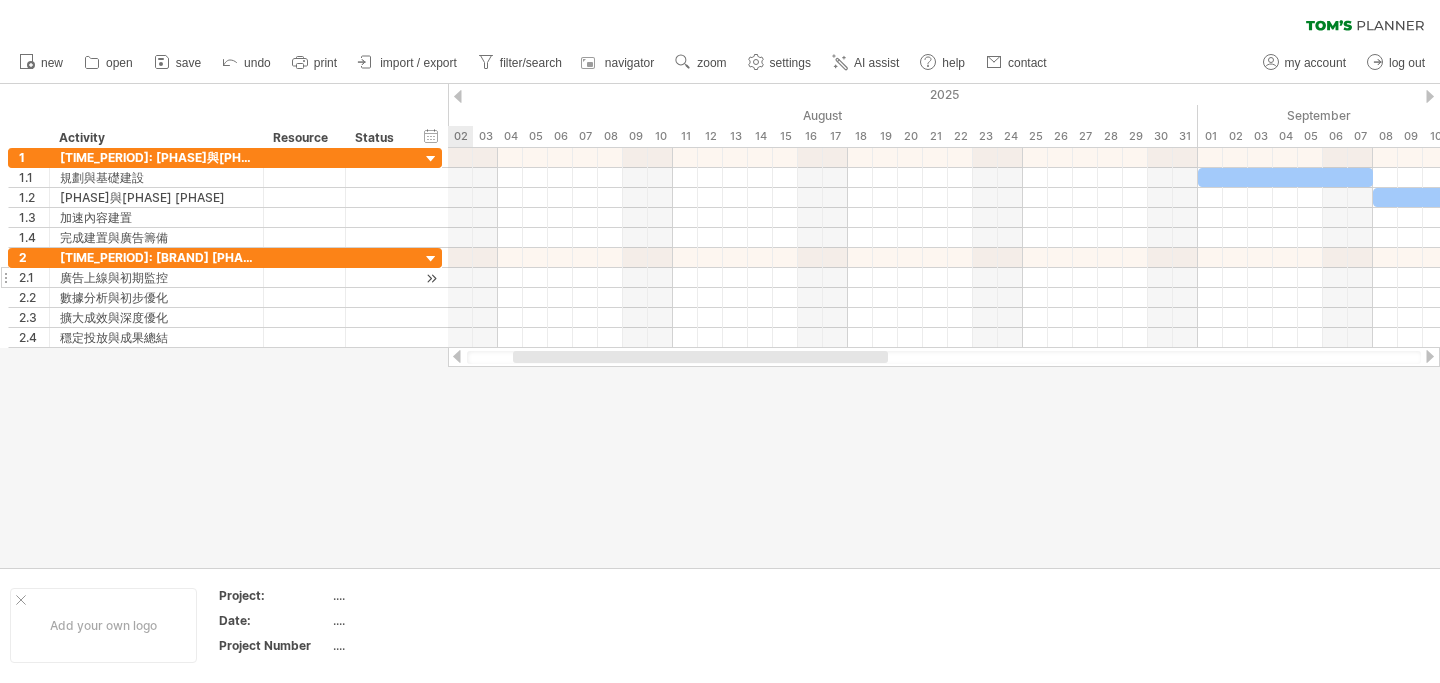 drag, startPoint x: 740, startPoint y: 356, endPoint x: 622, endPoint y: 362, distance: 118.15244 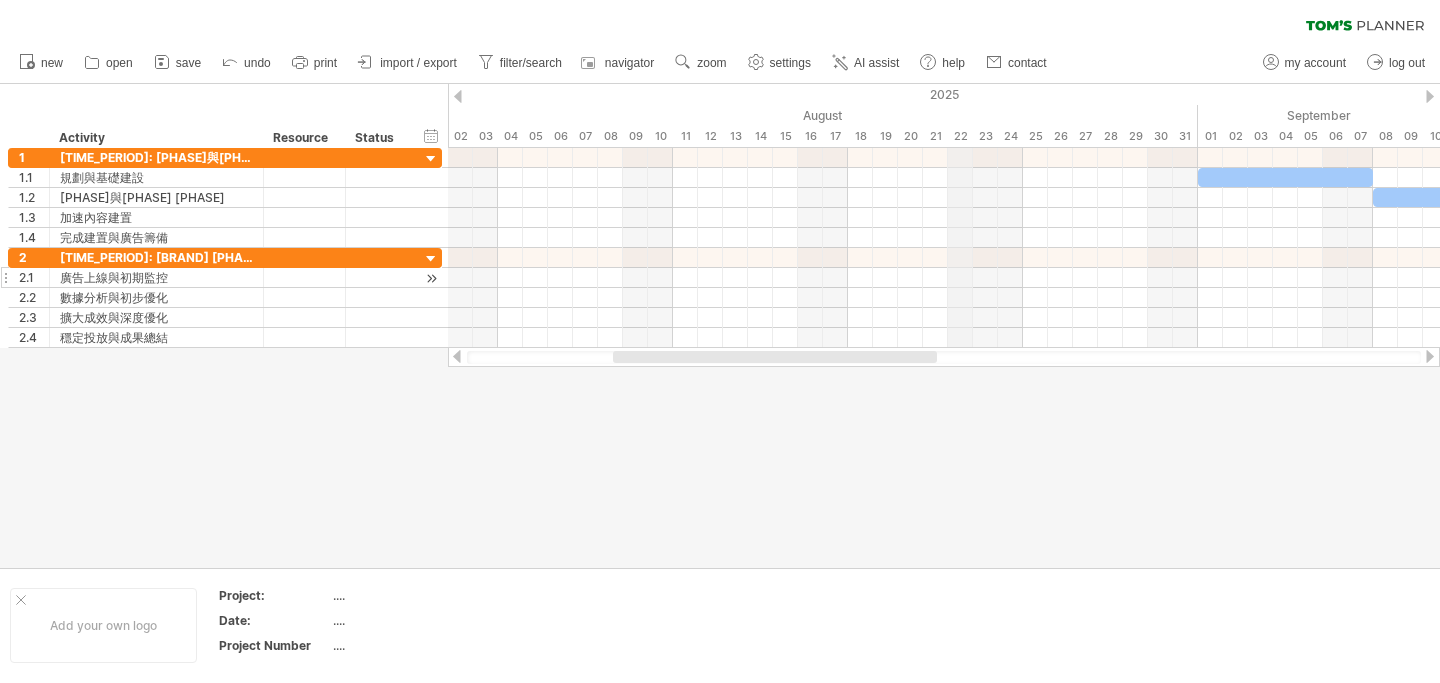 click on "2025" at bounding box center (1410, 94) 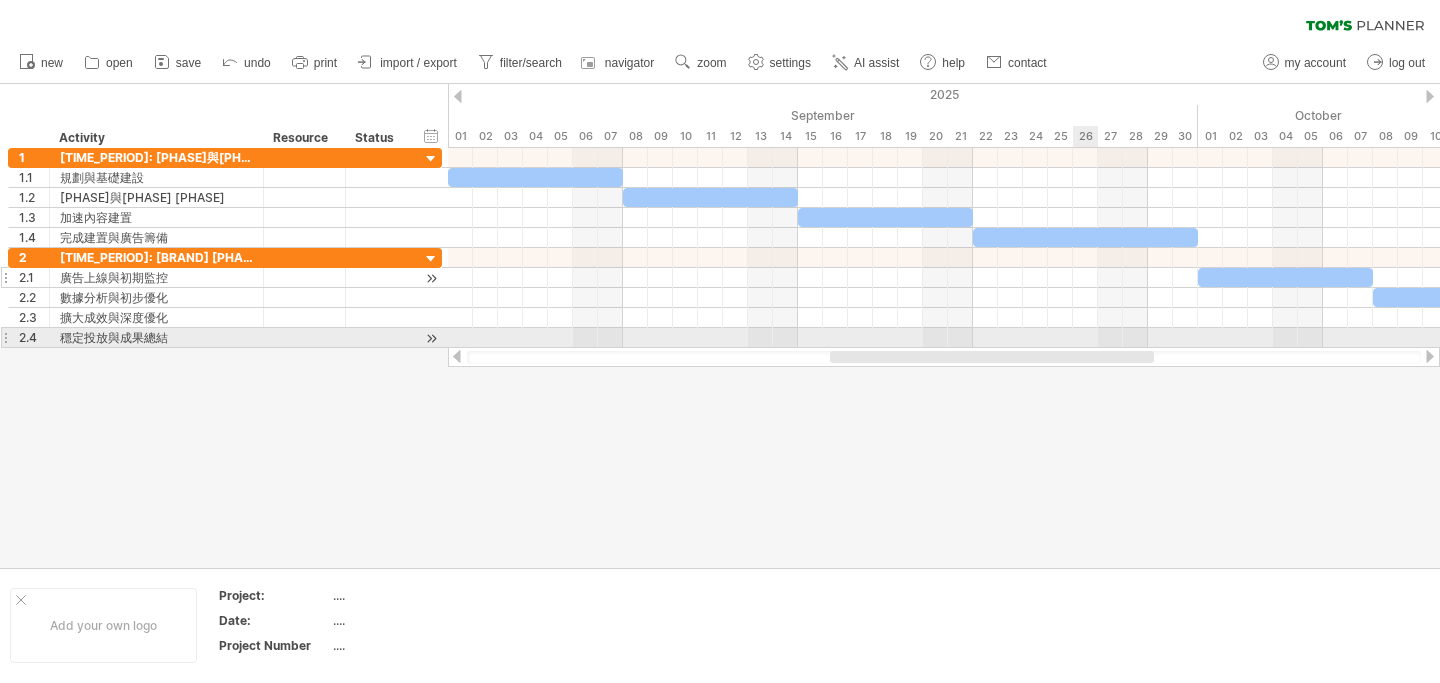 drag, startPoint x: 903, startPoint y: 354, endPoint x: 1079, endPoint y: 346, distance: 176.18172 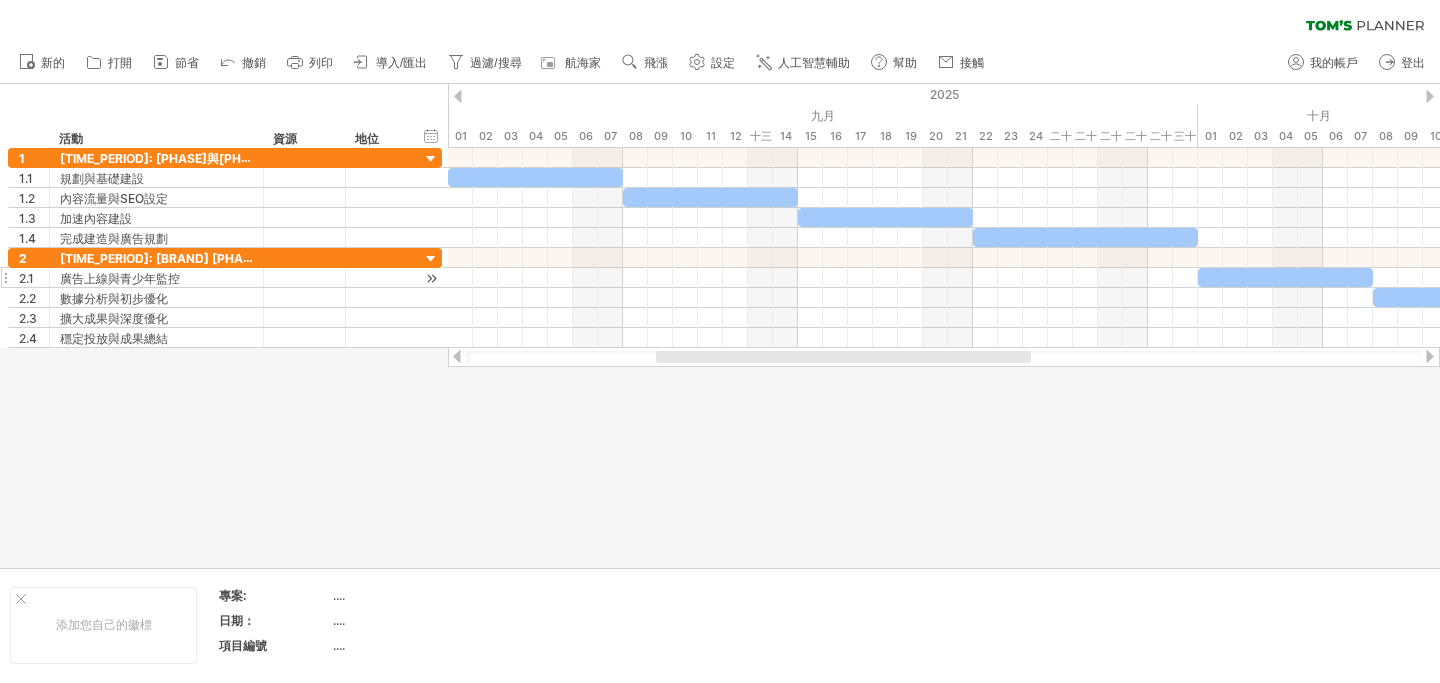 click at bounding box center (720, 326) 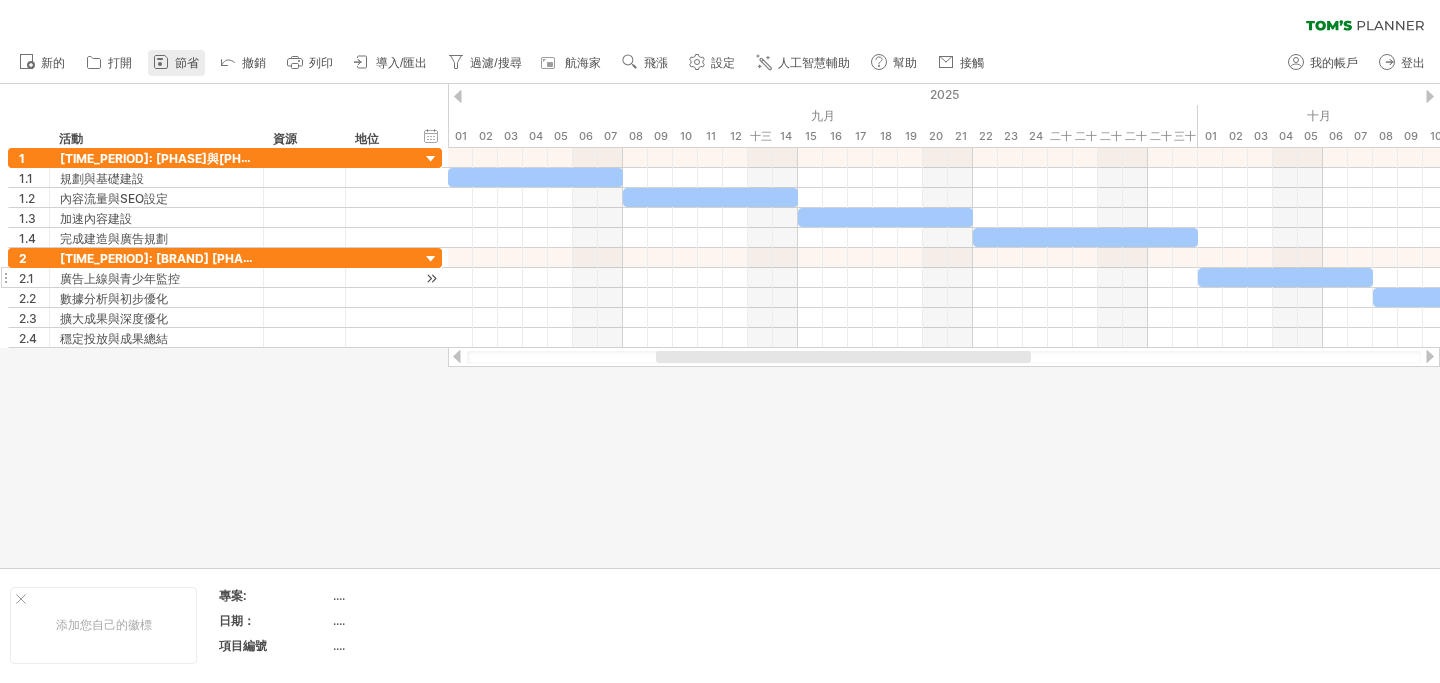 click on "節省" at bounding box center [187, 63] 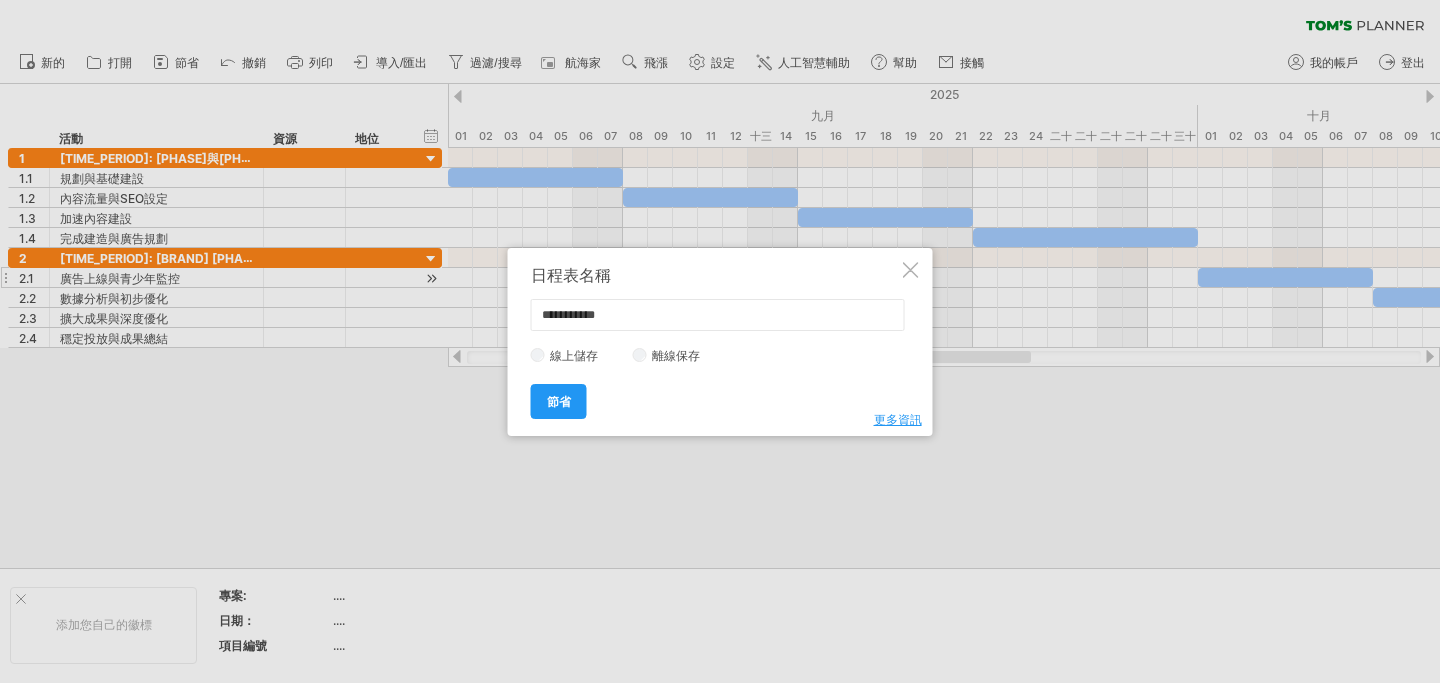 click at bounding box center [911, 270] 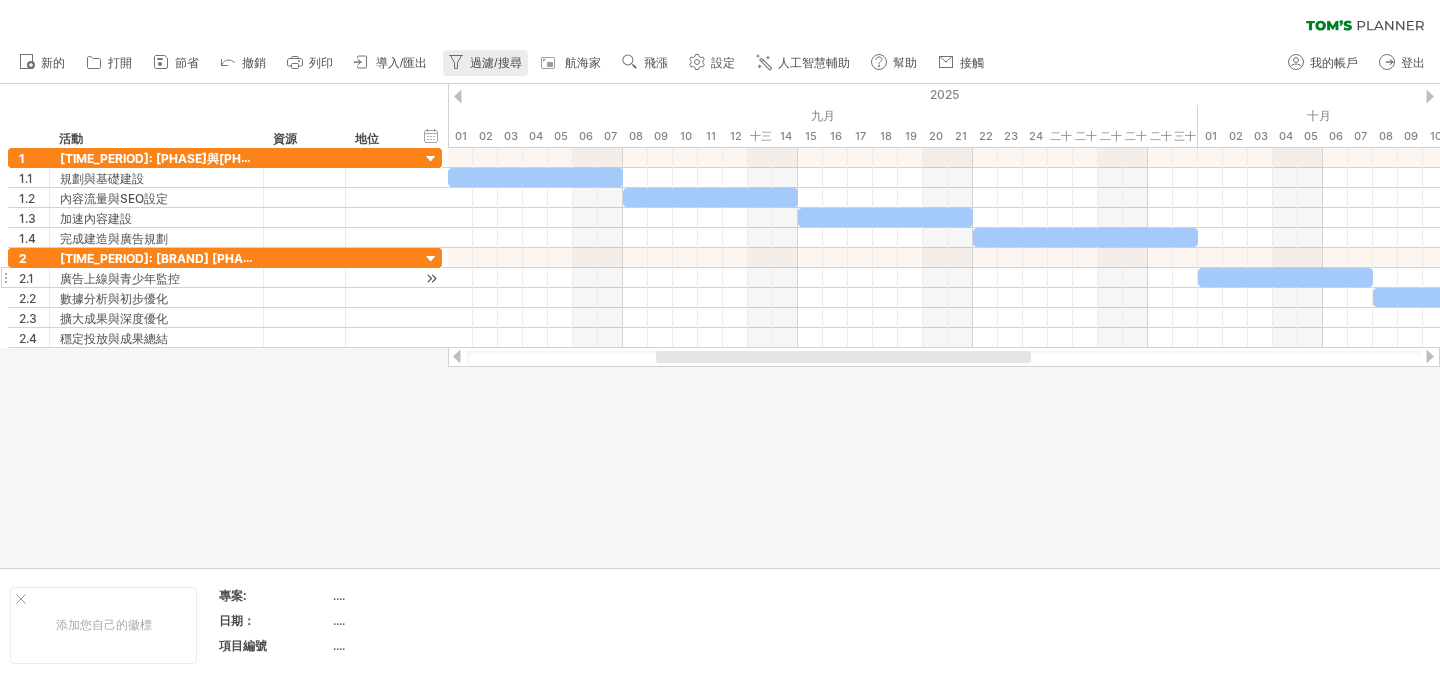 click on "過濾/搜尋" at bounding box center [495, 63] 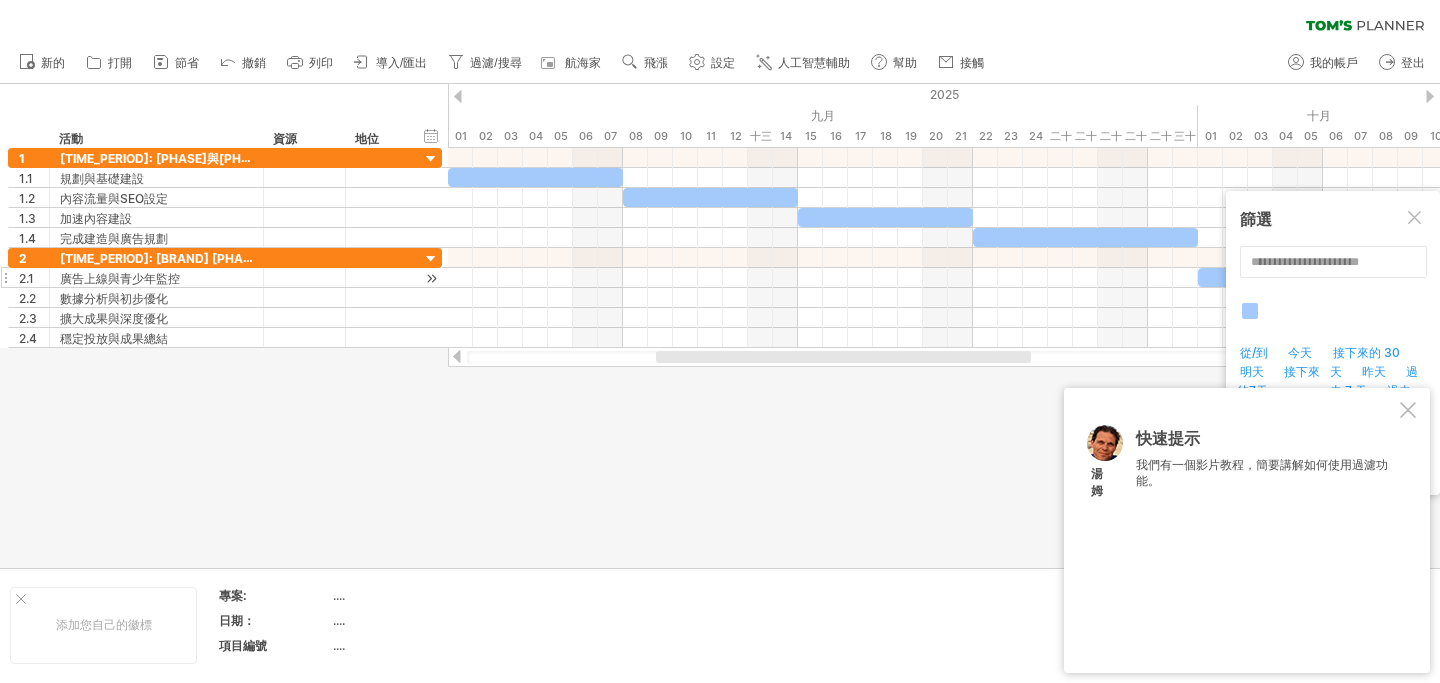 click at bounding box center [1408, 410] 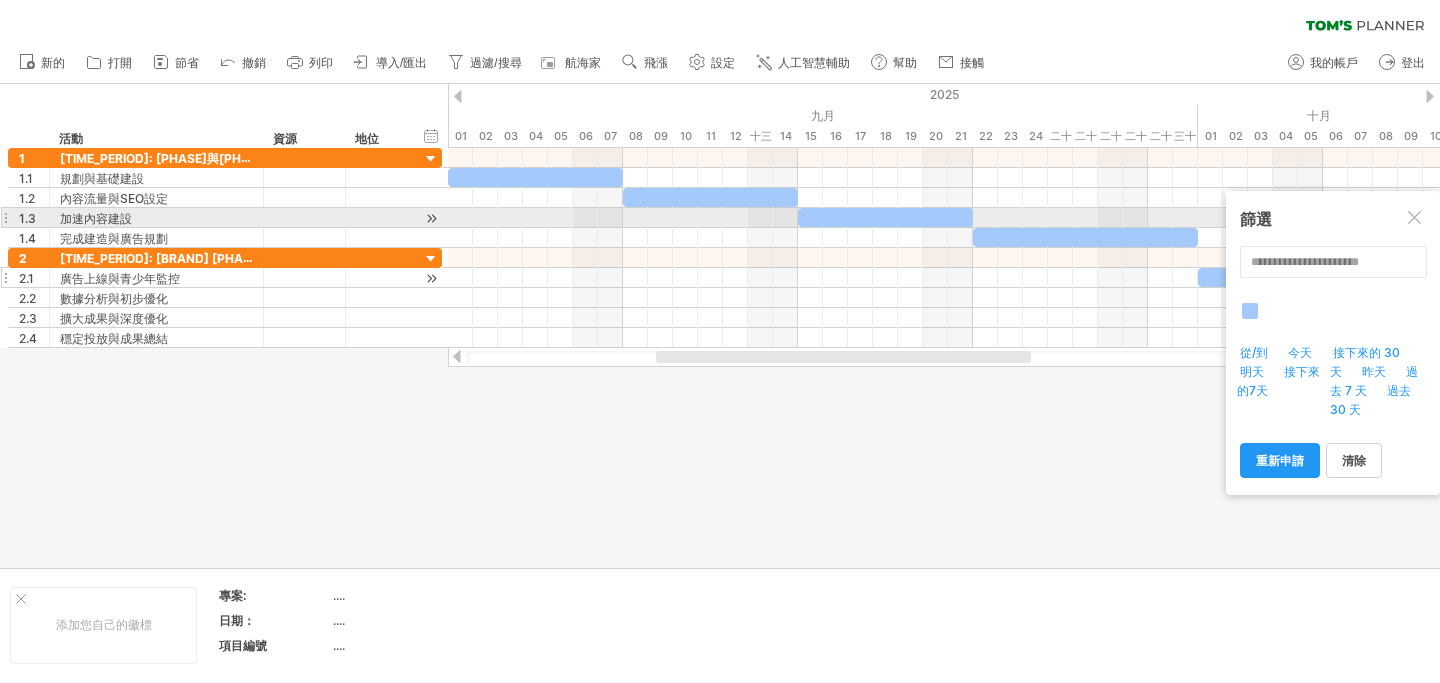 click at bounding box center (1416, 219) 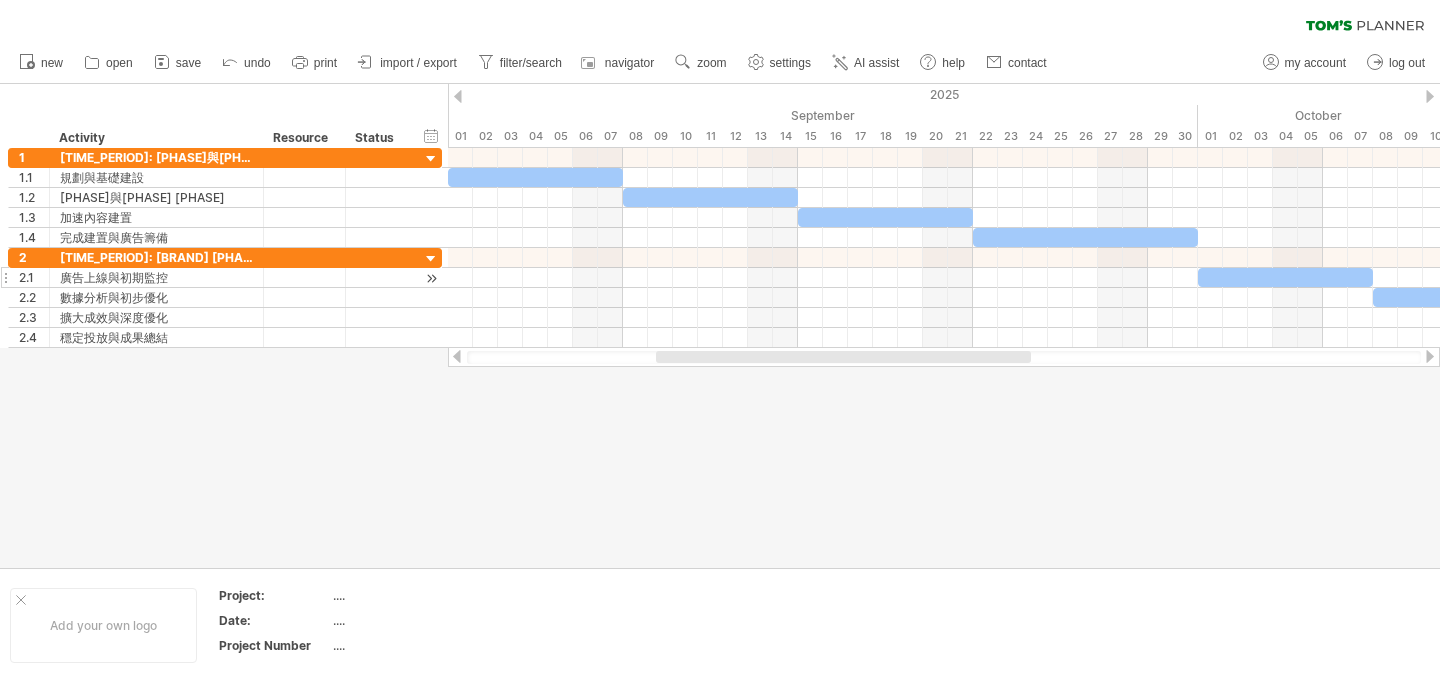 click on "clear filter
reapply filter" at bounding box center (720, 21) 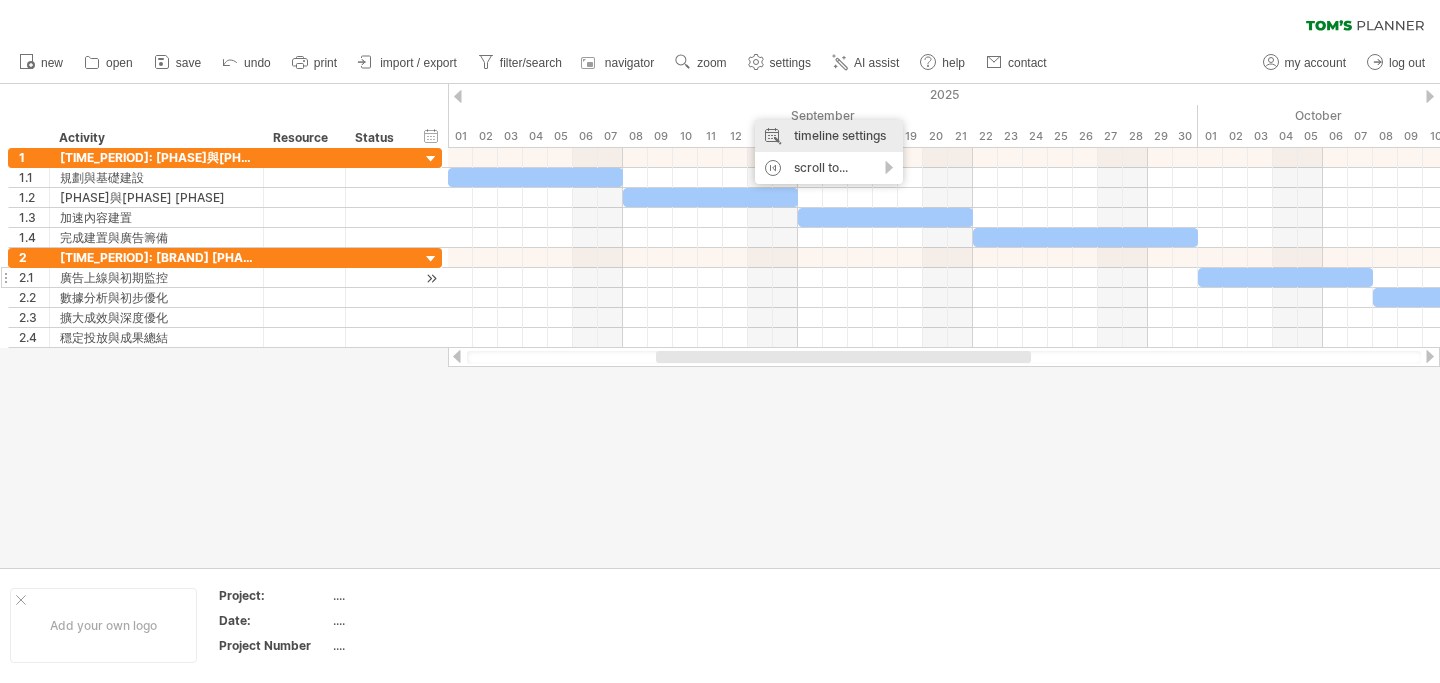 click on "timeline settings" at bounding box center (829, 136) 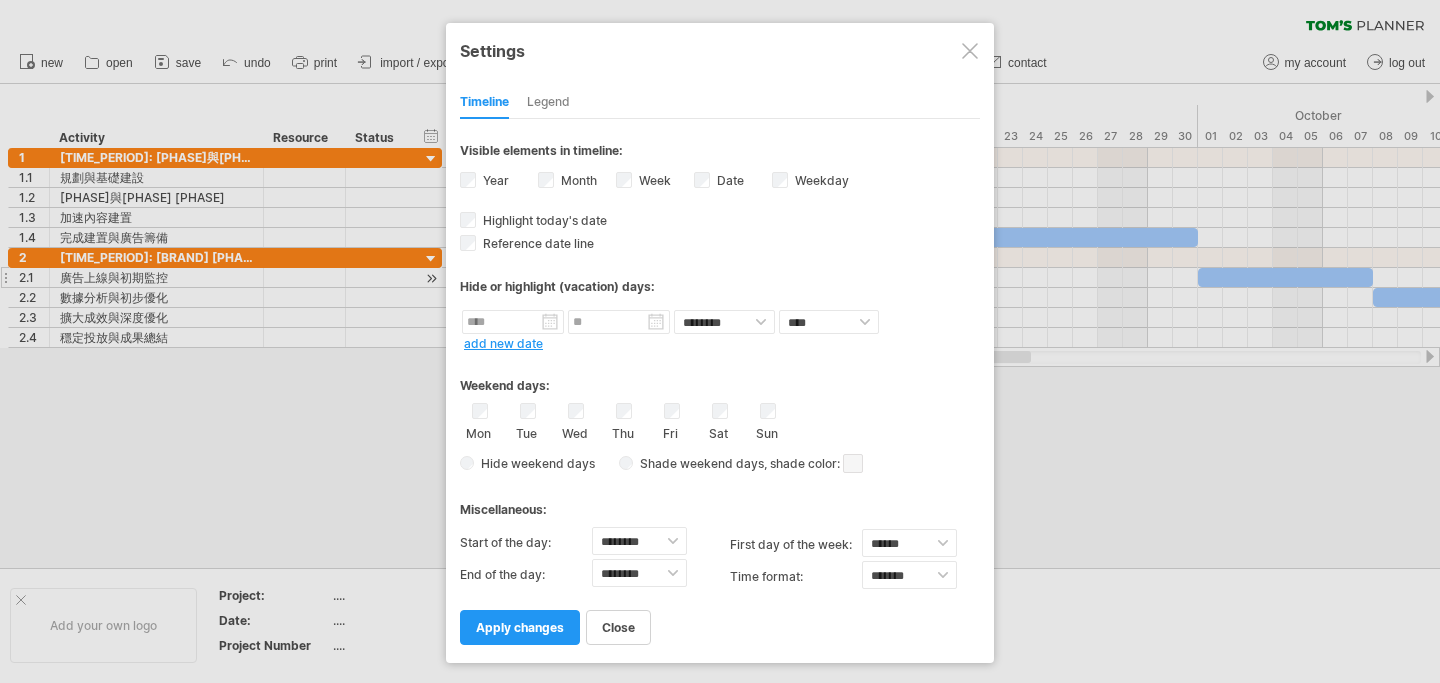click on "Week
visibility of weeknumbers
Currently there is not enough space horizontally to display the week numbers in the timeline. However if you zoom in on your schedule the weeknumber will be displayed when possible." at bounding box center [655, 182] 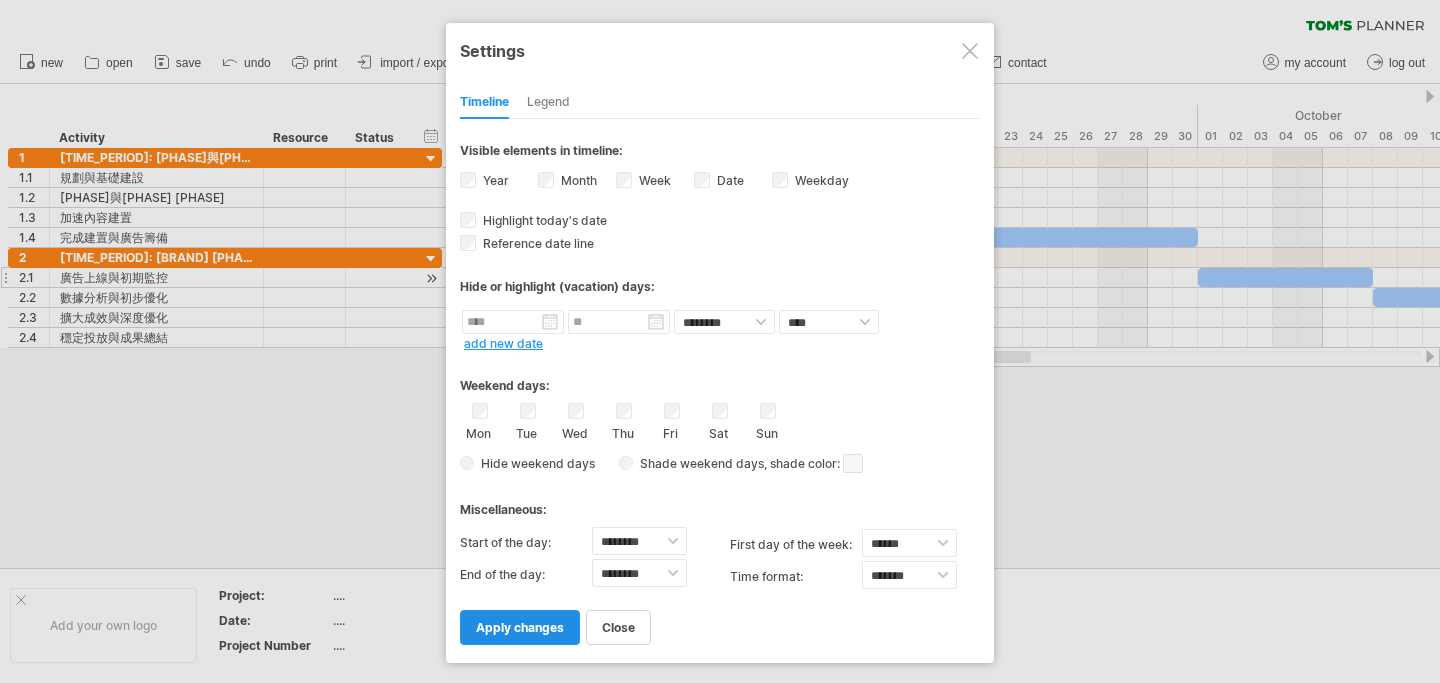 click on "apply changes" at bounding box center (520, 627) 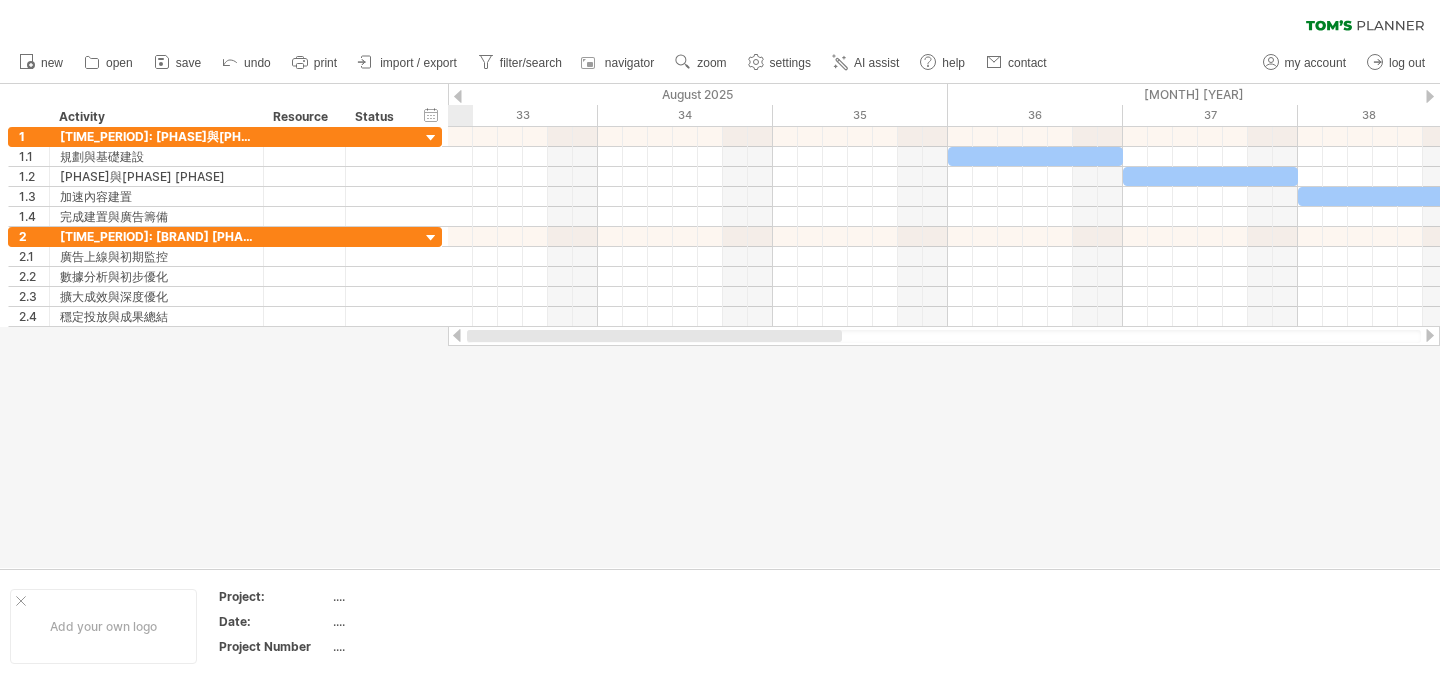 drag, startPoint x: 792, startPoint y: 334, endPoint x: 545, endPoint y: 353, distance: 247.72969 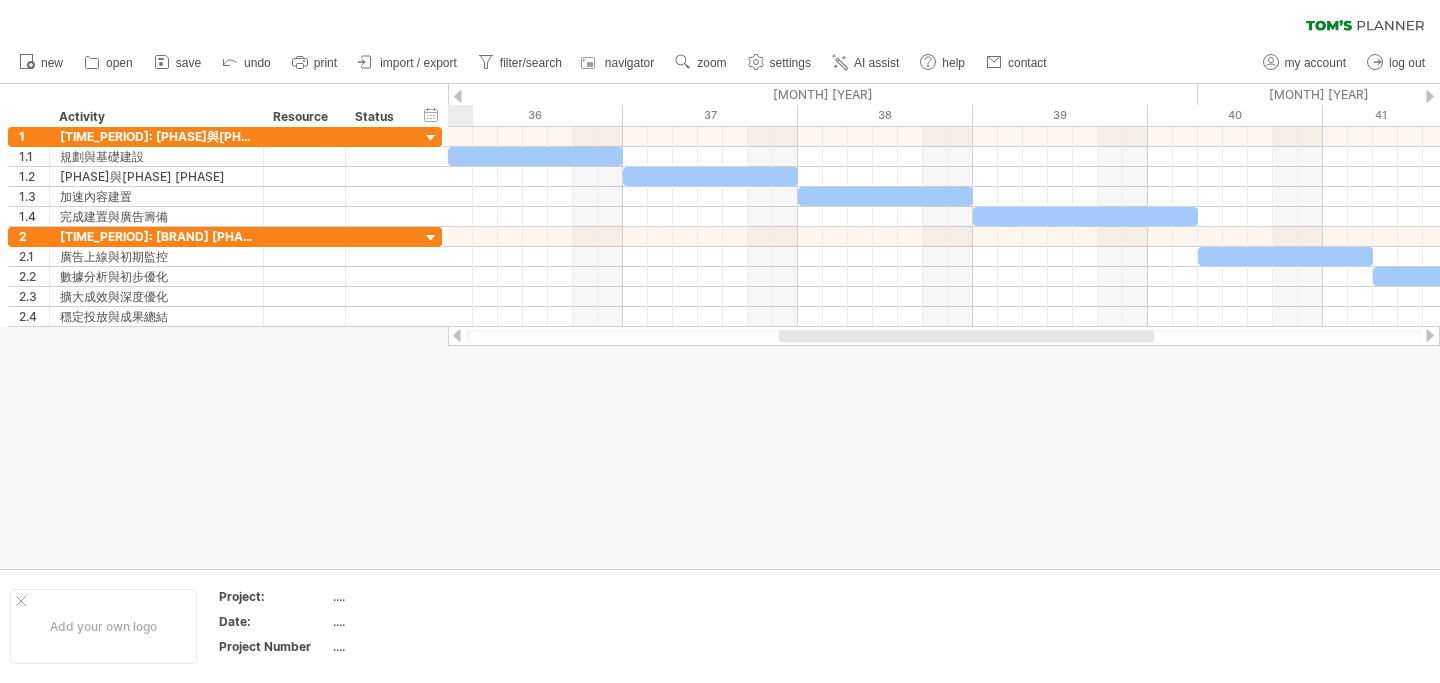 drag, startPoint x: 647, startPoint y: 332, endPoint x: 801, endPoint y: 335, distance: 154.02922 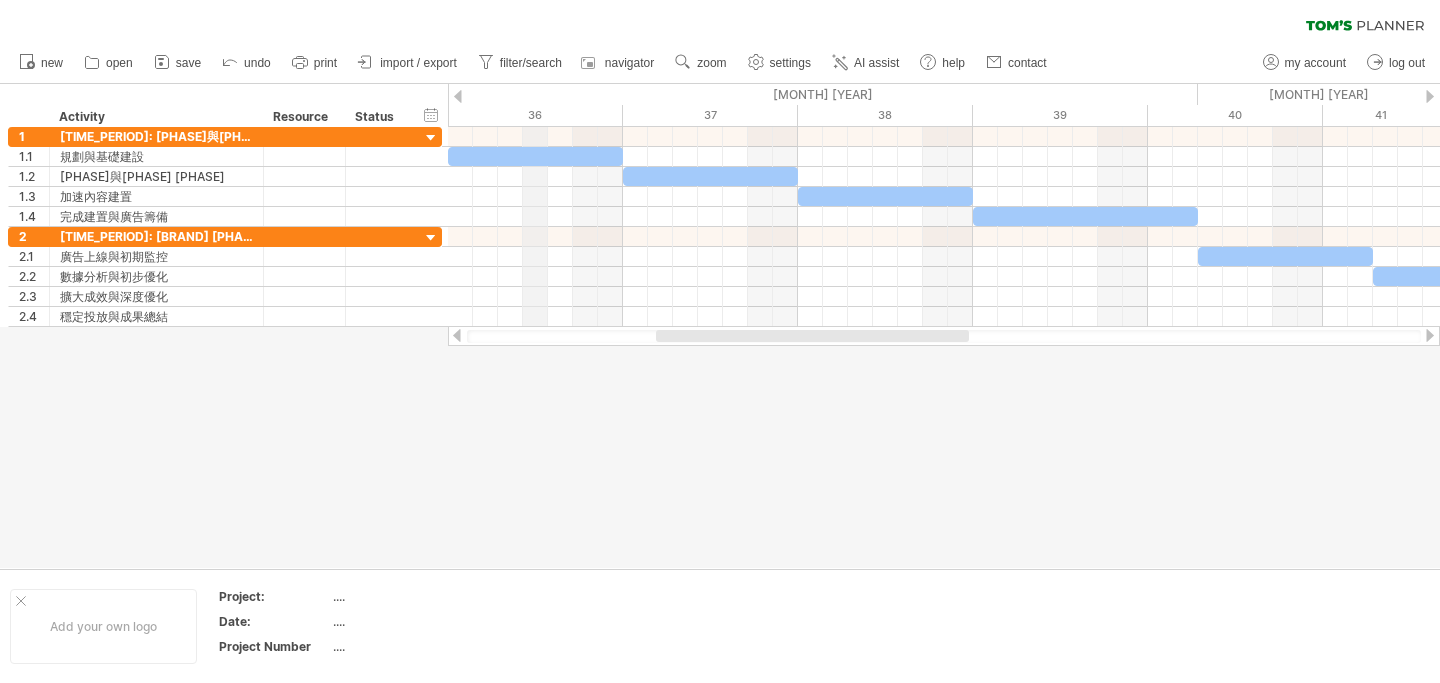 click on "36" at bounding box center (535, 115) 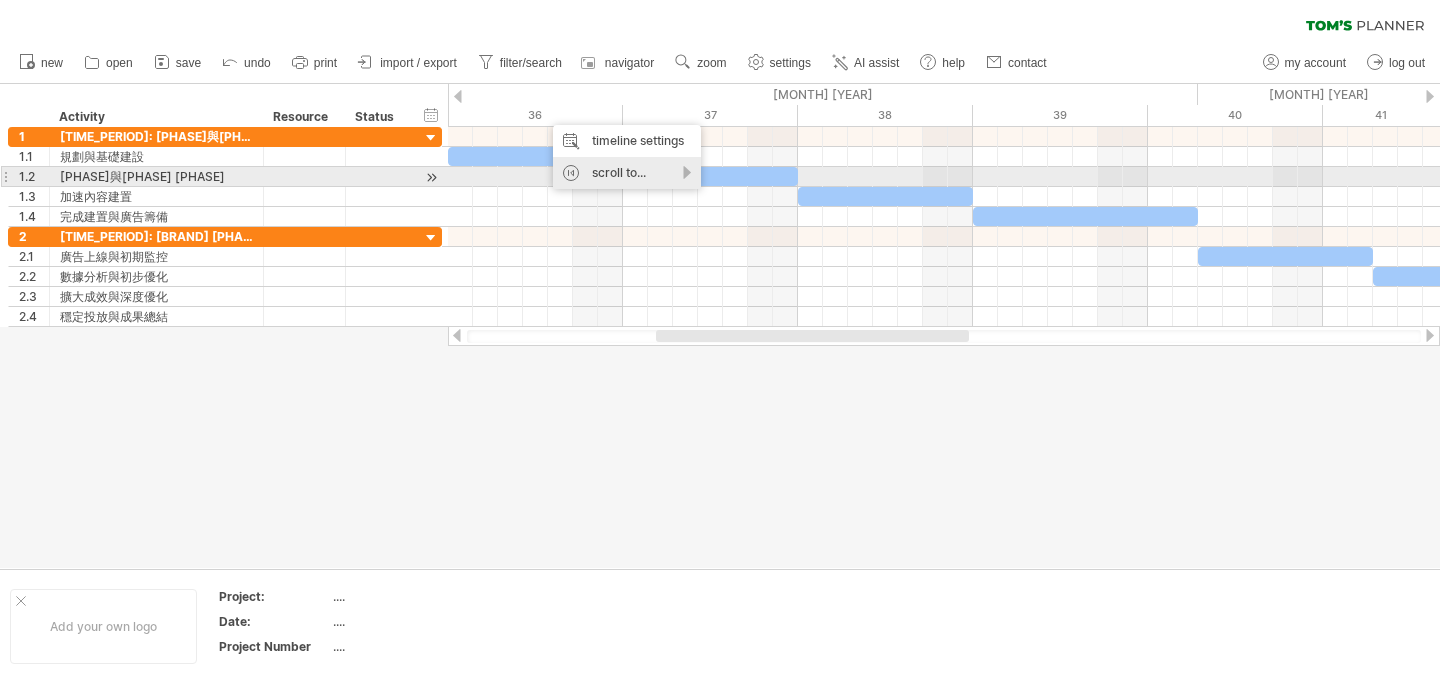 click on "scroll to..." at bounding box center (627, 173) 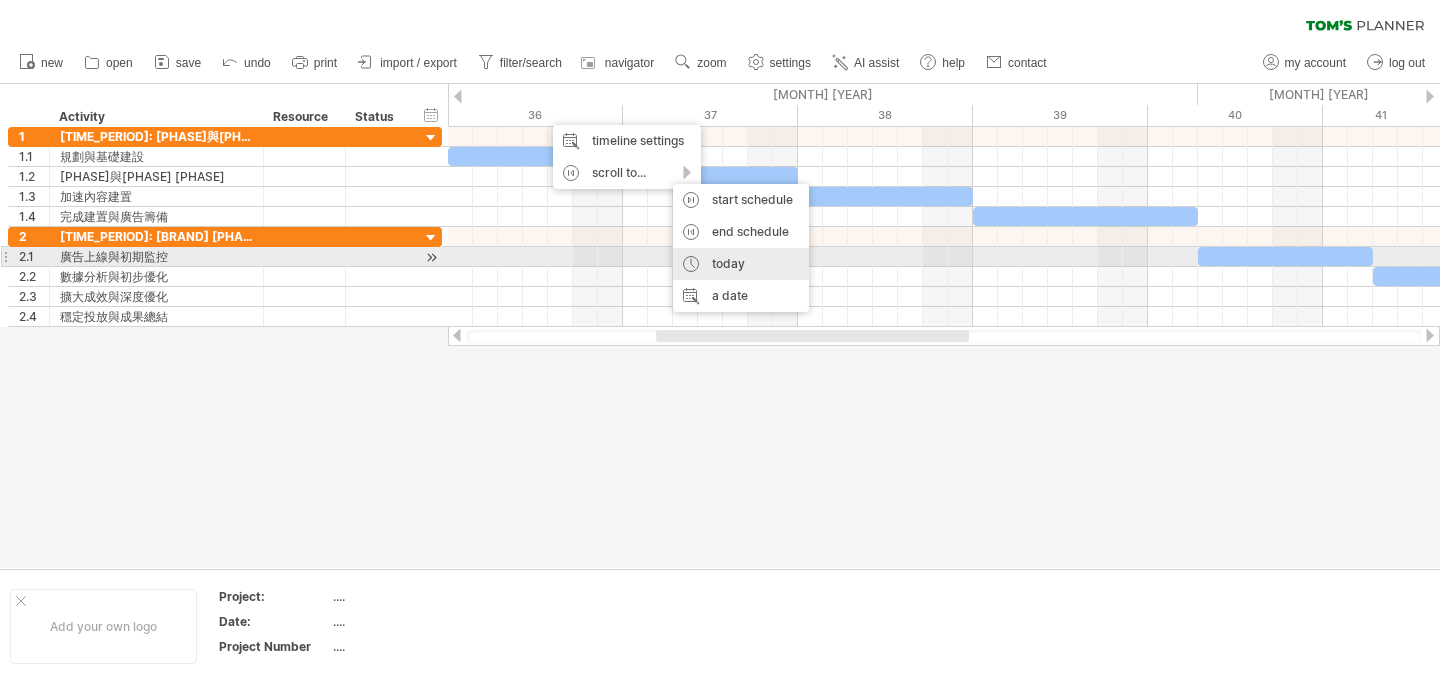 click on "today" at bounding box center [741, 264] 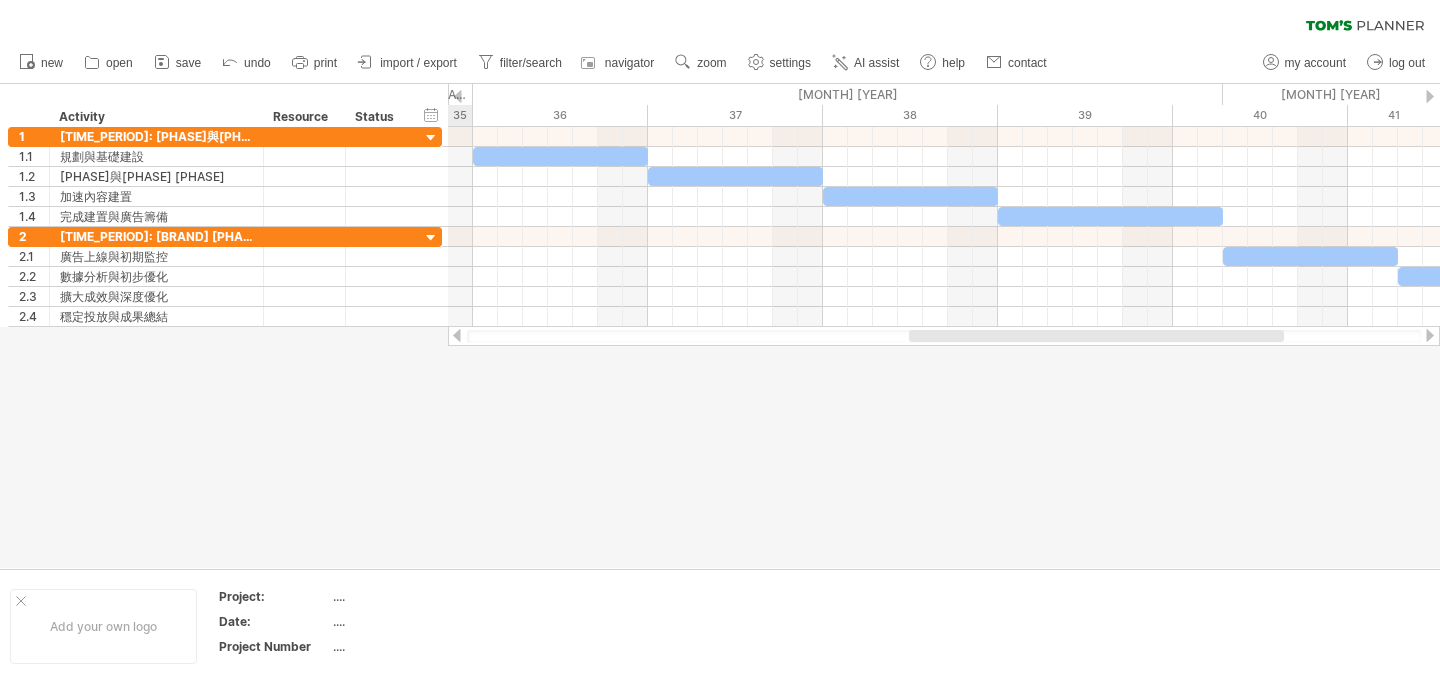 drag, startPoint x: 765, startPoint y: 337, endPoint x: 1081, endPoint y: 344, distance: 316.0775 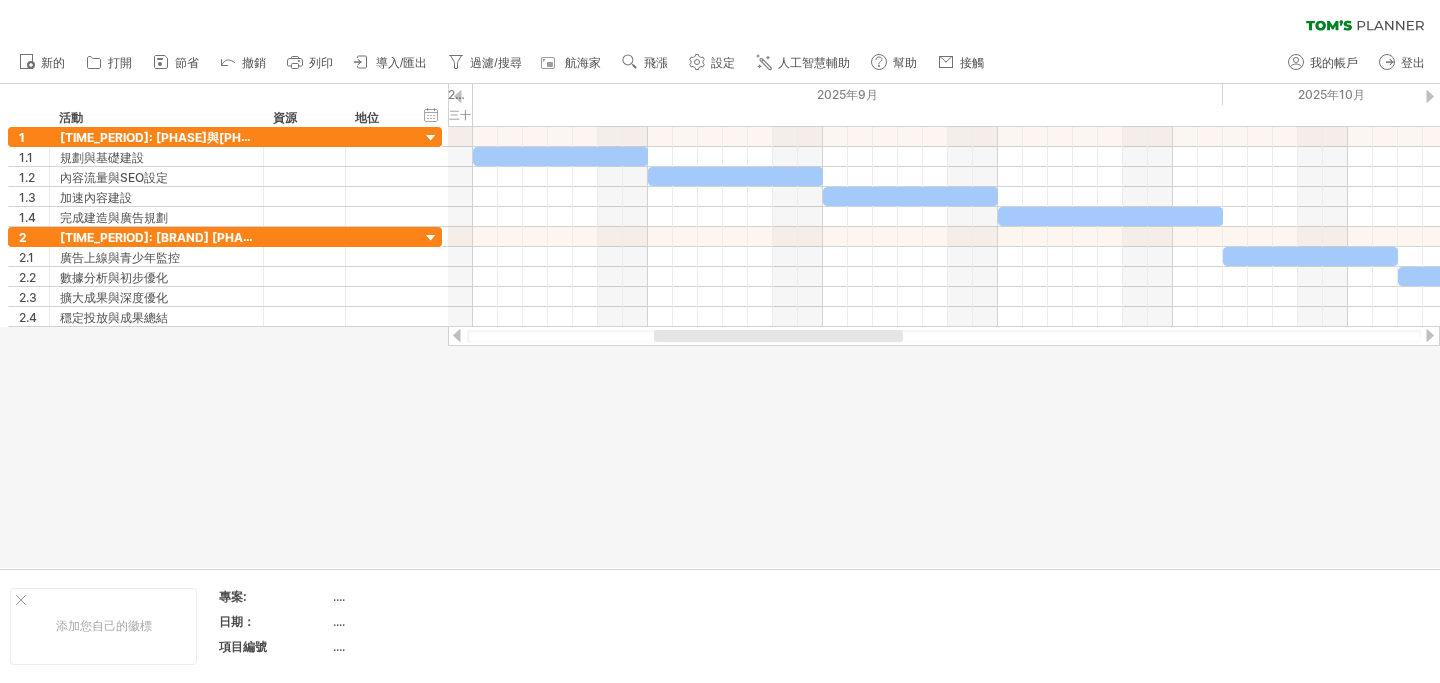 click at bounding box center (720, 326) 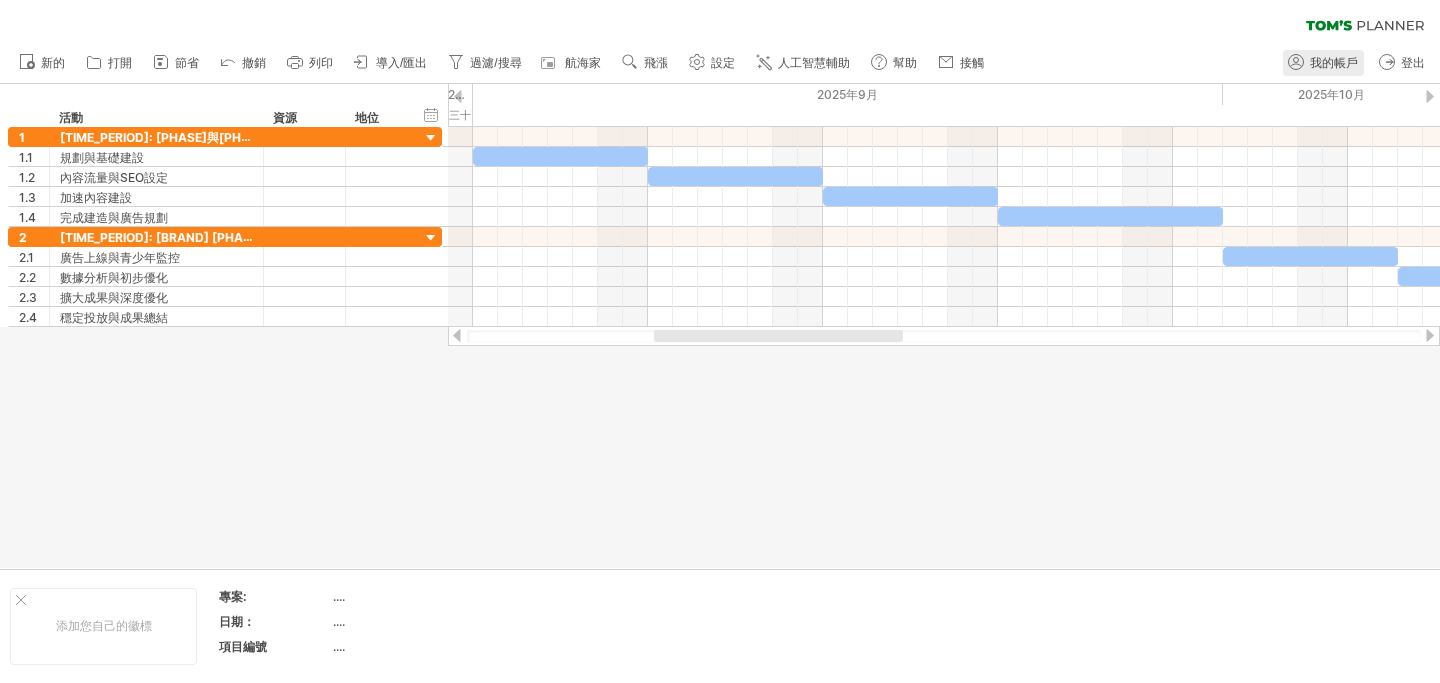 click on "我的帳戶" at bounding box center (1334, 63) 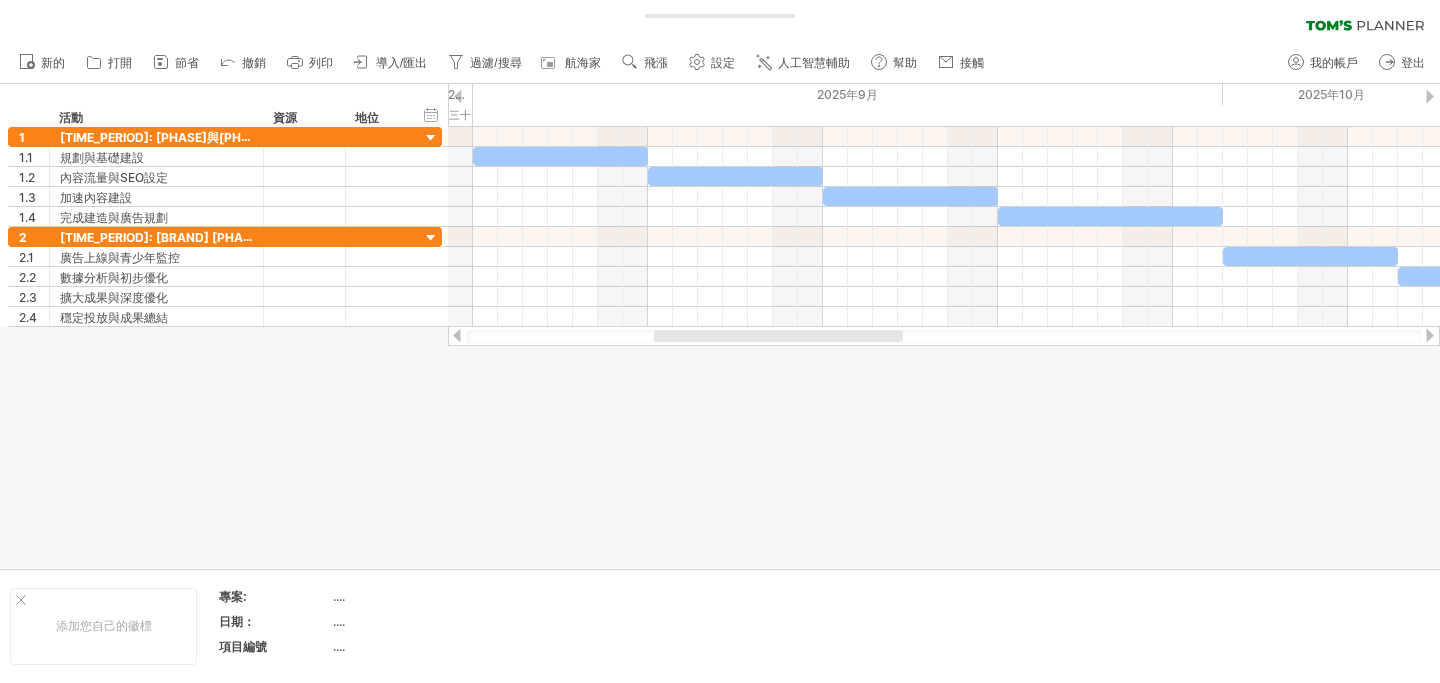 type on "**********" 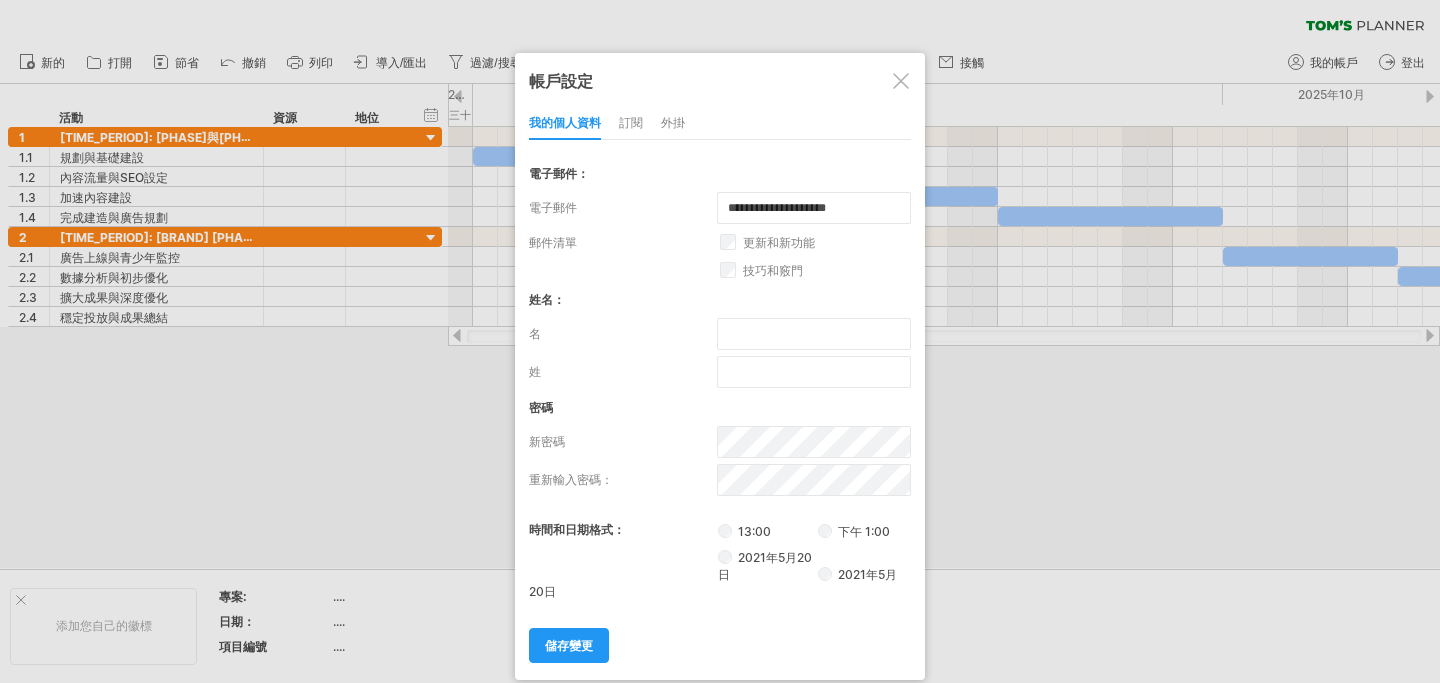 click at bounding box center [901, 81] 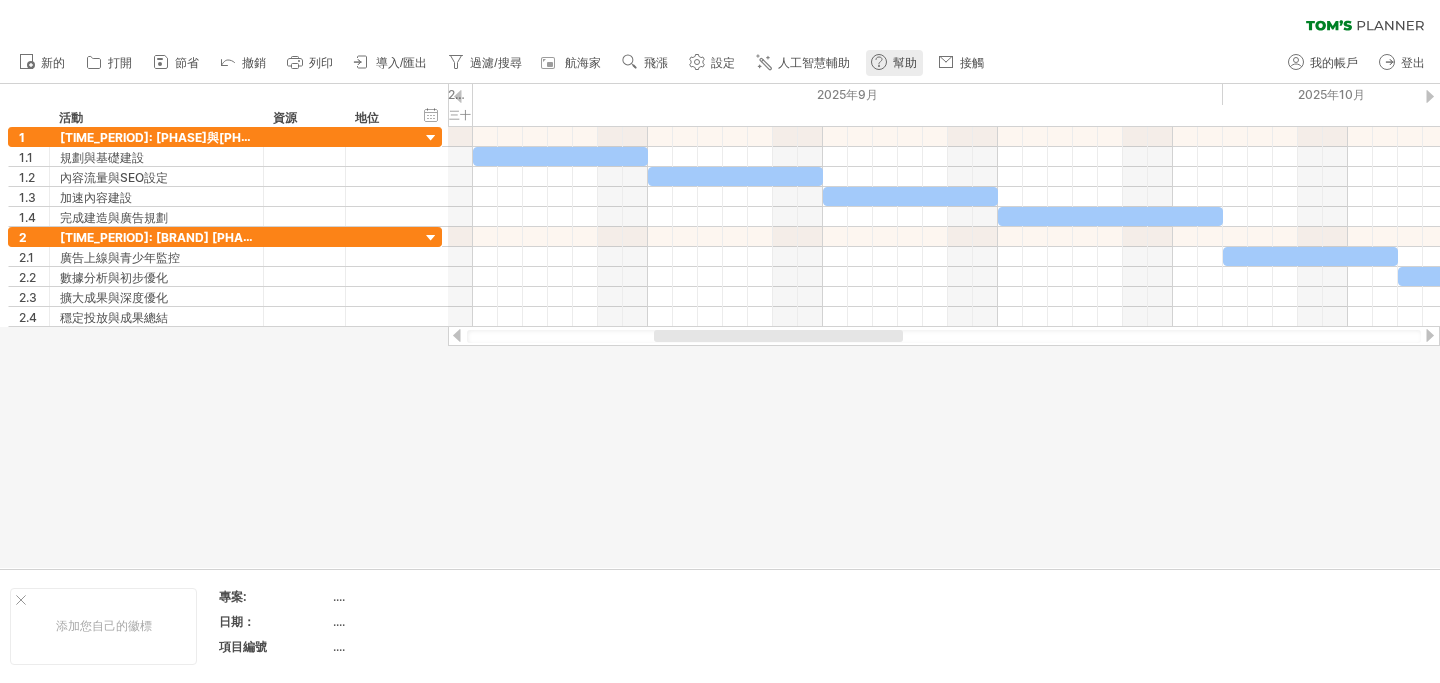 click on "幫助" at bounding box center (905, 63) 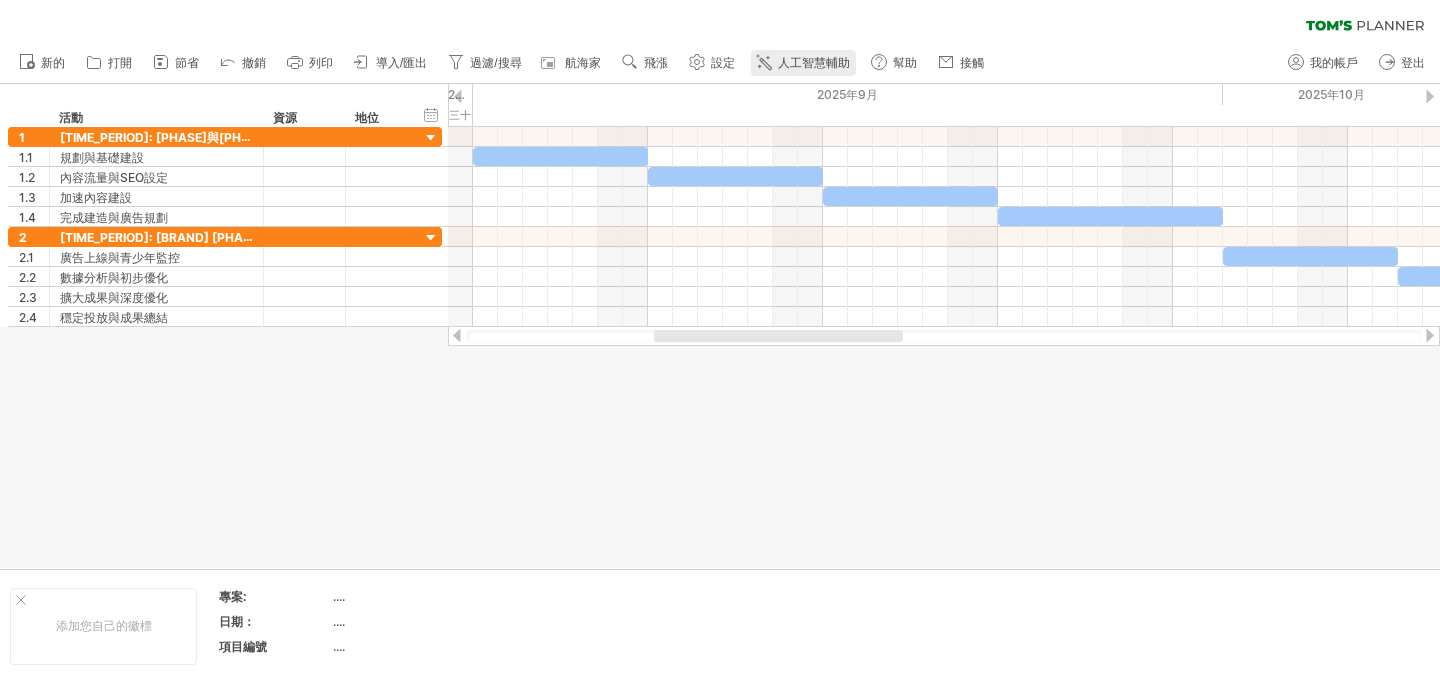 click on "人工智慧輔助" at bounding box center (814, 63) 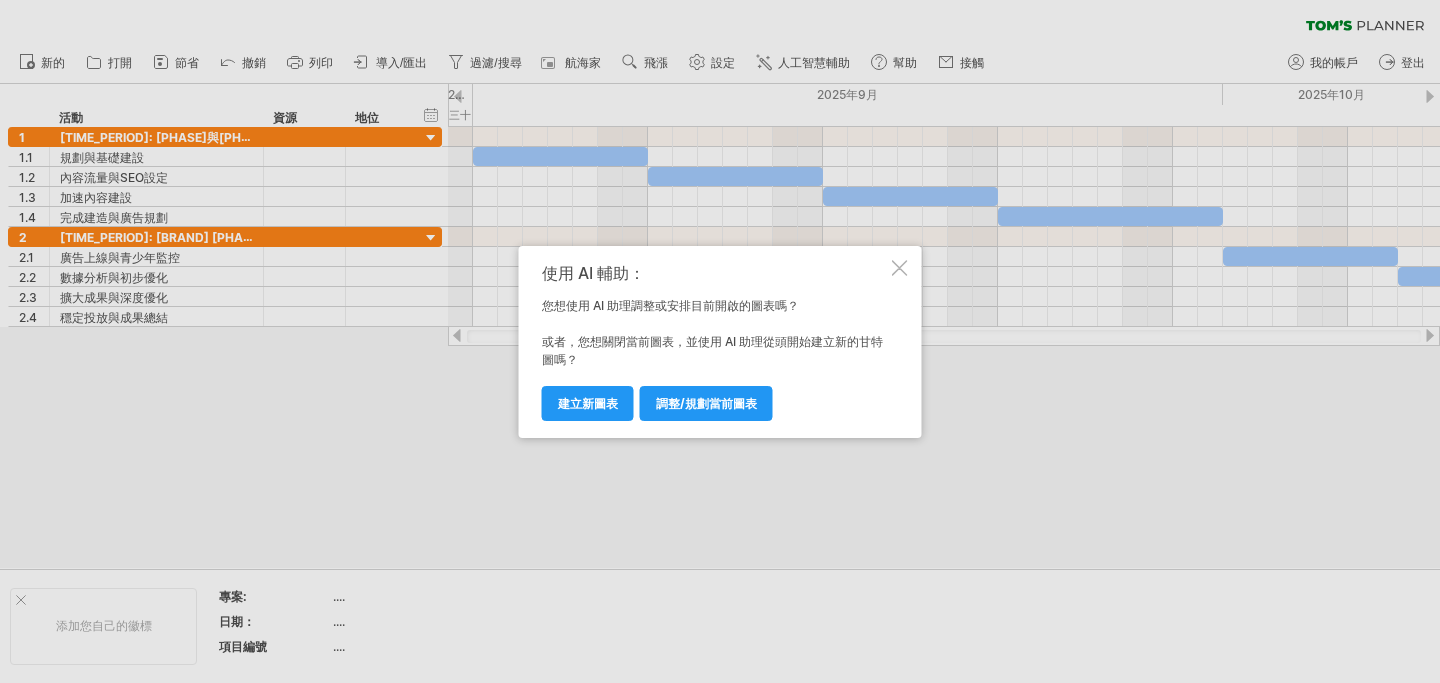 click at bounding box center (720, 341) 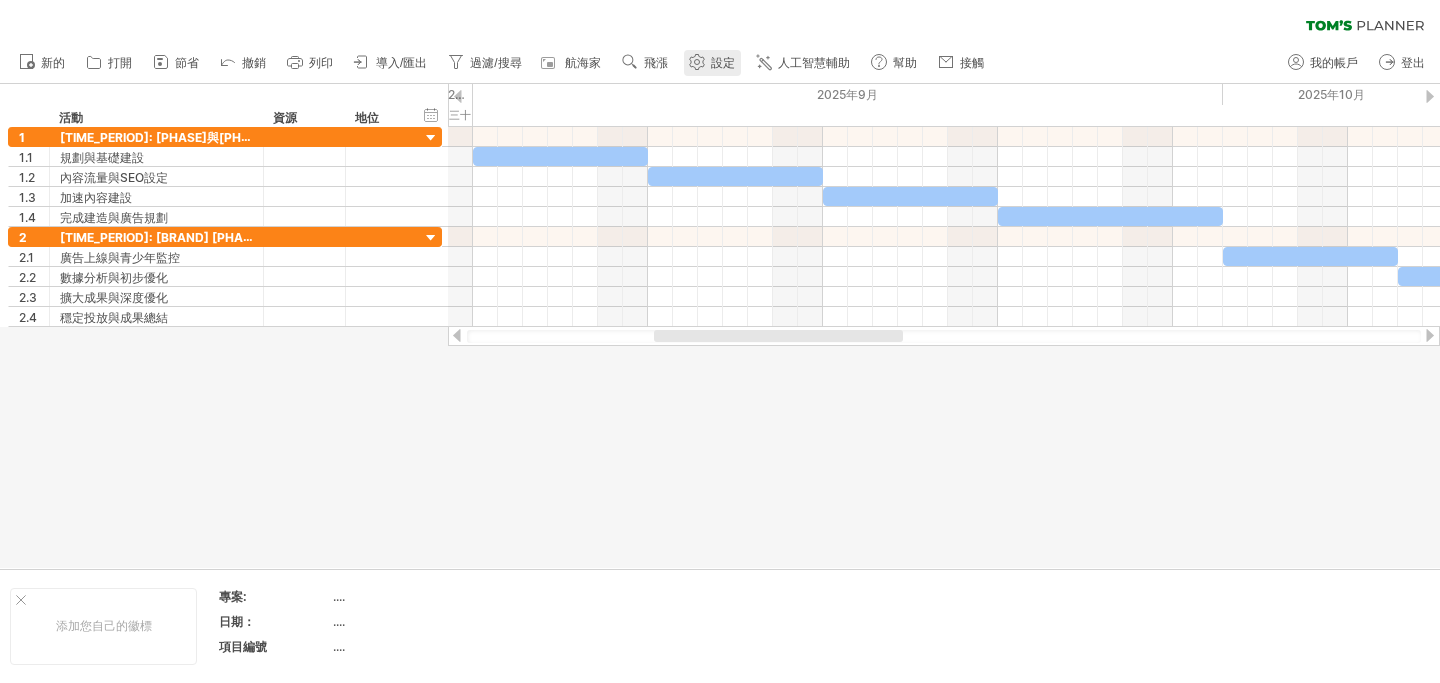 click on "設定" at bounding box center (723, 63) 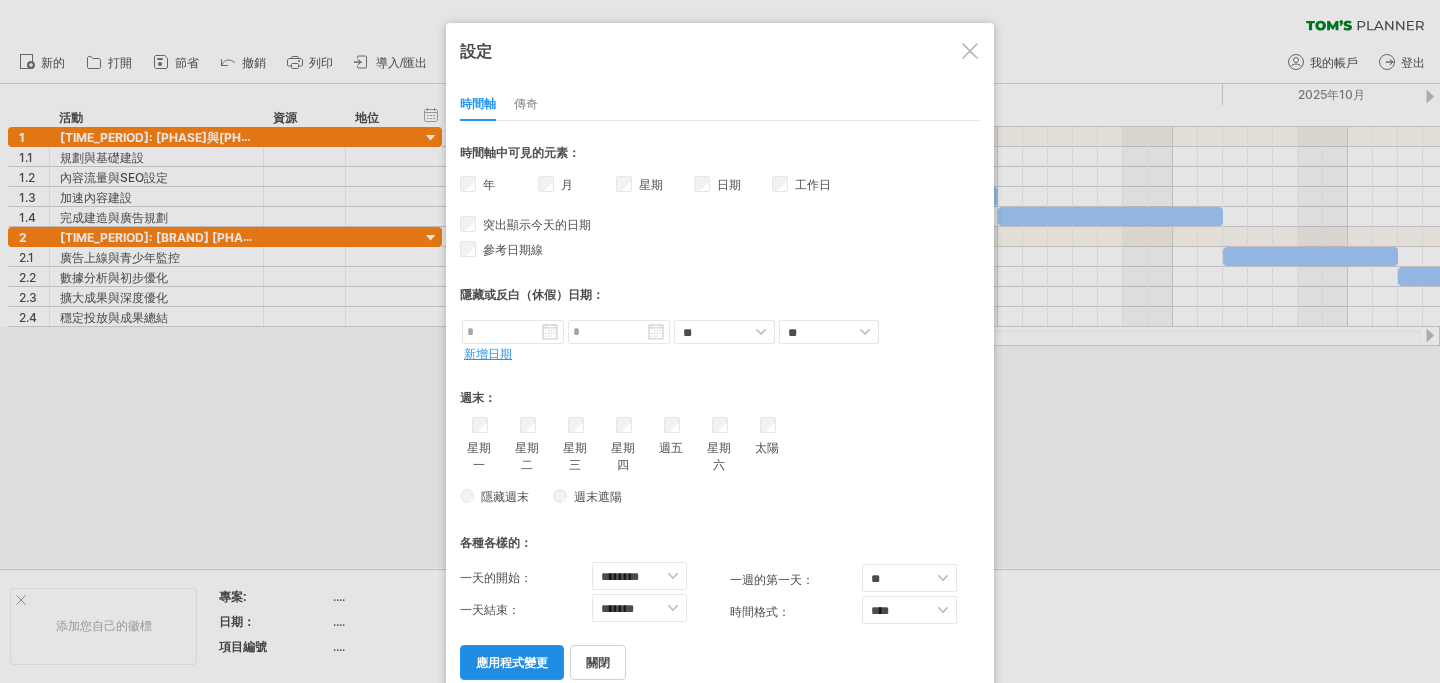 click on "應用程式變更" at bounding box center (512, 662) 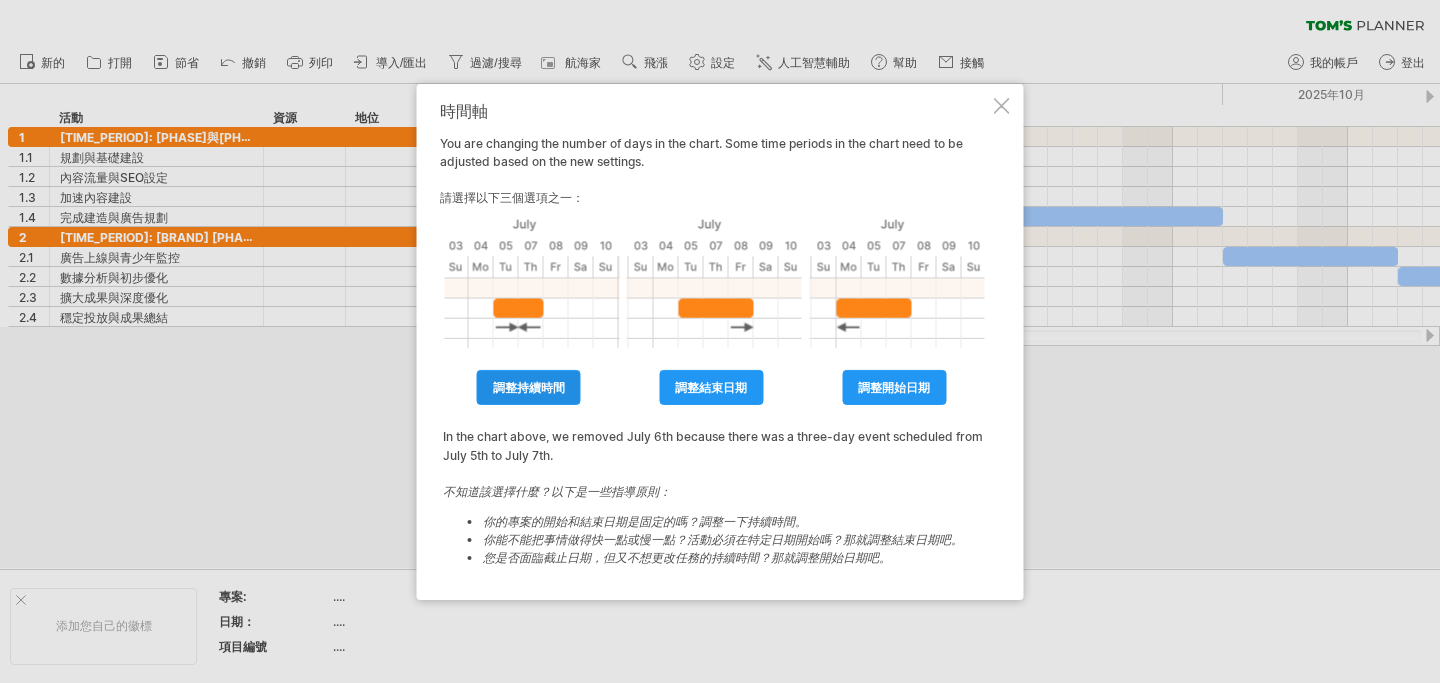 click on "調整持續時間" at bounding box center (529, 386) 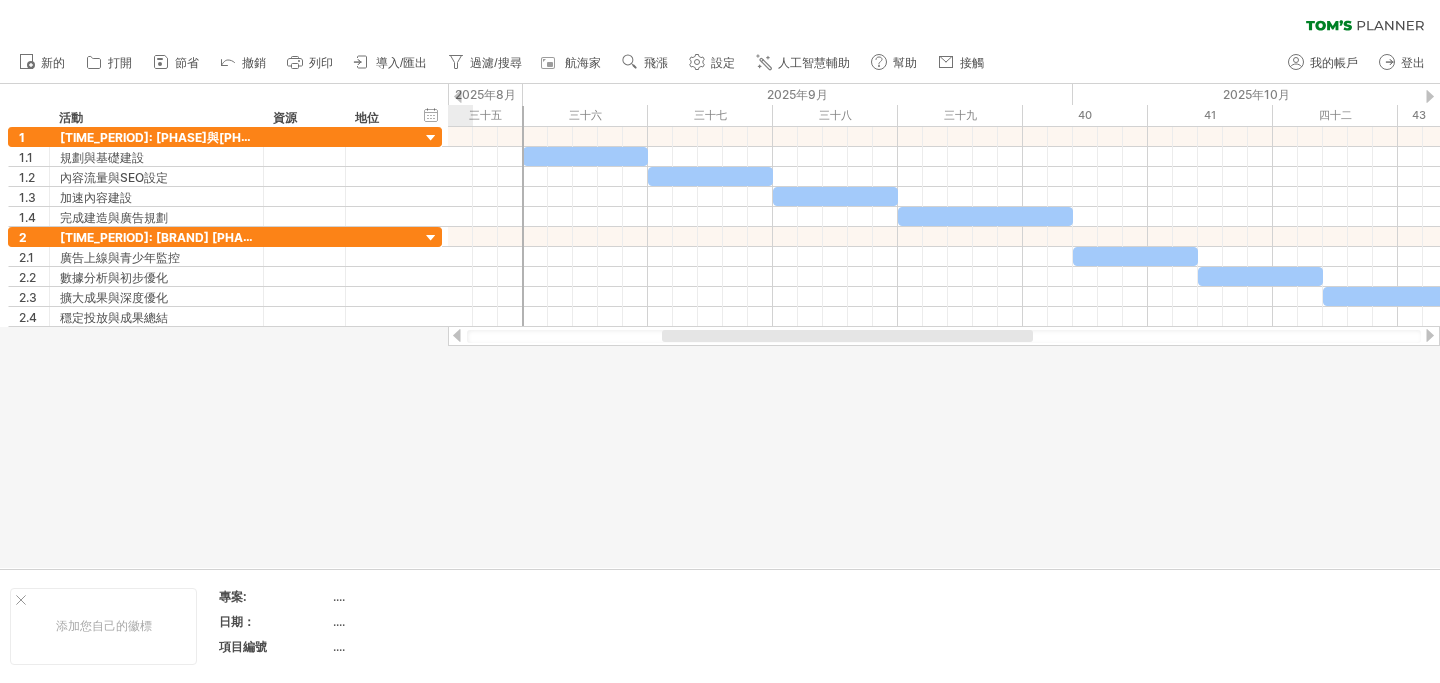 drag, startPoint x: 779, startPoint y: 333, endPoint x: 750, endPoint y: 338, distance: 29.427877 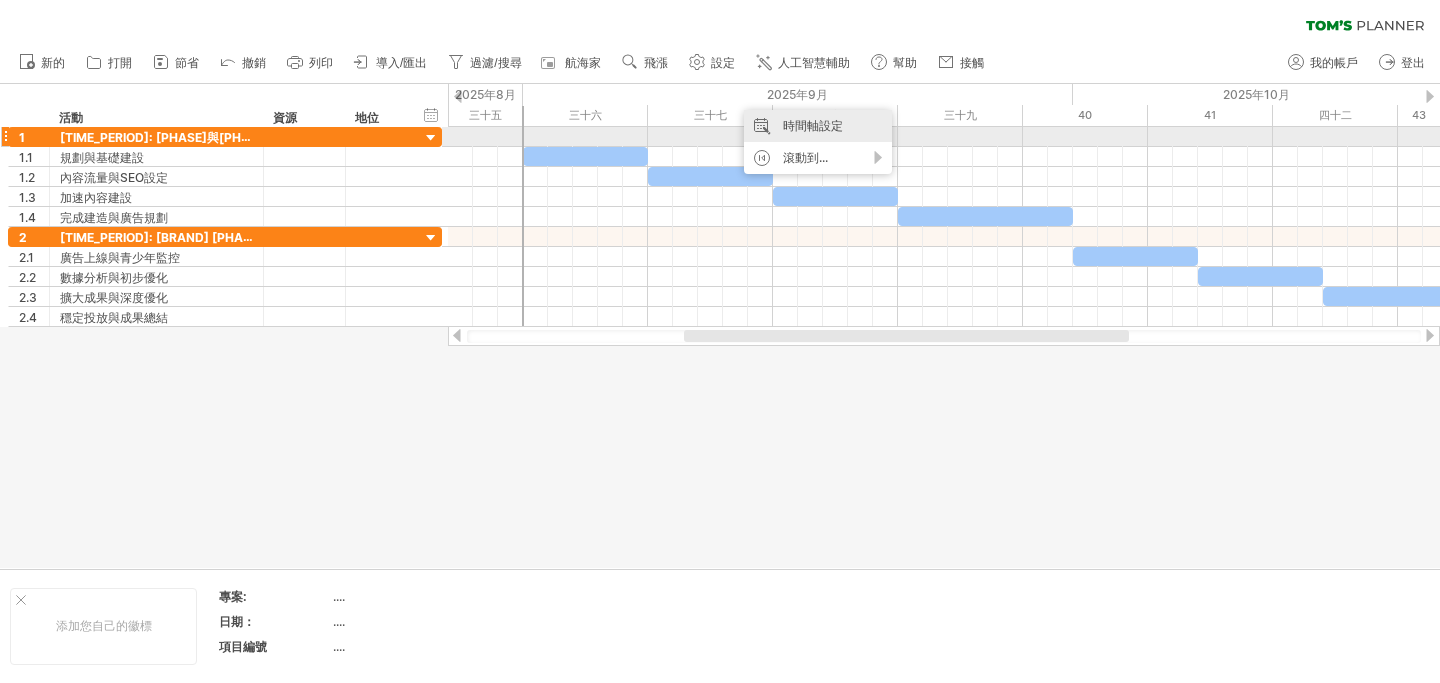 click on "時間軸設定" at bounding box center [813, 125] 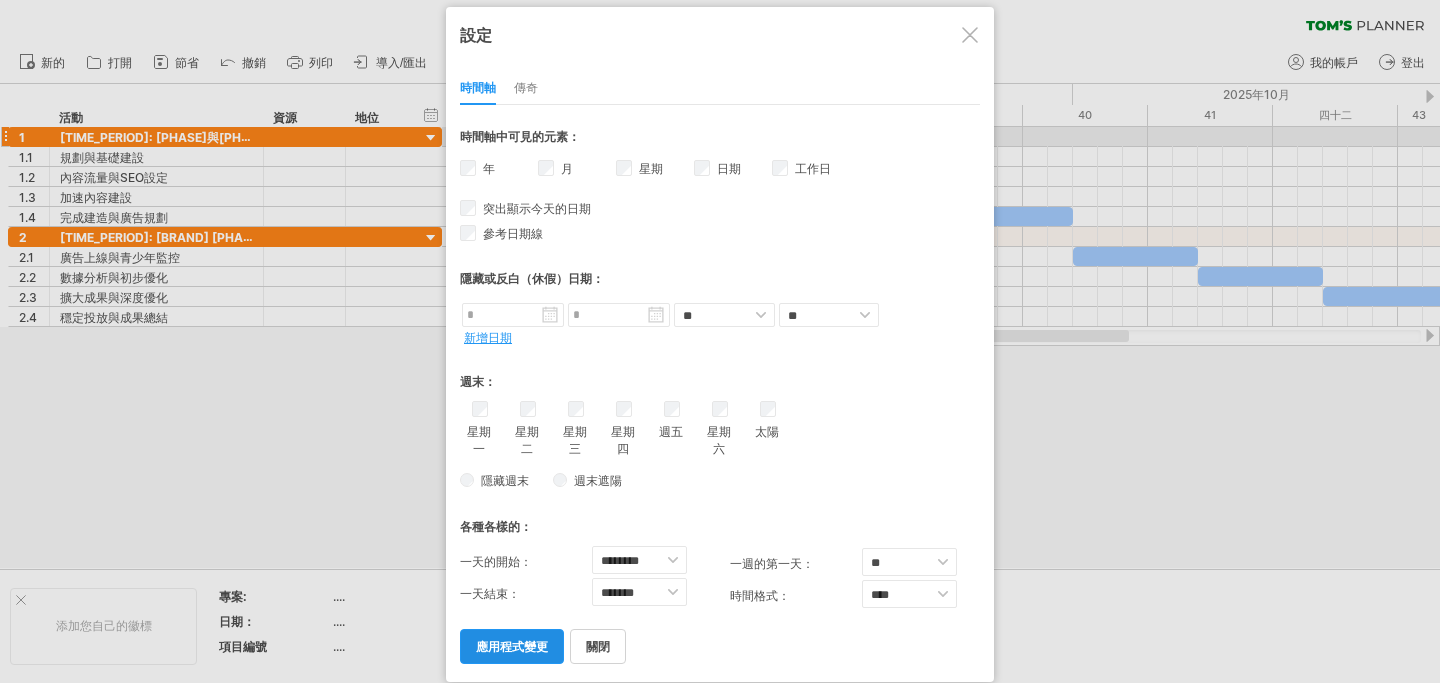 click on "應用程式變更" at bounding box center (512, 646) 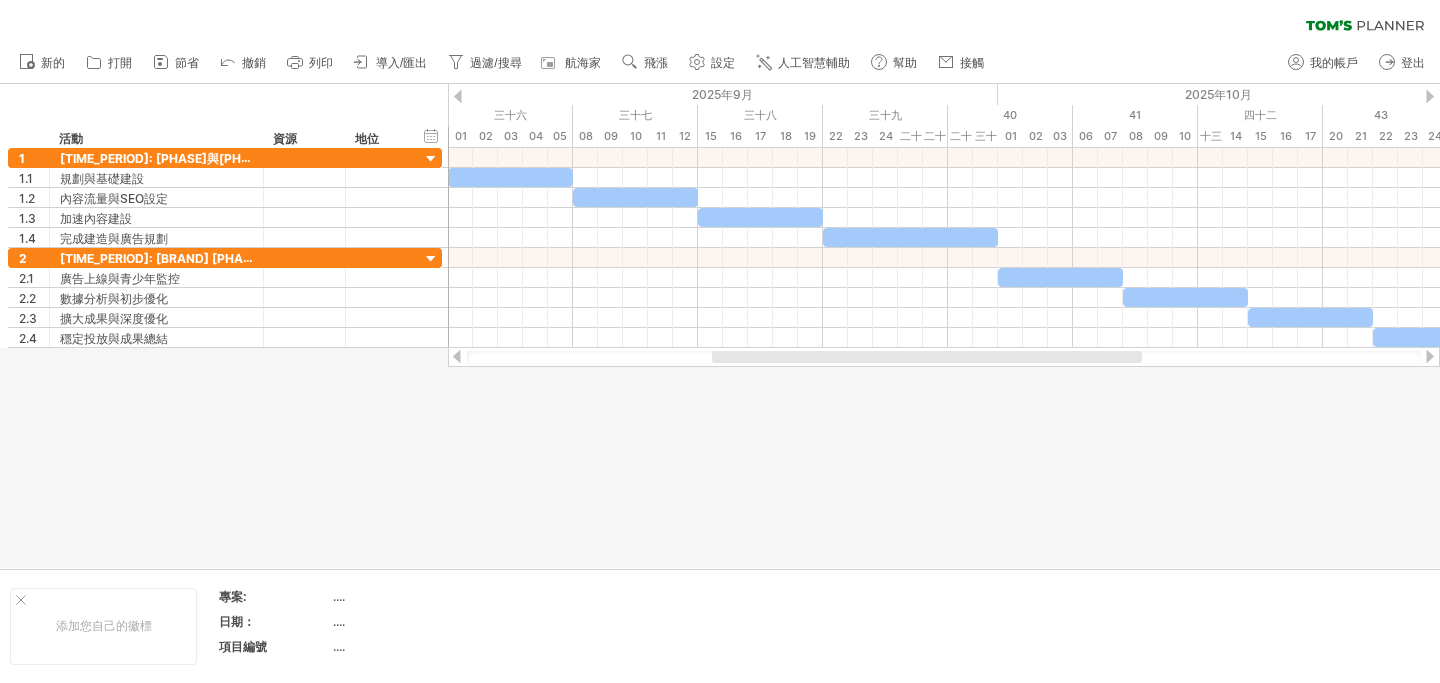 drag, startPoint x: 759, startPoint y: 357, endPoint x: 787, endPoint y: 358, distance: 28.01785 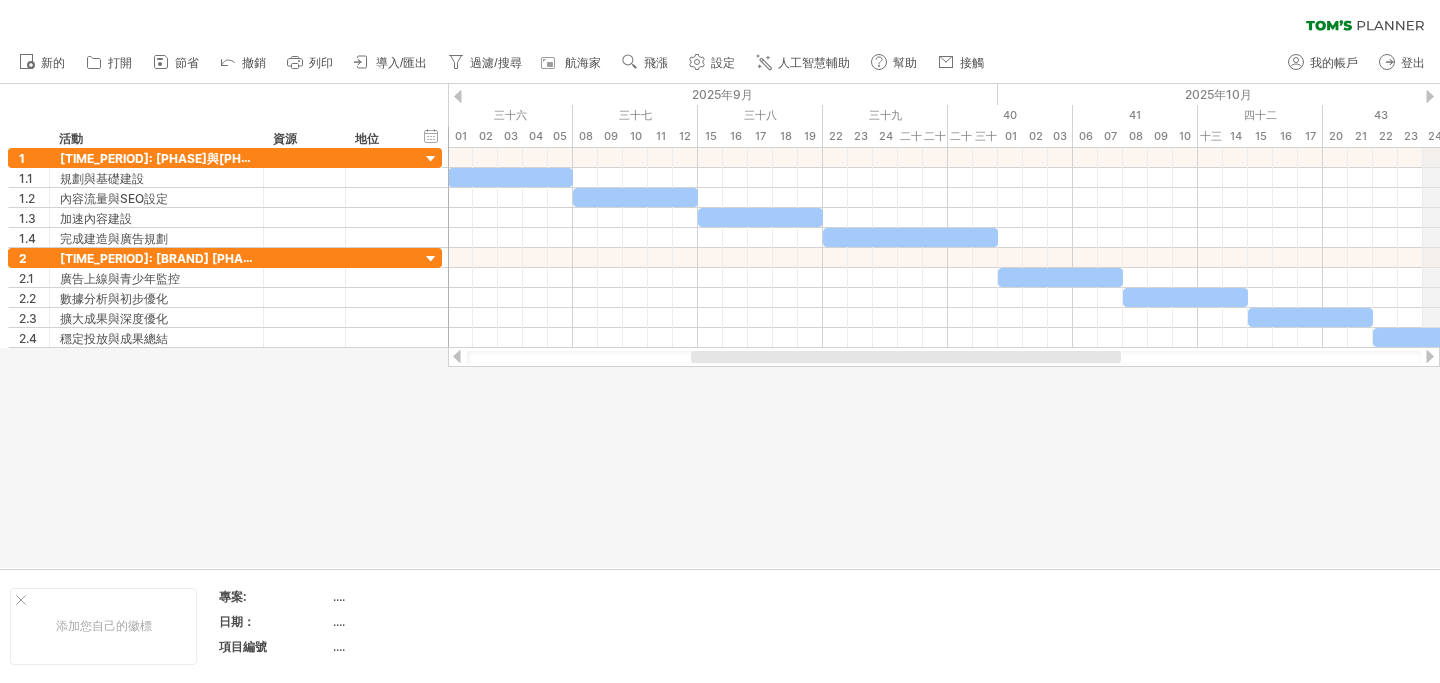 click at bounding box center [1430, 96] 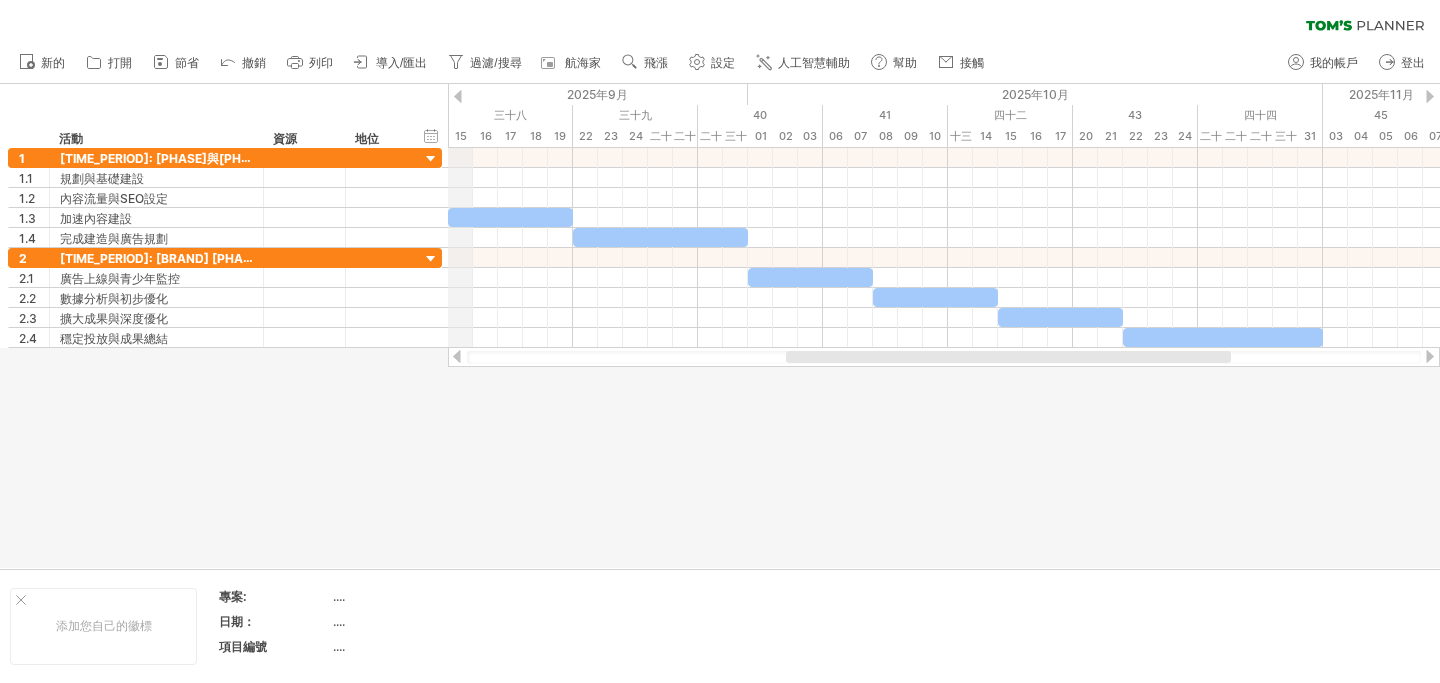 click at bounding box center (458, 96) 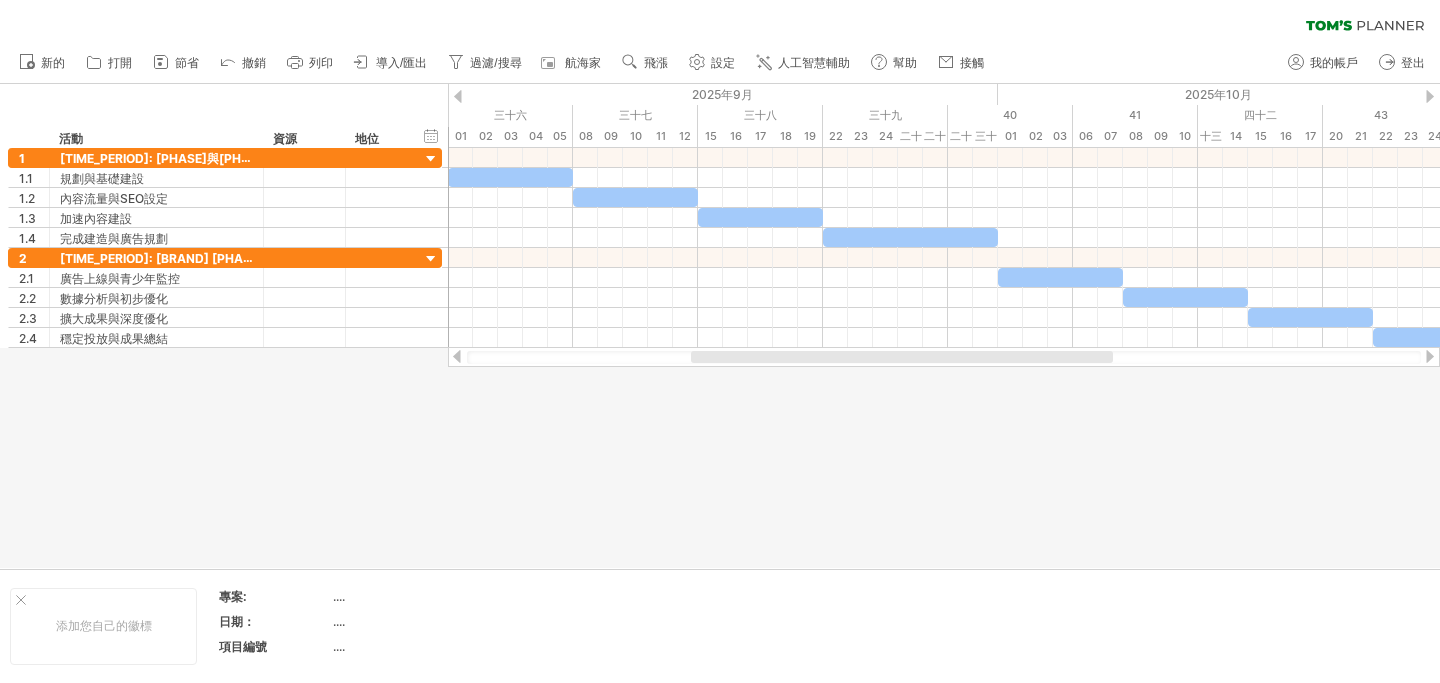 click at bounding box center [720, 326] 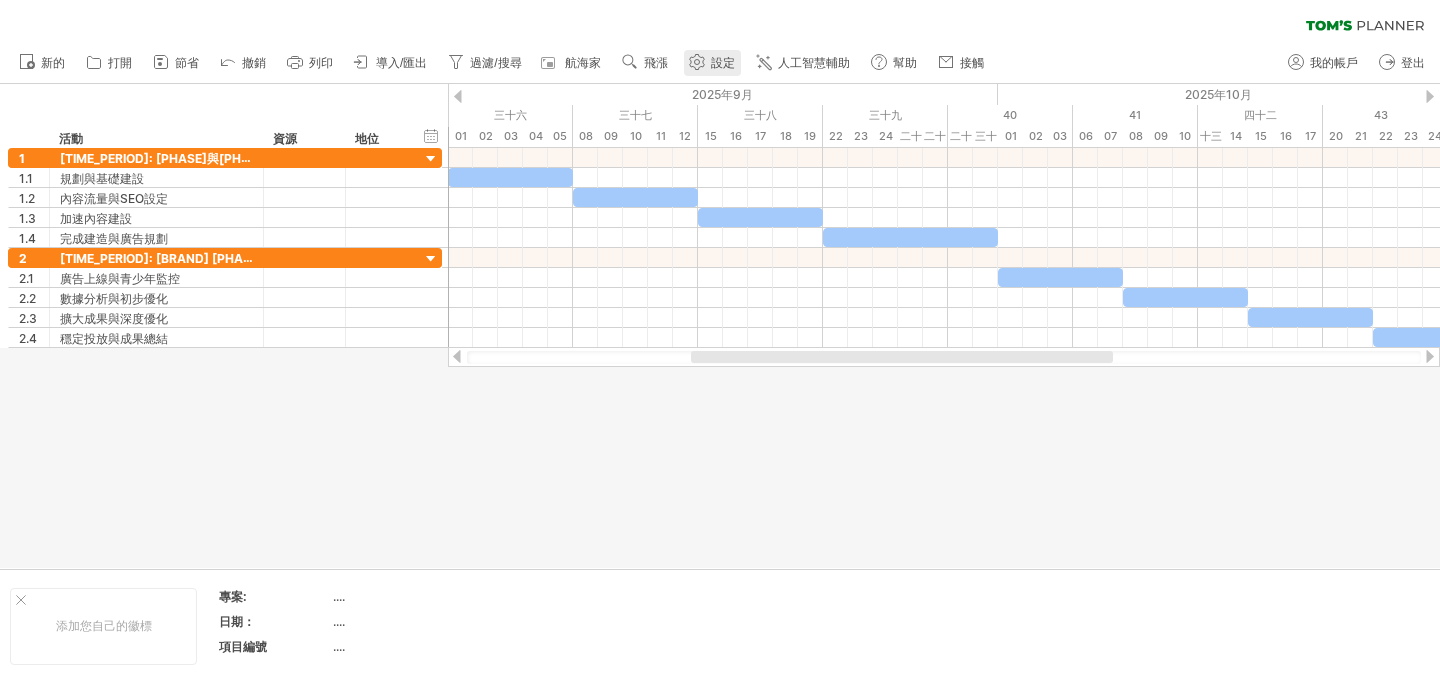 click 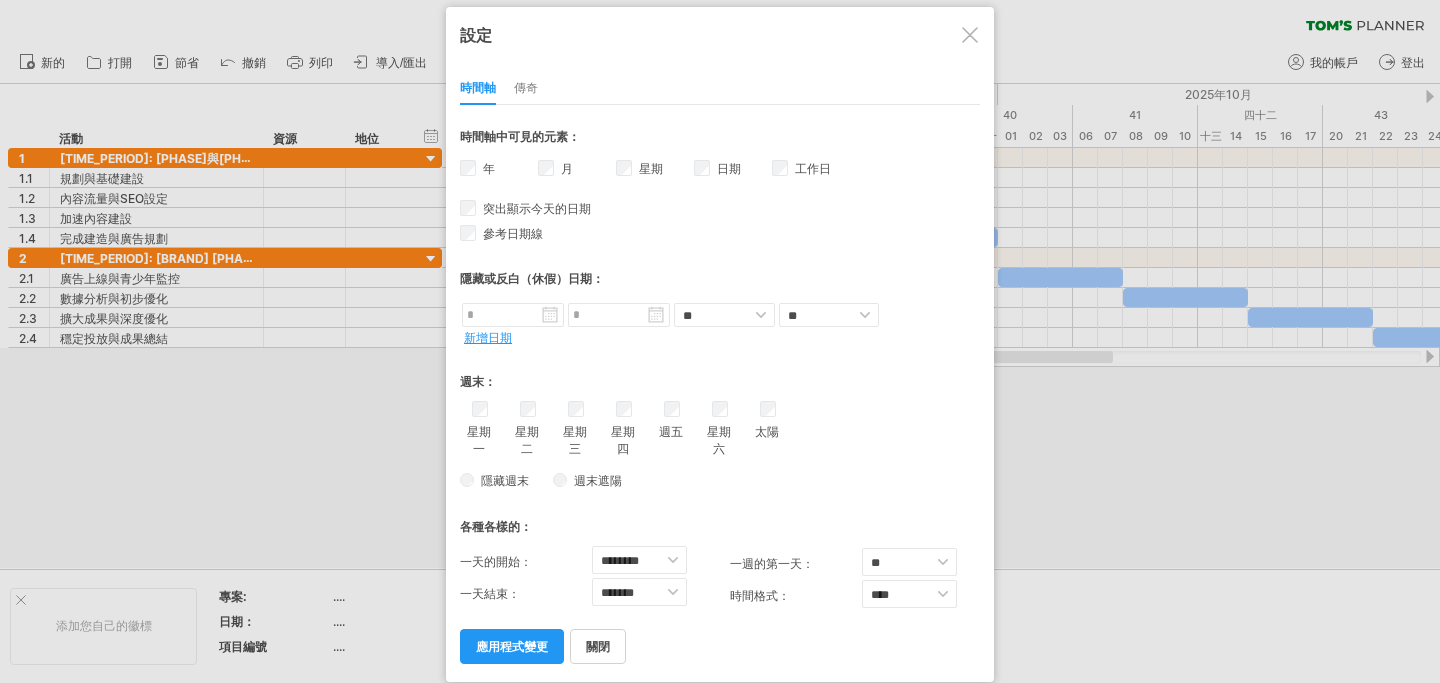 click on "傳奇" at bounding box center (526, 87) 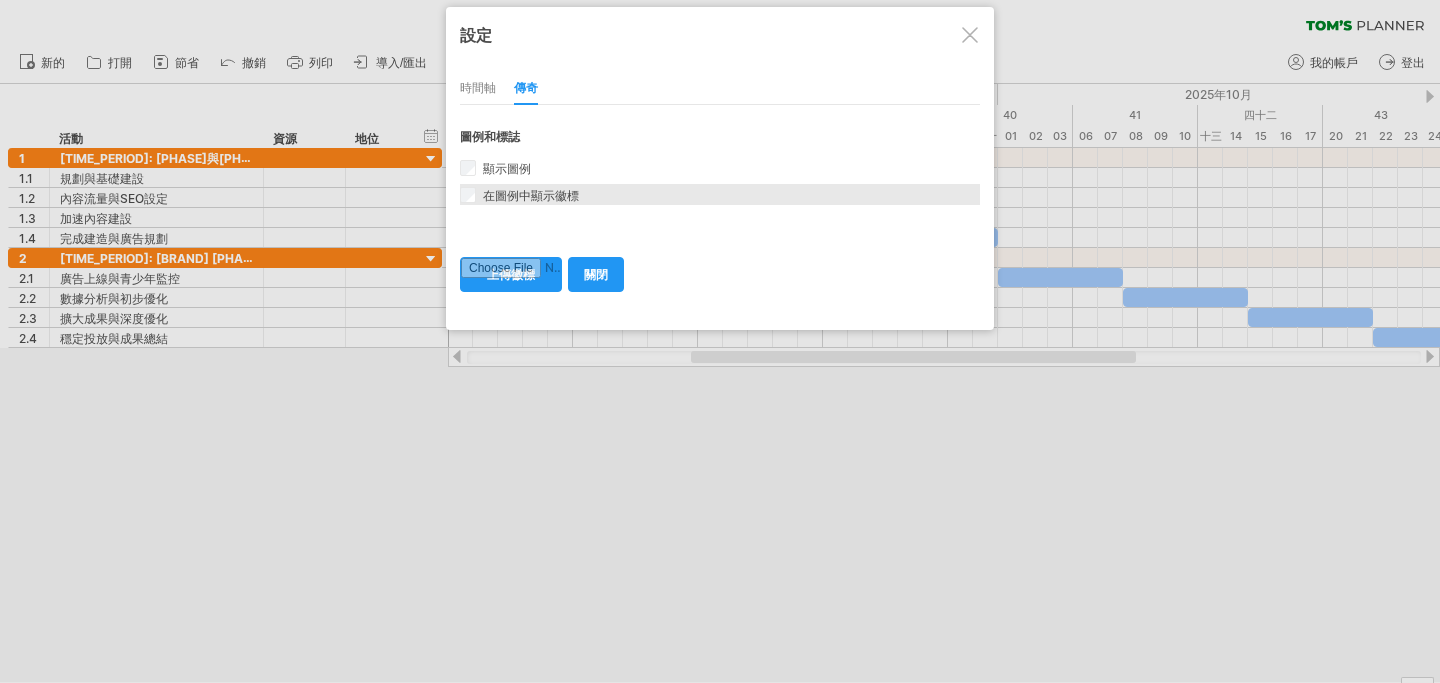 click on "Display logo in legend
Add your own logo to your legend." at bounding box center [720, 194] 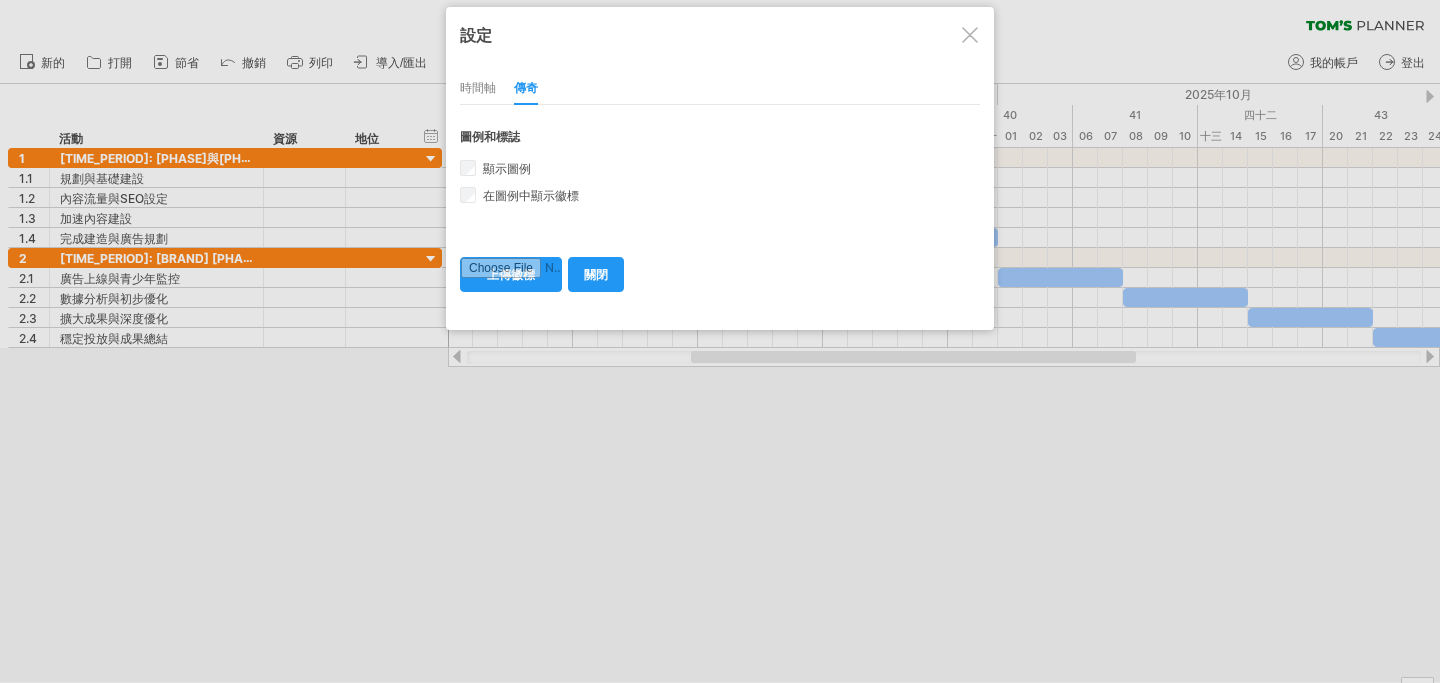 click on "關閉" at bounding box center [596, 274] 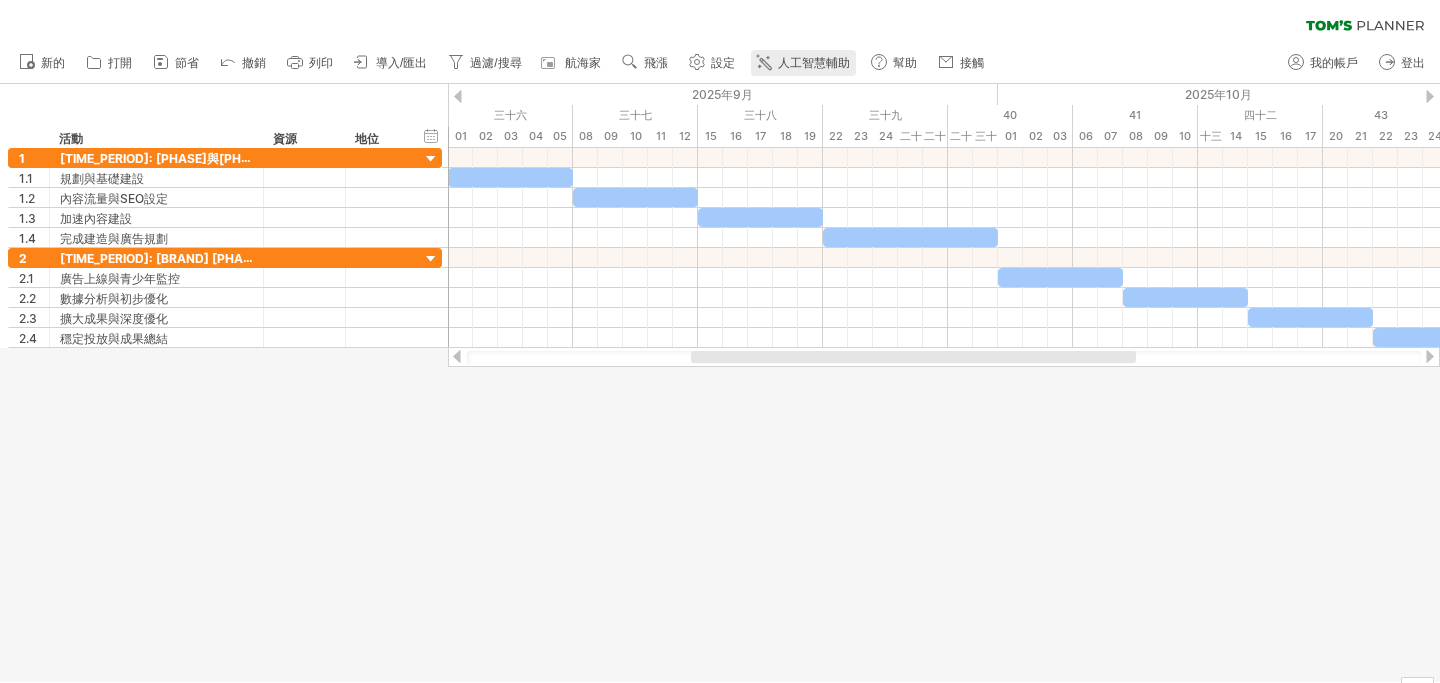 click on "人工智慧輔助" at bounding box center [814, 63] 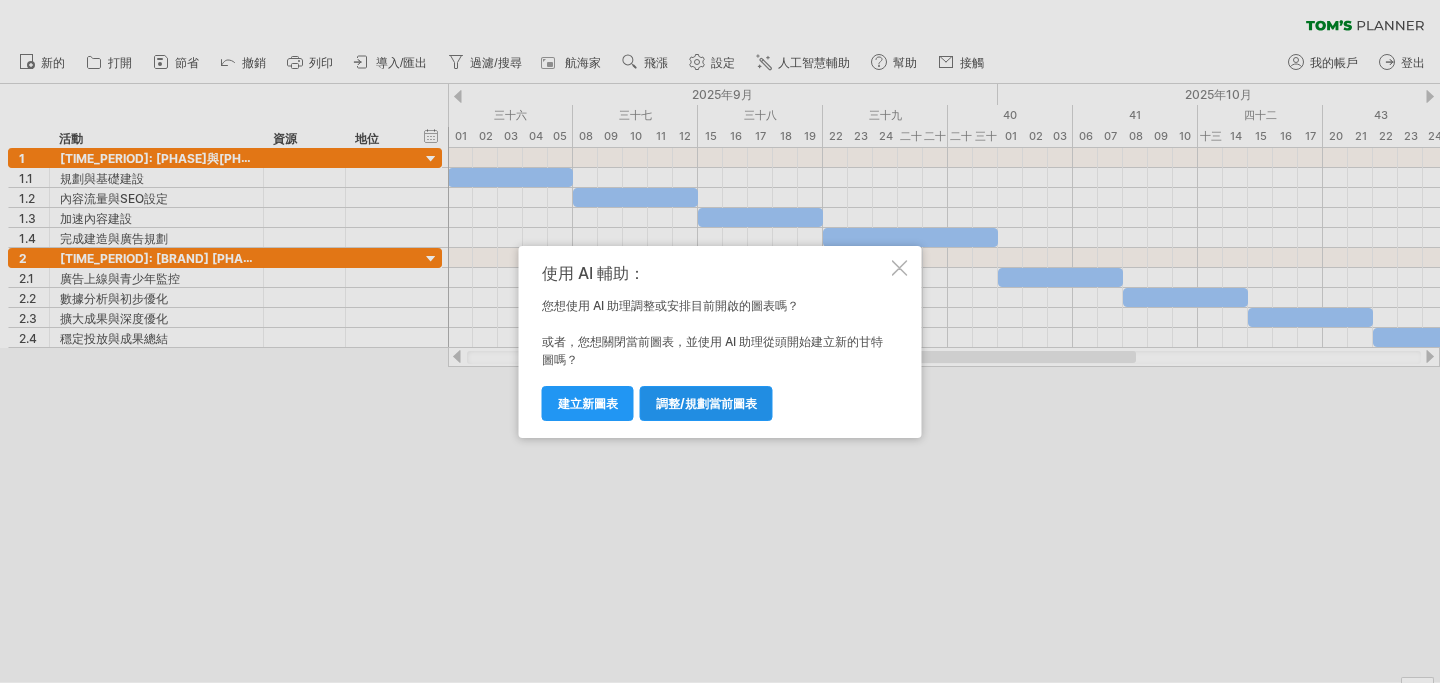 click on "調整/規劃當前圖表" at bounding box center (706, 403) 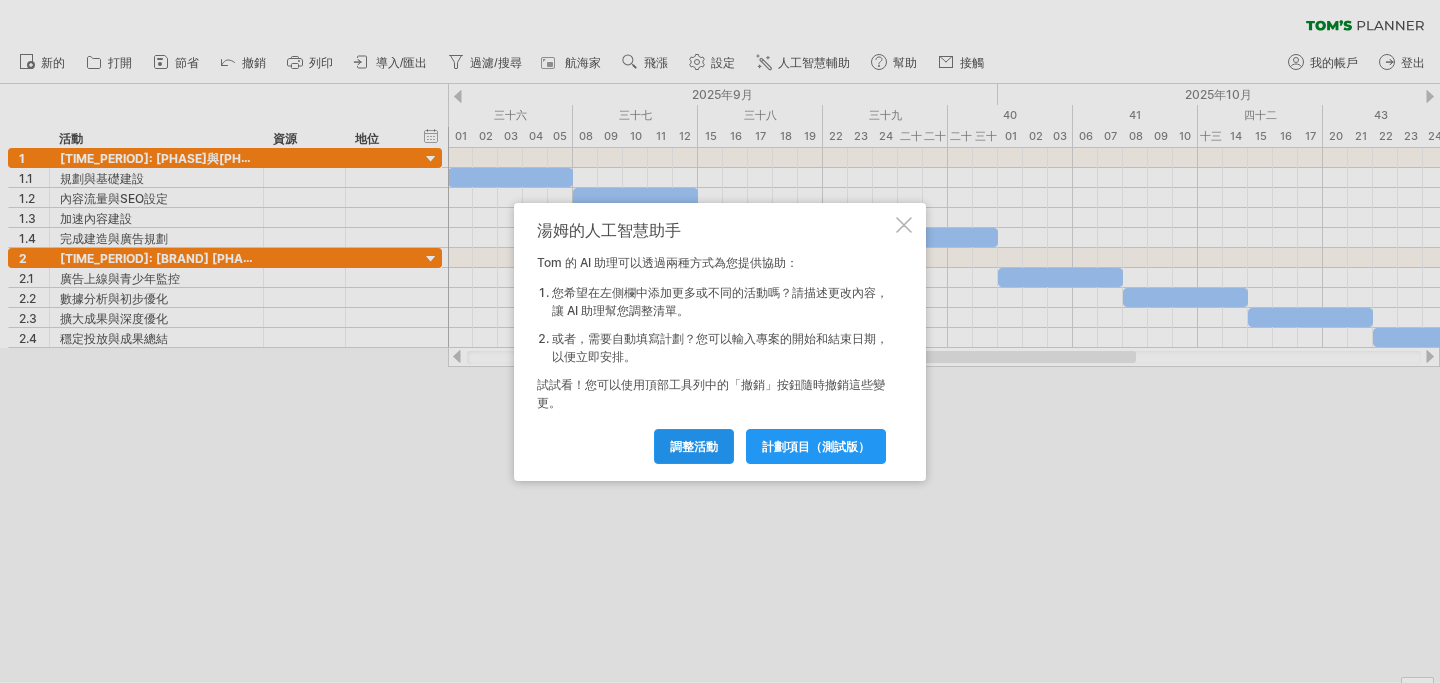 click on "調整活動" at bounding box center [694, 446] 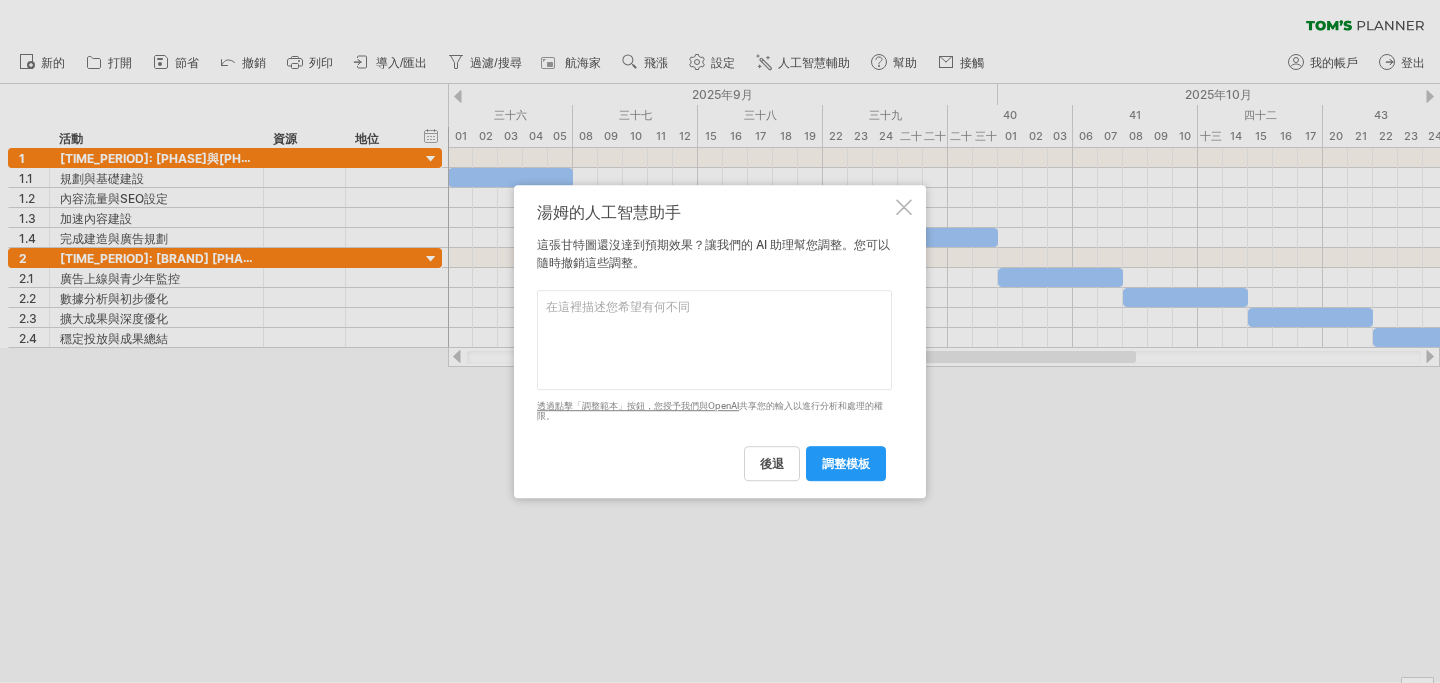 click at bounding box center [714, 340] 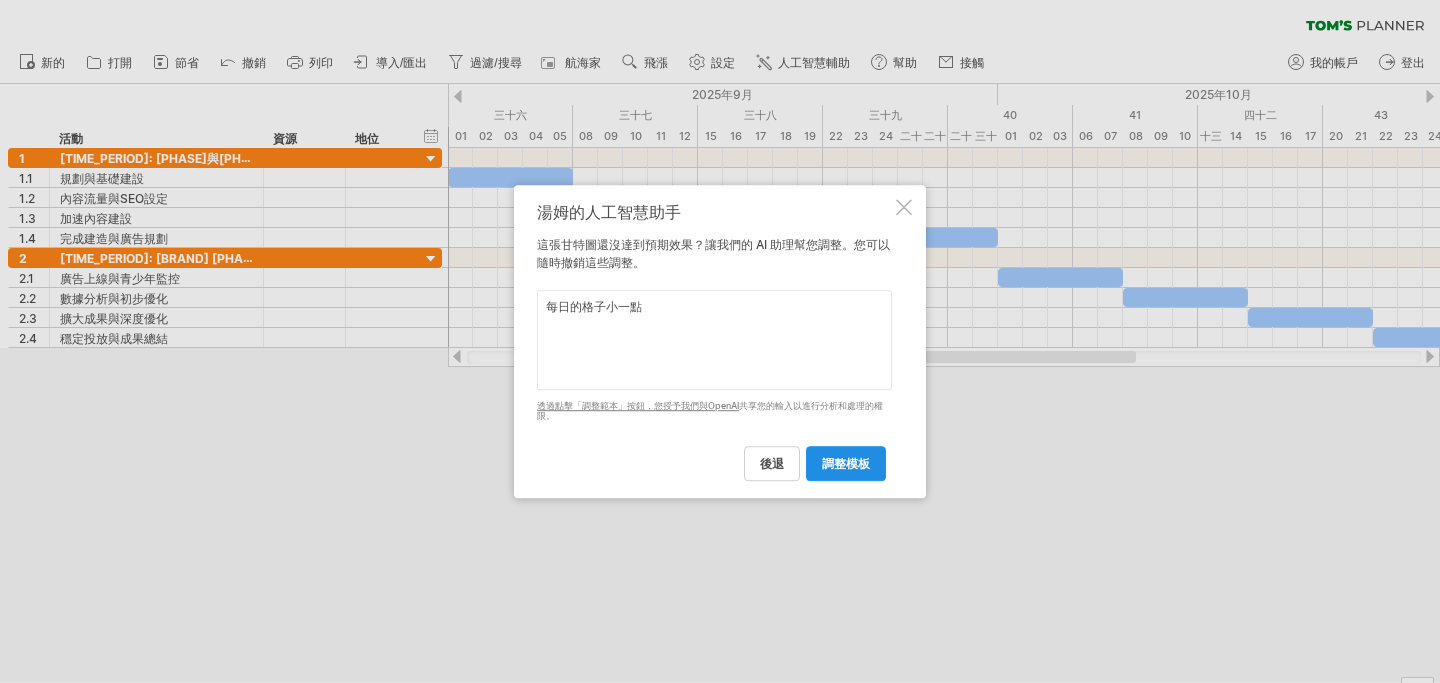 type on "每日的格子小一點" 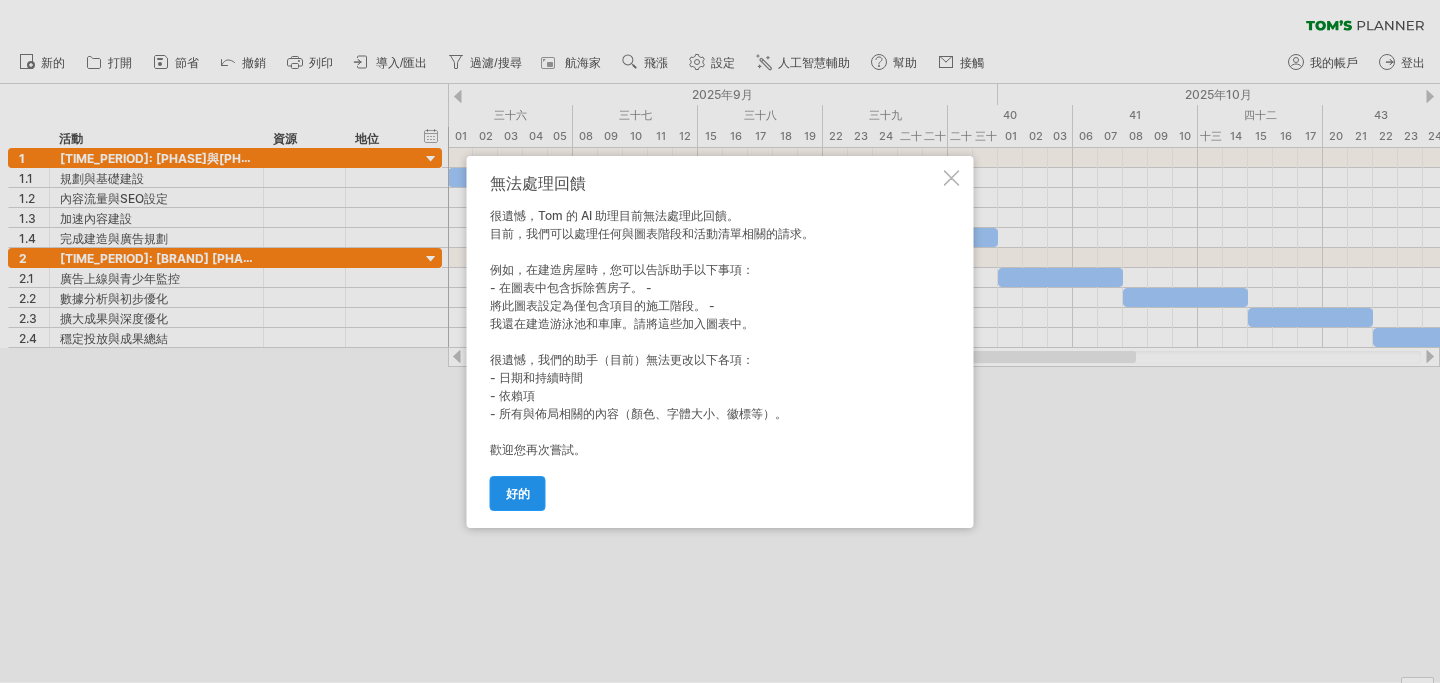 click on "好的" at bounding box center (518, 493) 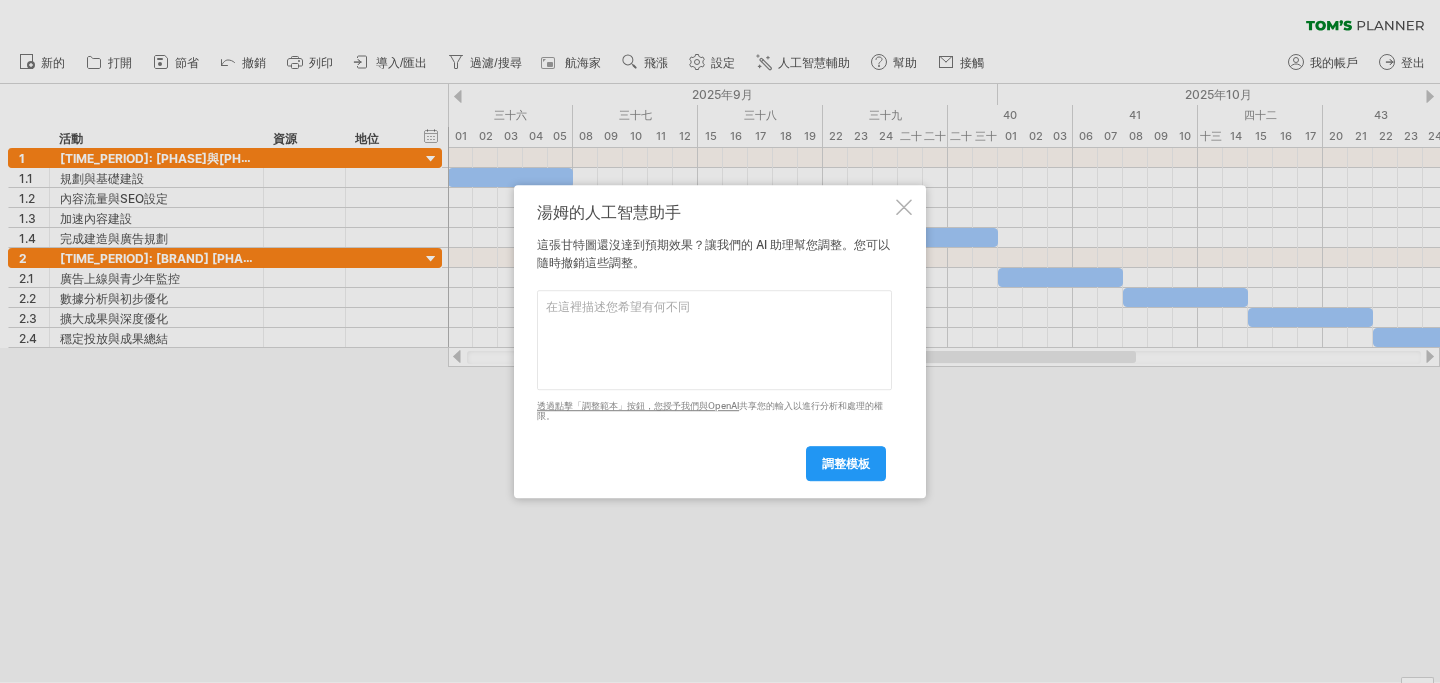 click at bounding box center [720, 341] 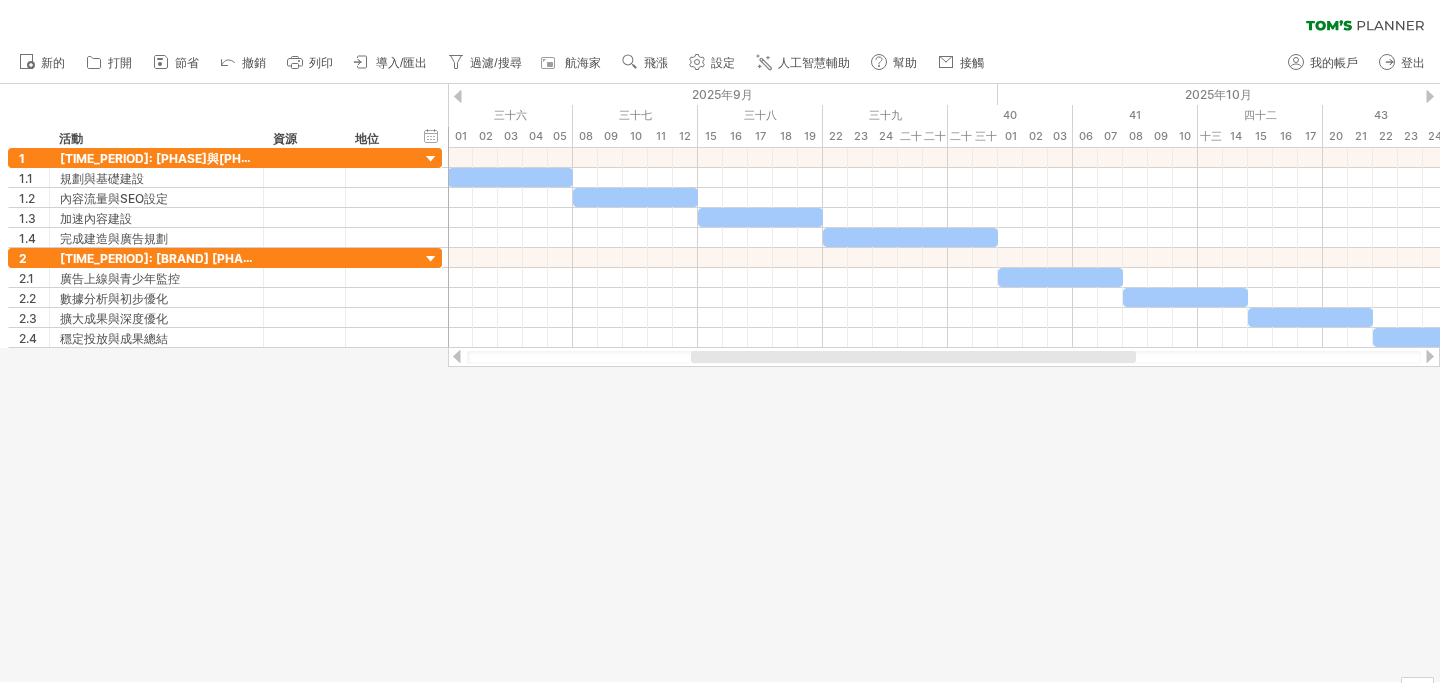 click at bounding box center (720, 383) 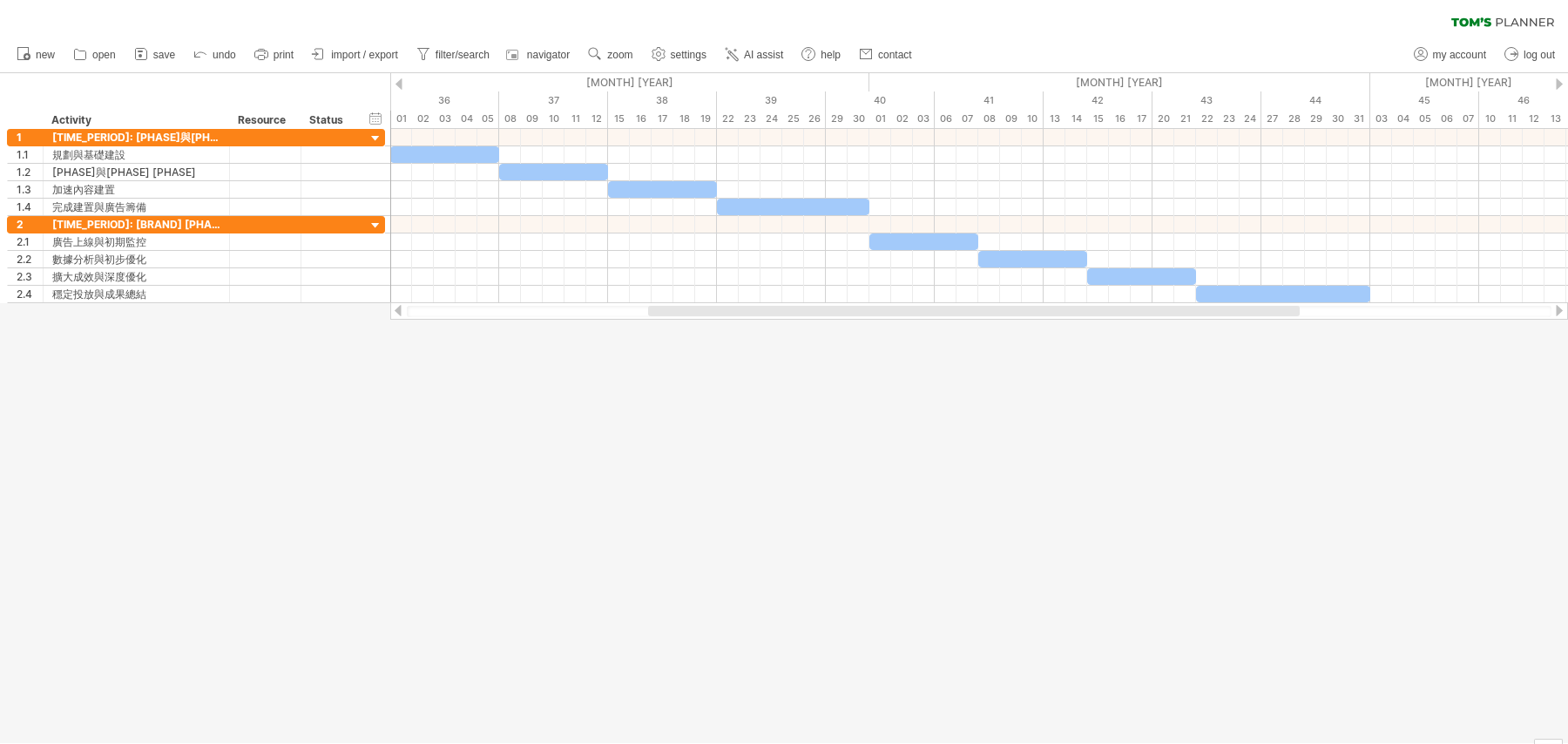 click at bounding box center (784, 408) 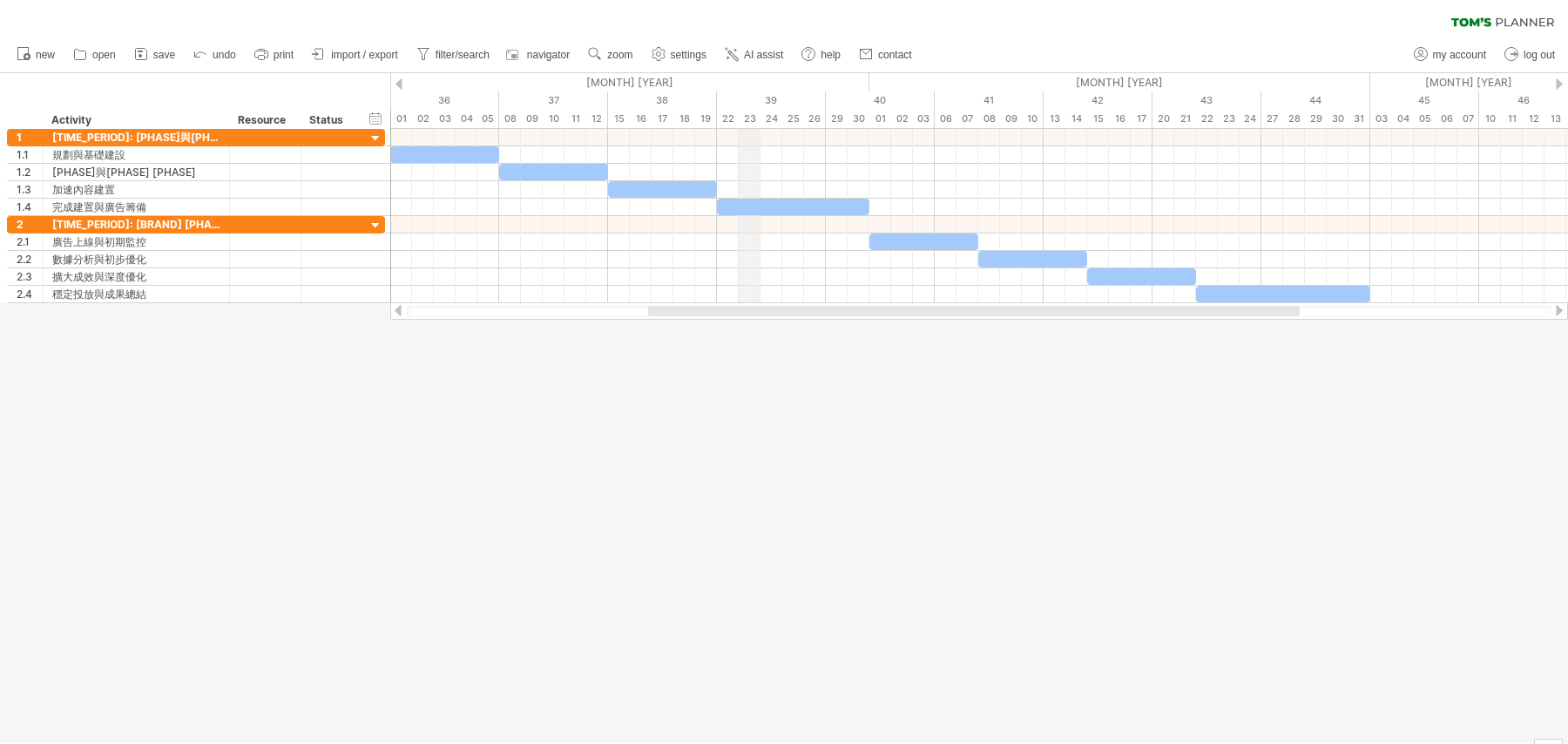 click on "39" at bounding box center (771, 100) 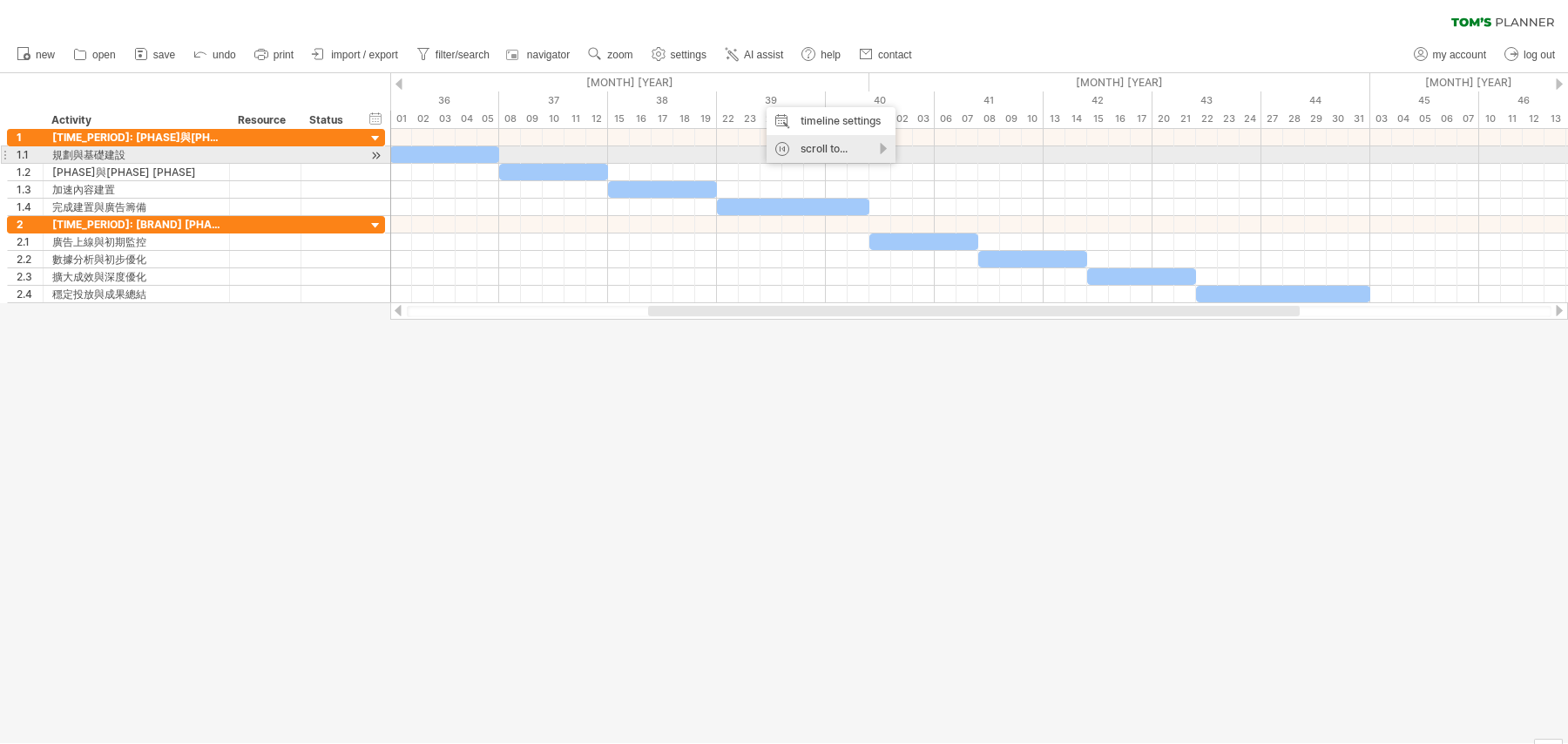 click on "scroll to..." at bounding box center [831, 149] 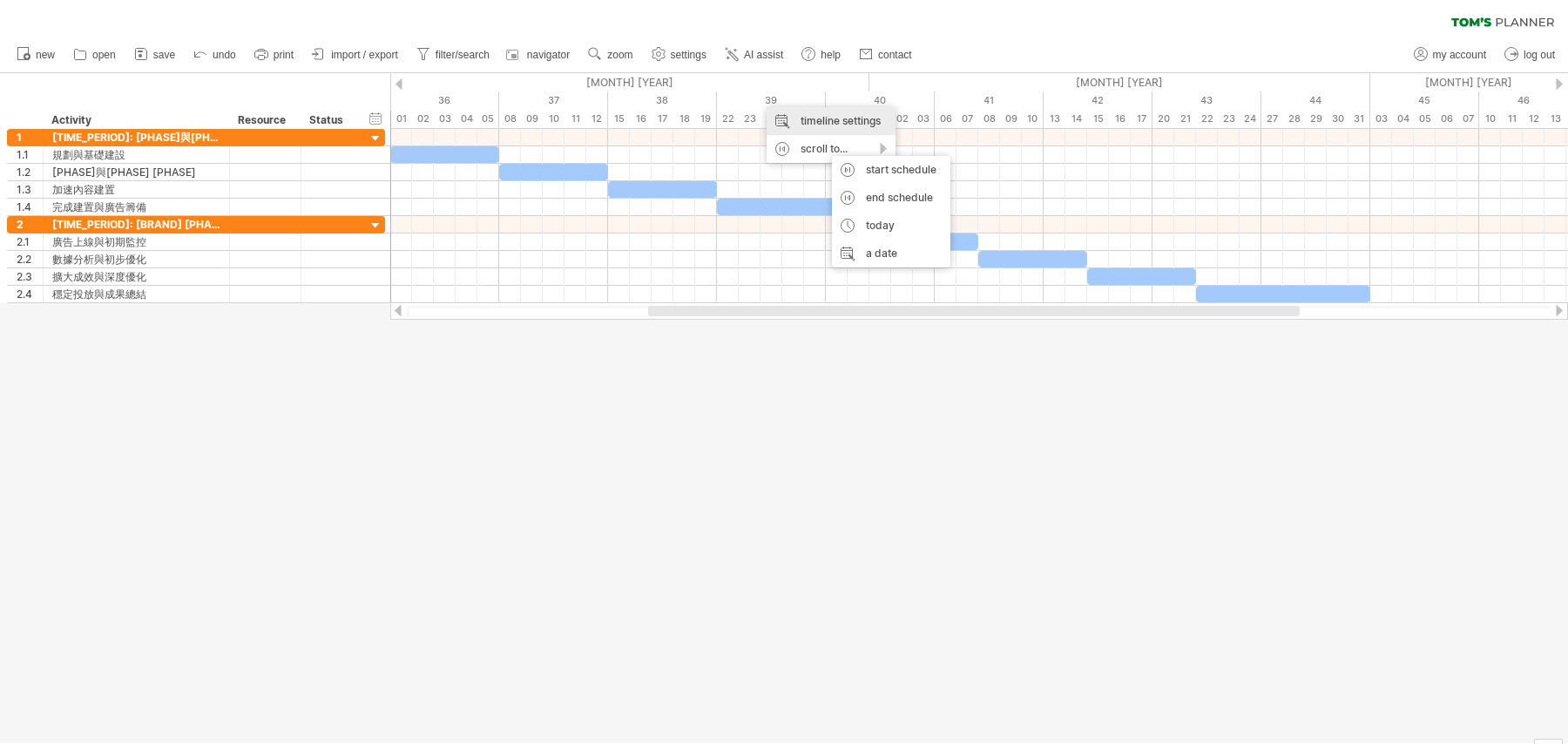 click on "timeline settings" at bounding box center [831, 121] 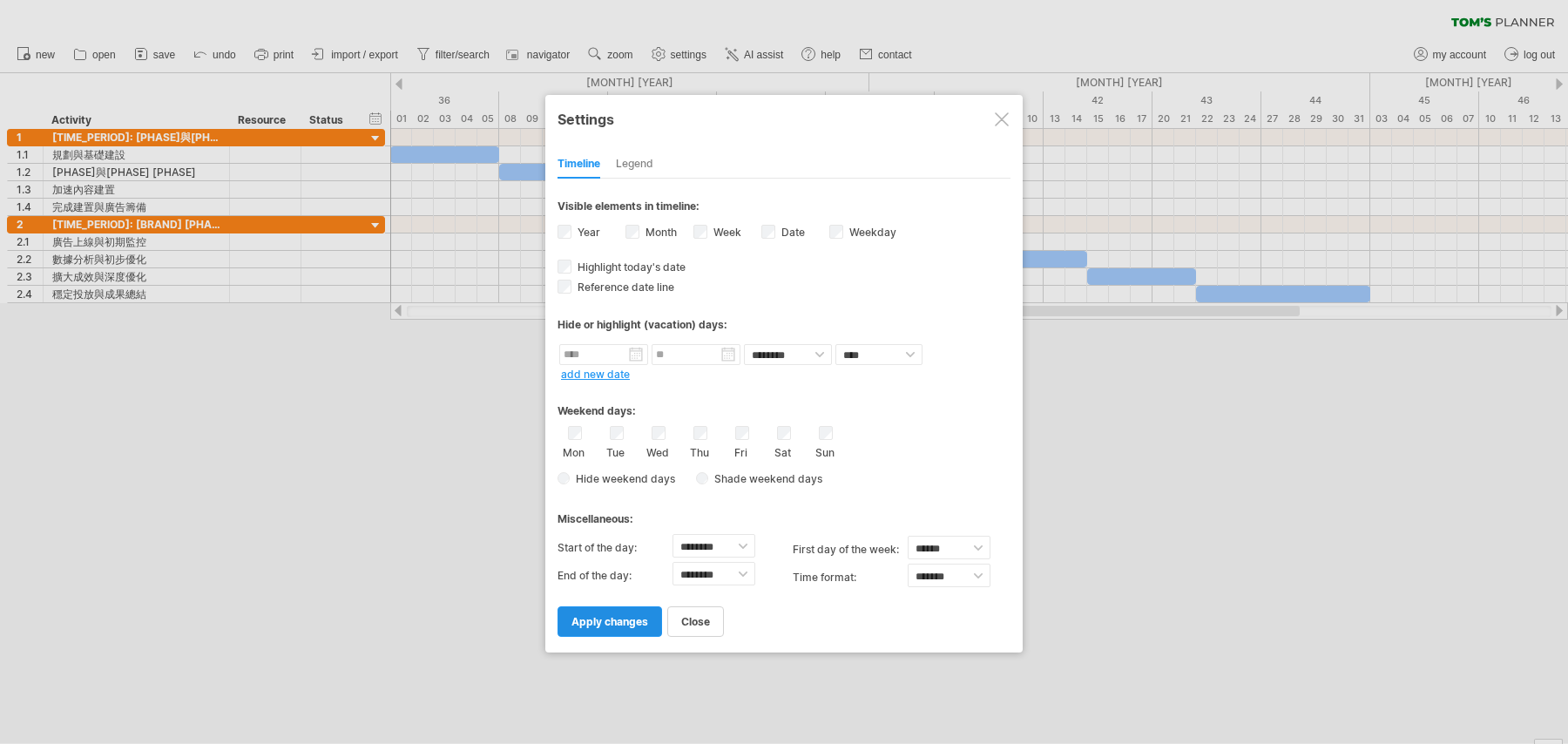 click on "apply changes" at bounding box center (610, 621) 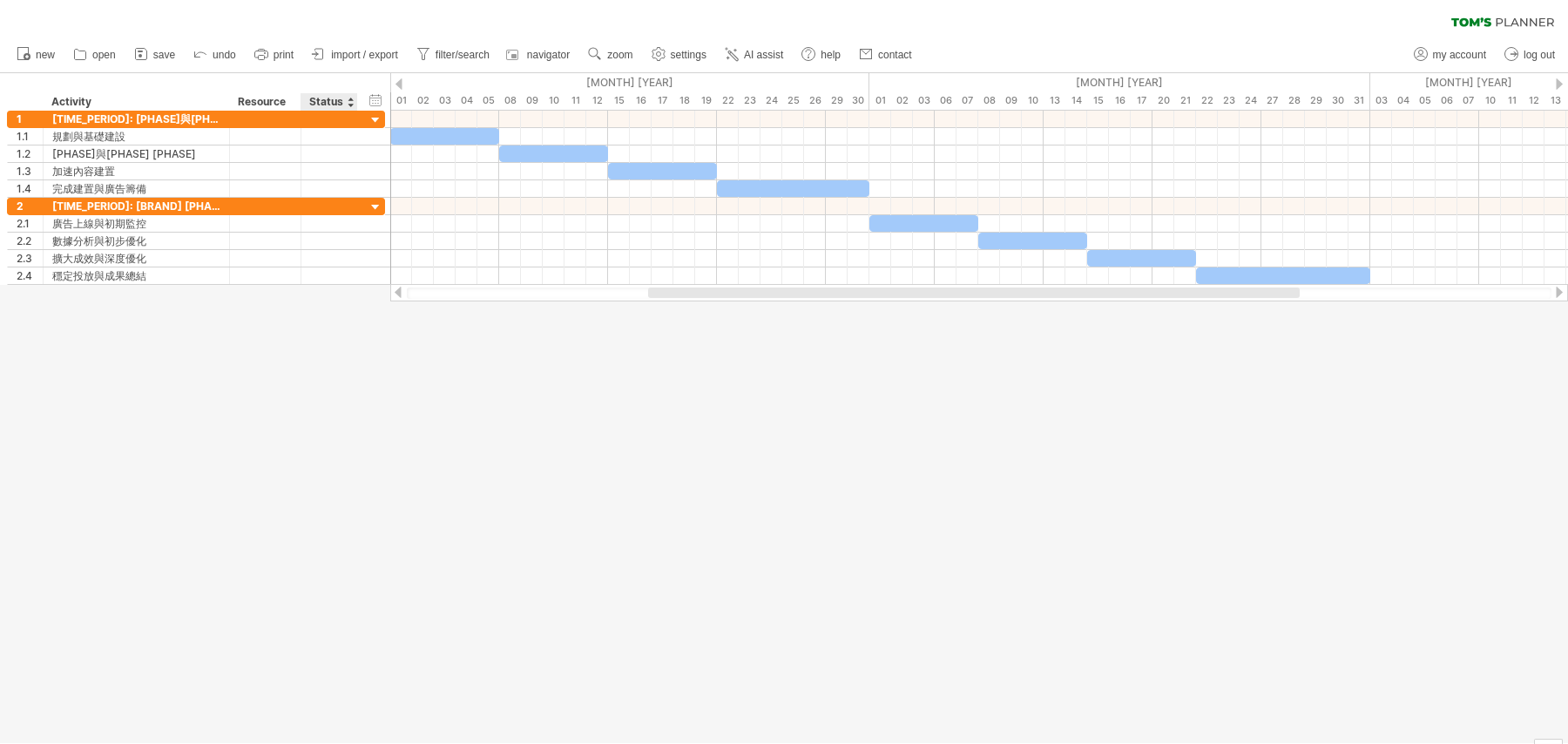click on "Status" at bounding box center (328, 102) 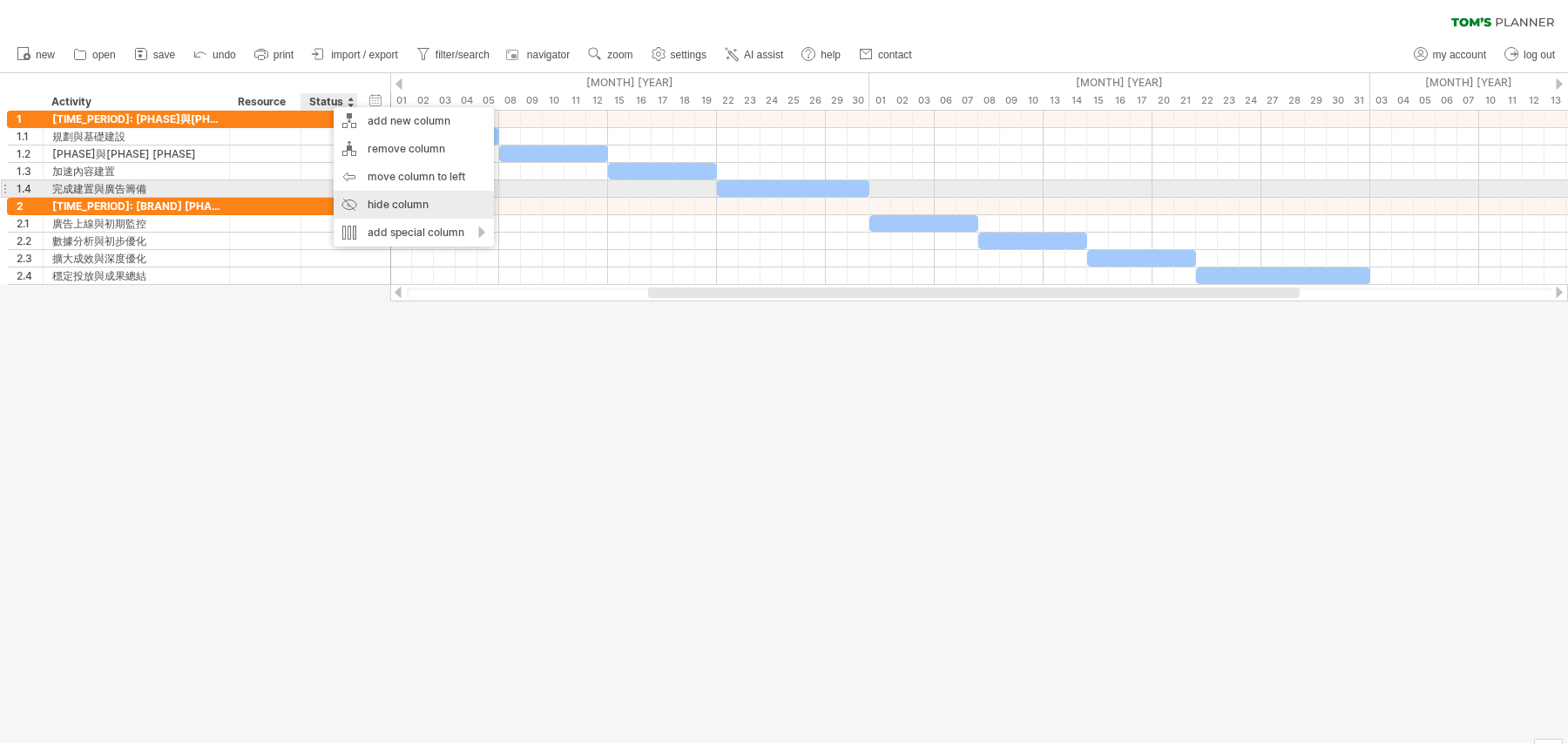 click on "hide column" at bounding box center (414, 205) 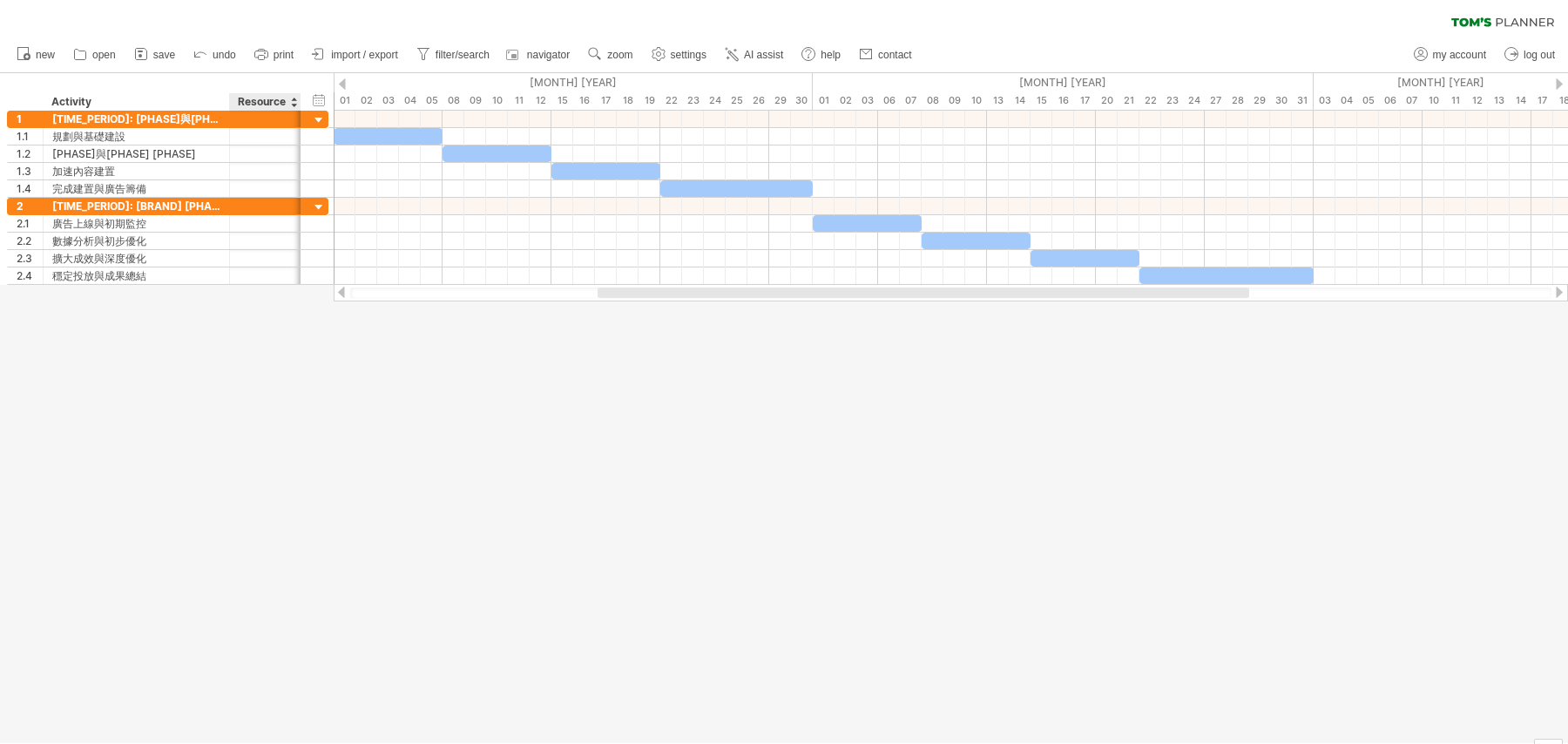 click on "Resource" at bounding box center (264, 102) 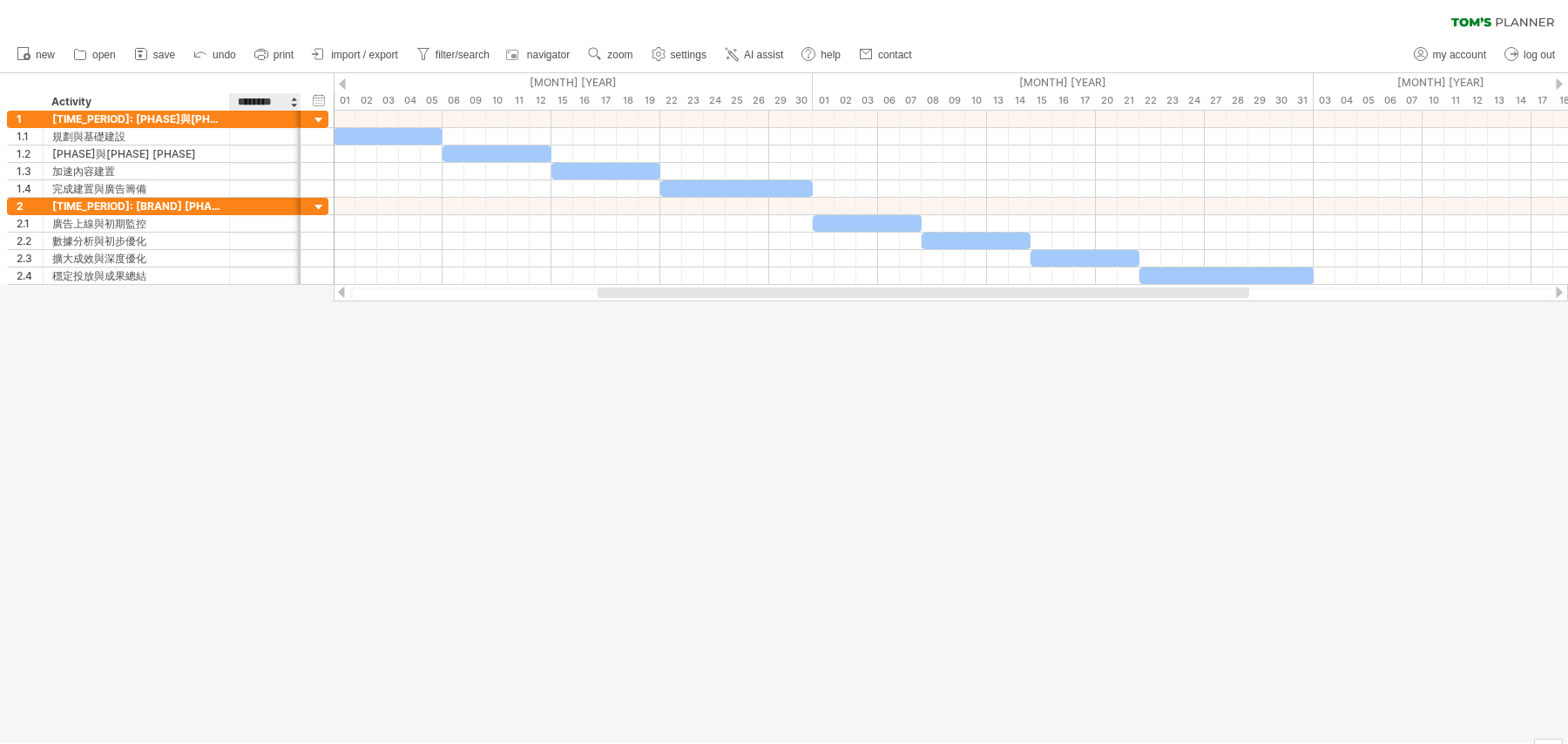 click on "********" at bounding box center [264, 102] 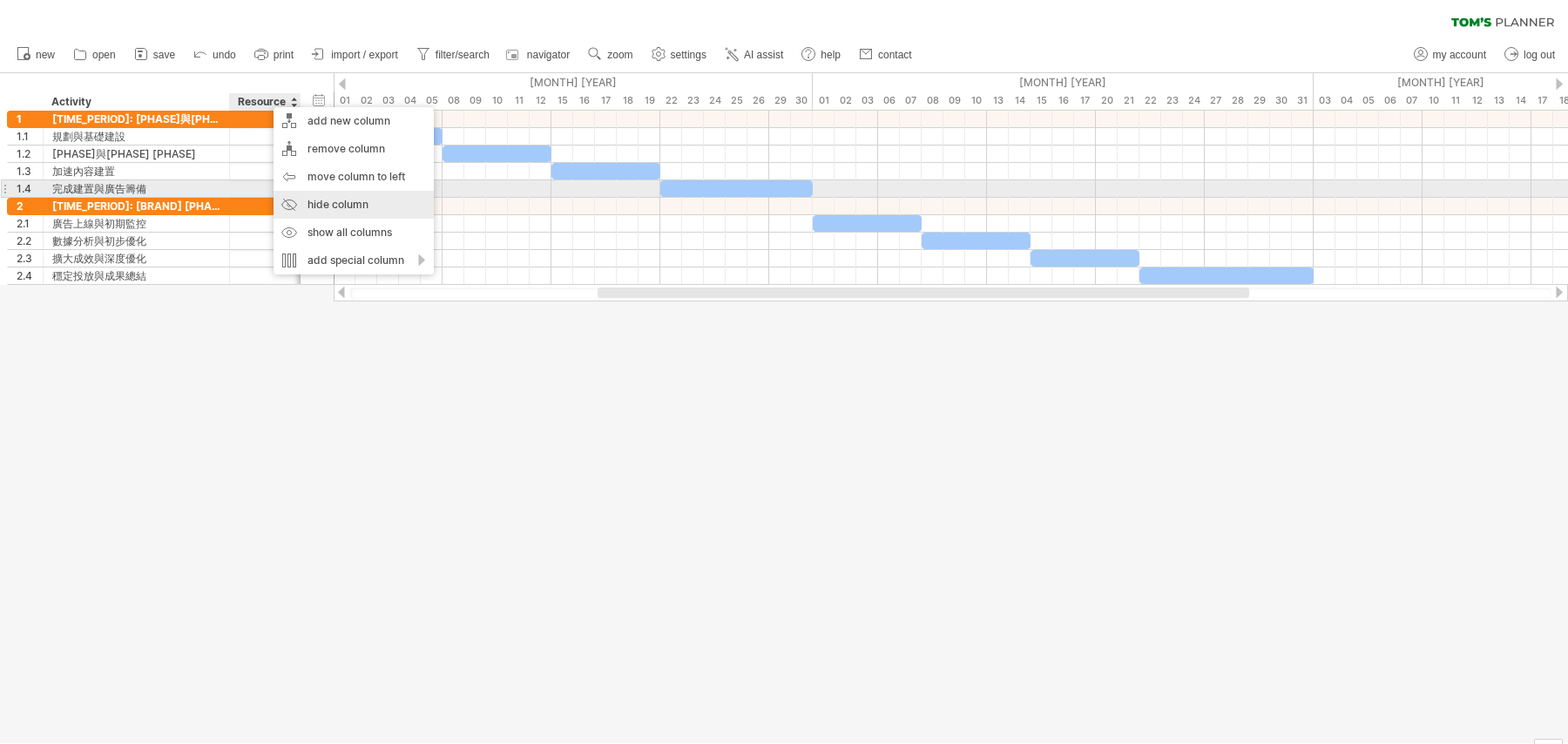 click on "hide column" at bounding box center (354, 205) 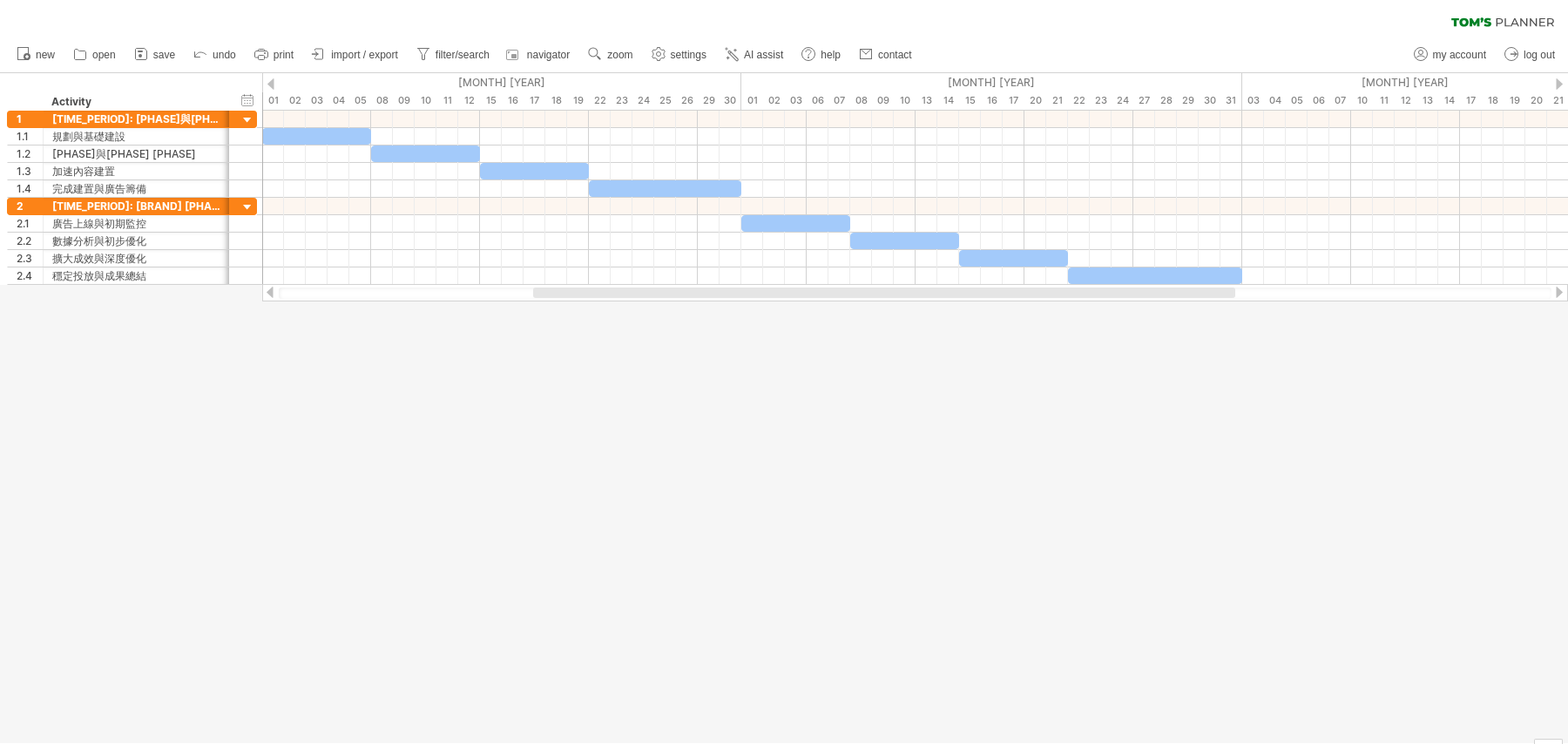 click at bounding box center [784, 408] 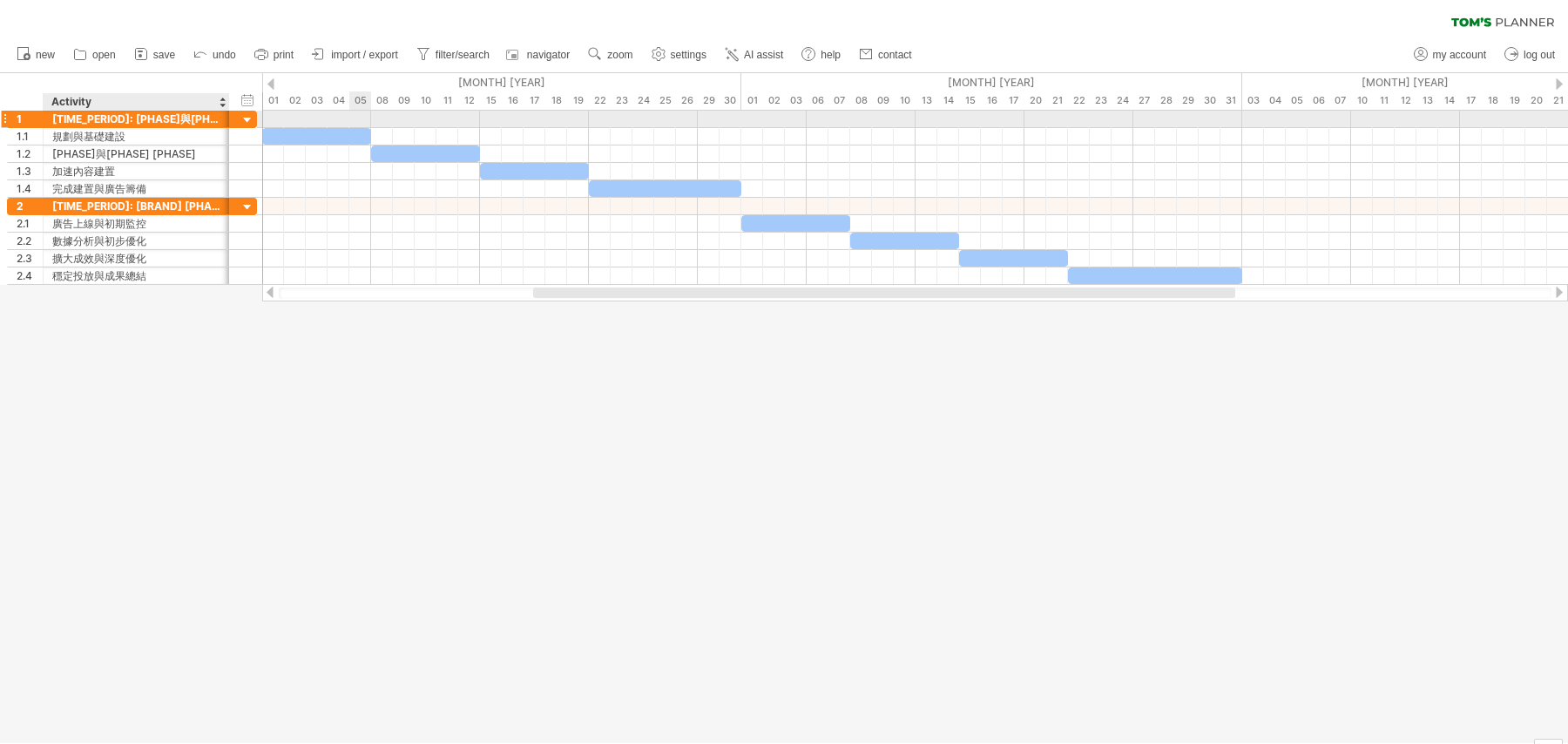 click on "[TIME_PERIOD]: [PHASE]與[PHASE] [PHASE]" at bounding box center [136, 118] 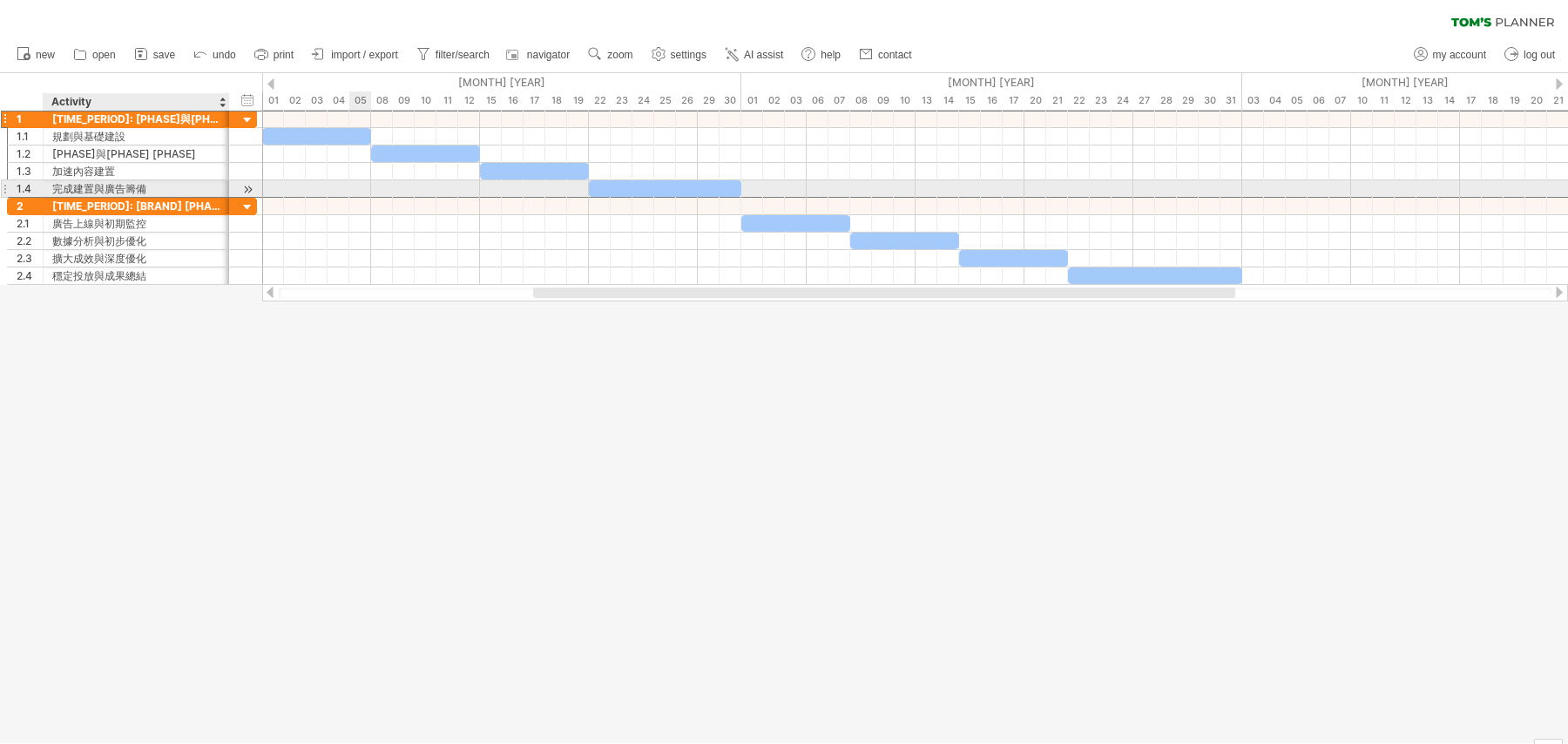 click on "完成建置與廣告籌備" at bounding box center [136, 188] 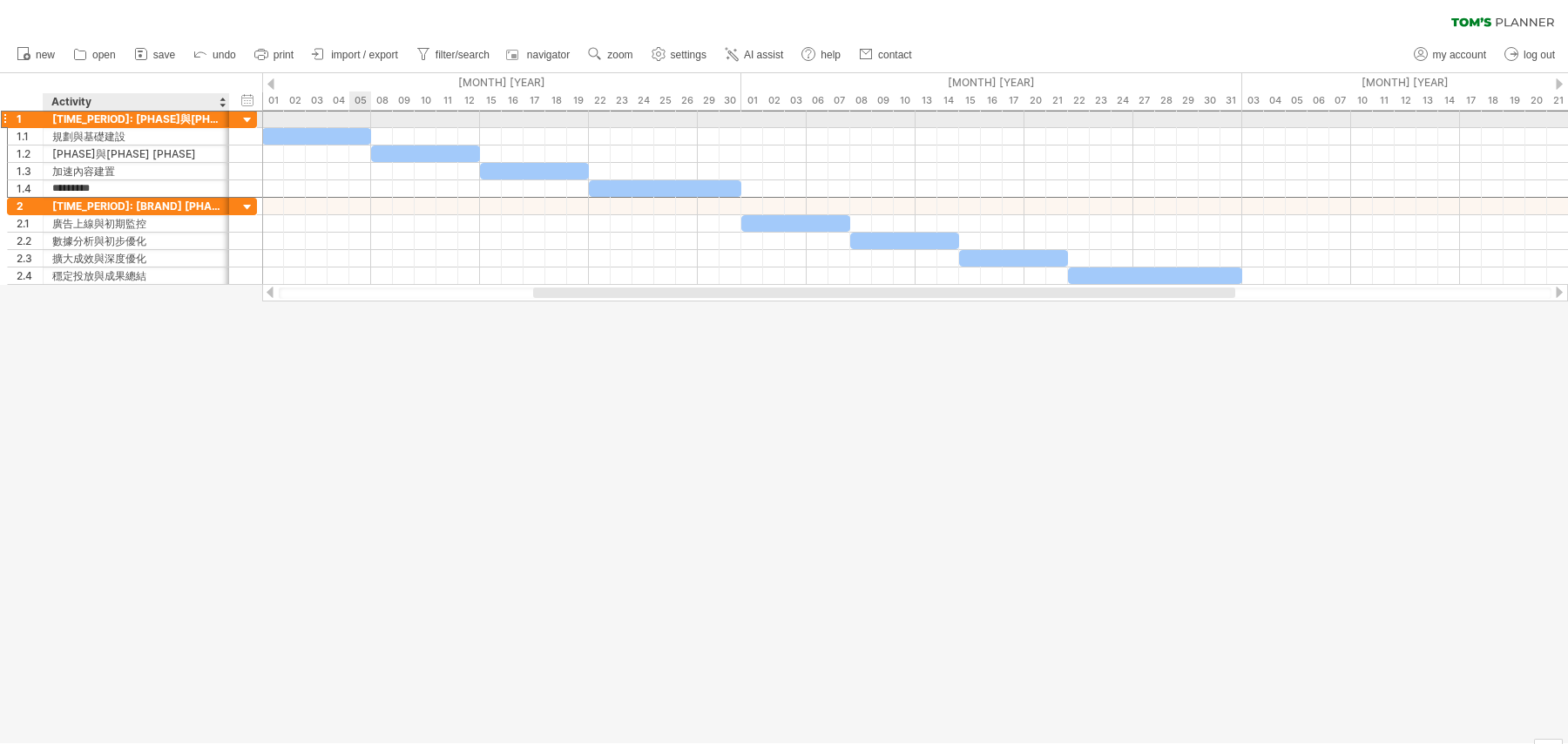 click on "[TIME_PERIOD]: [PHASE]與[PHASE] [PHASE]" at bounding box center [136, 118] 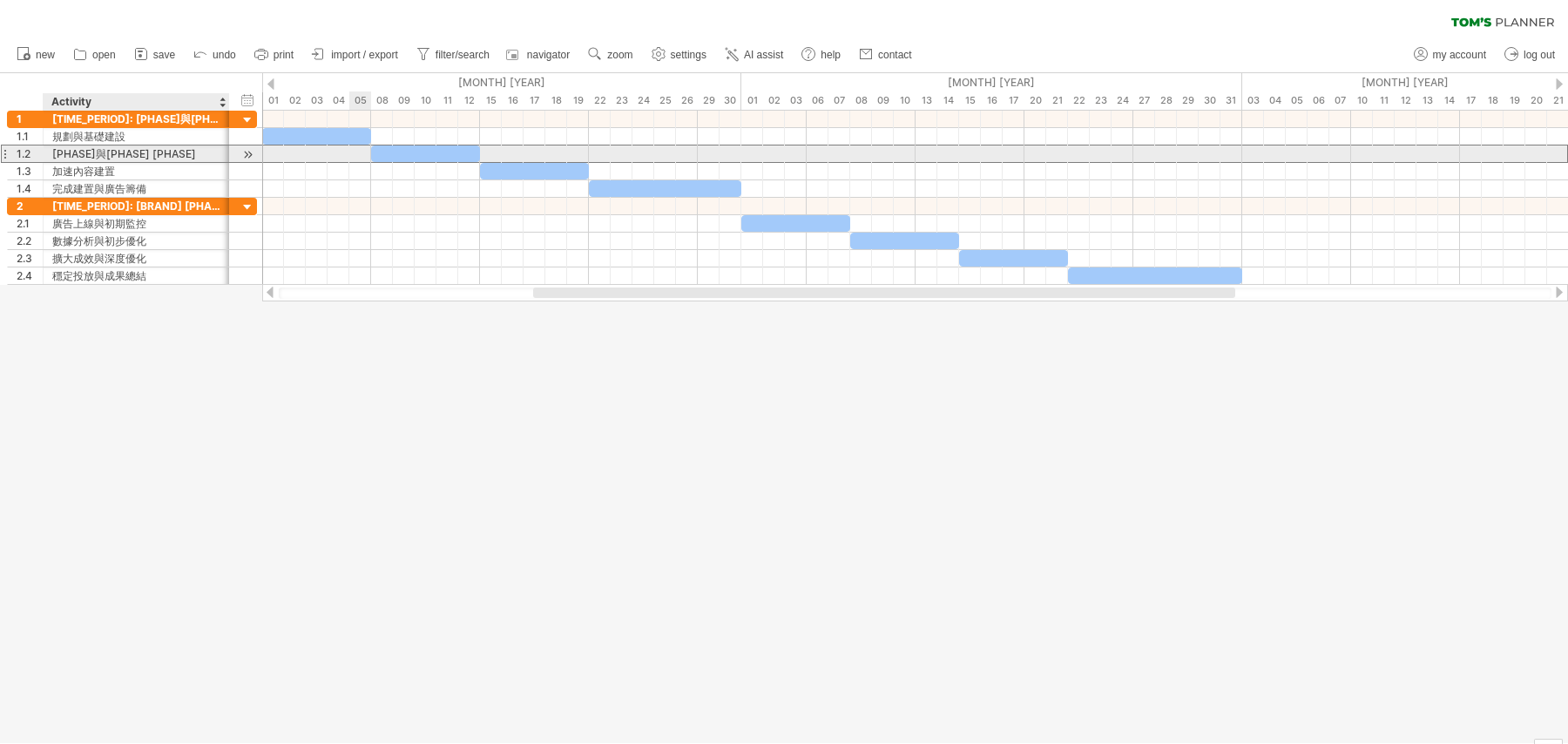 click on "[PHASE]與[PHASE] [PHASE]" at bounding box center [136, 153] 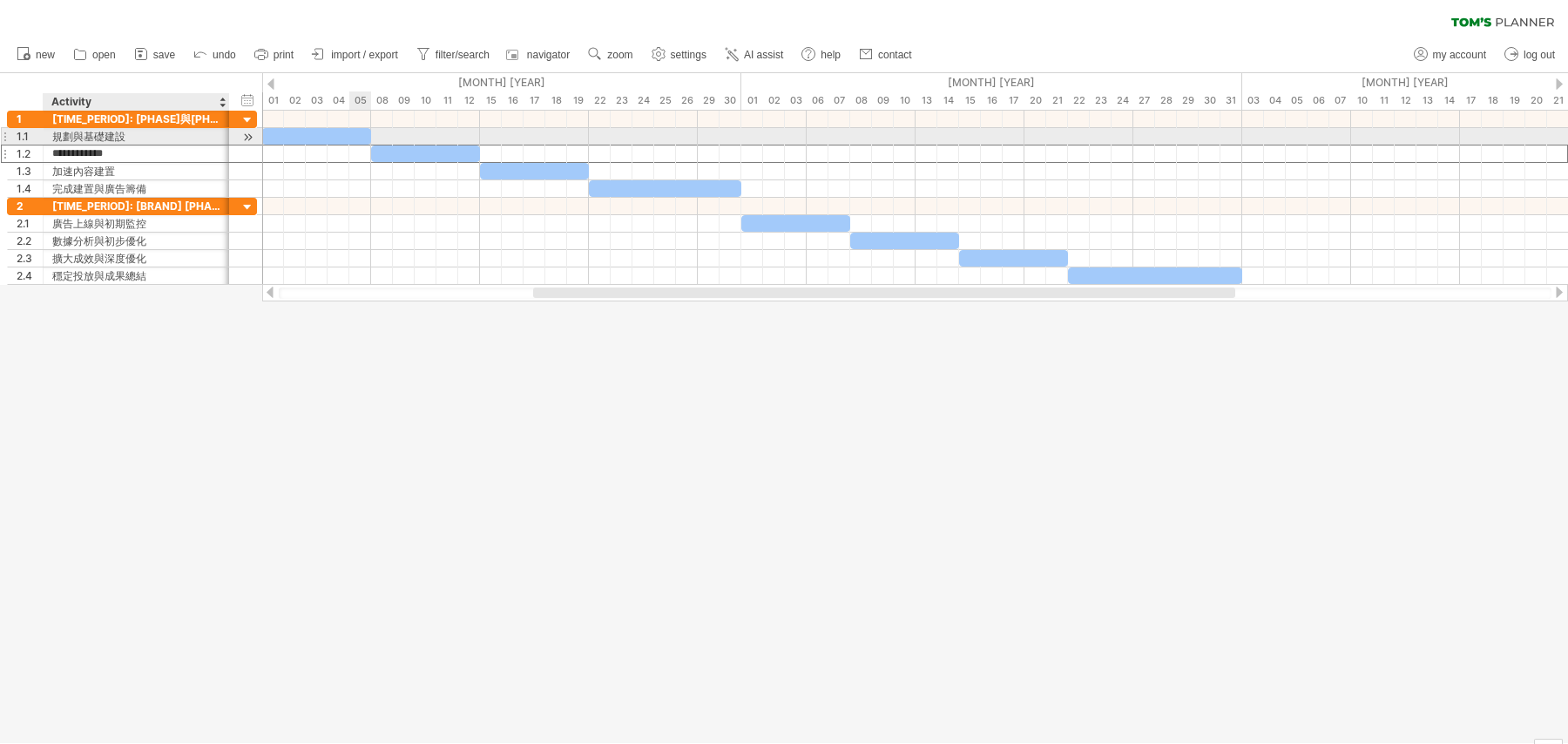 click on "規劃與基礎建設" at bounding box center (136, 136) 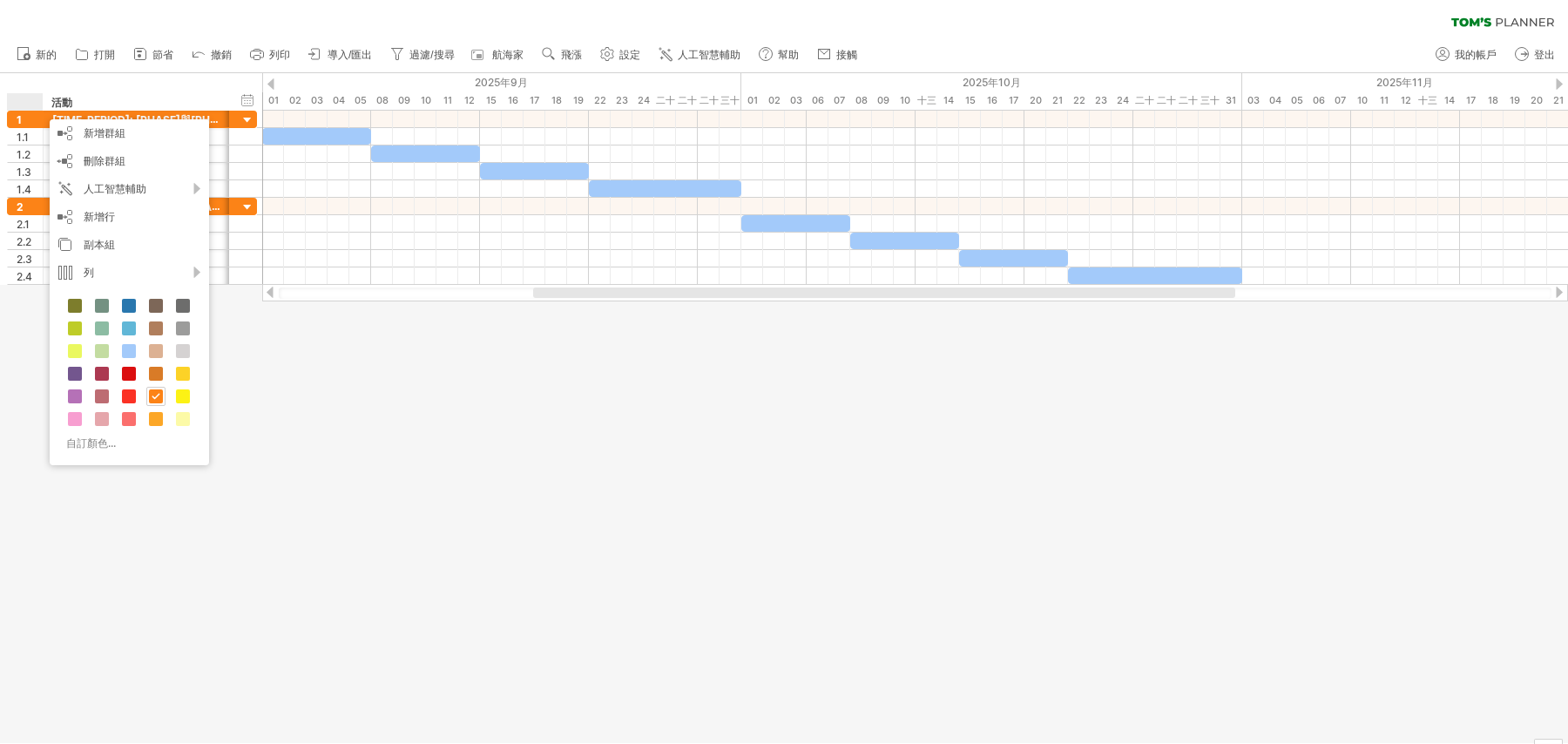 click at bounding box center [784, 408] 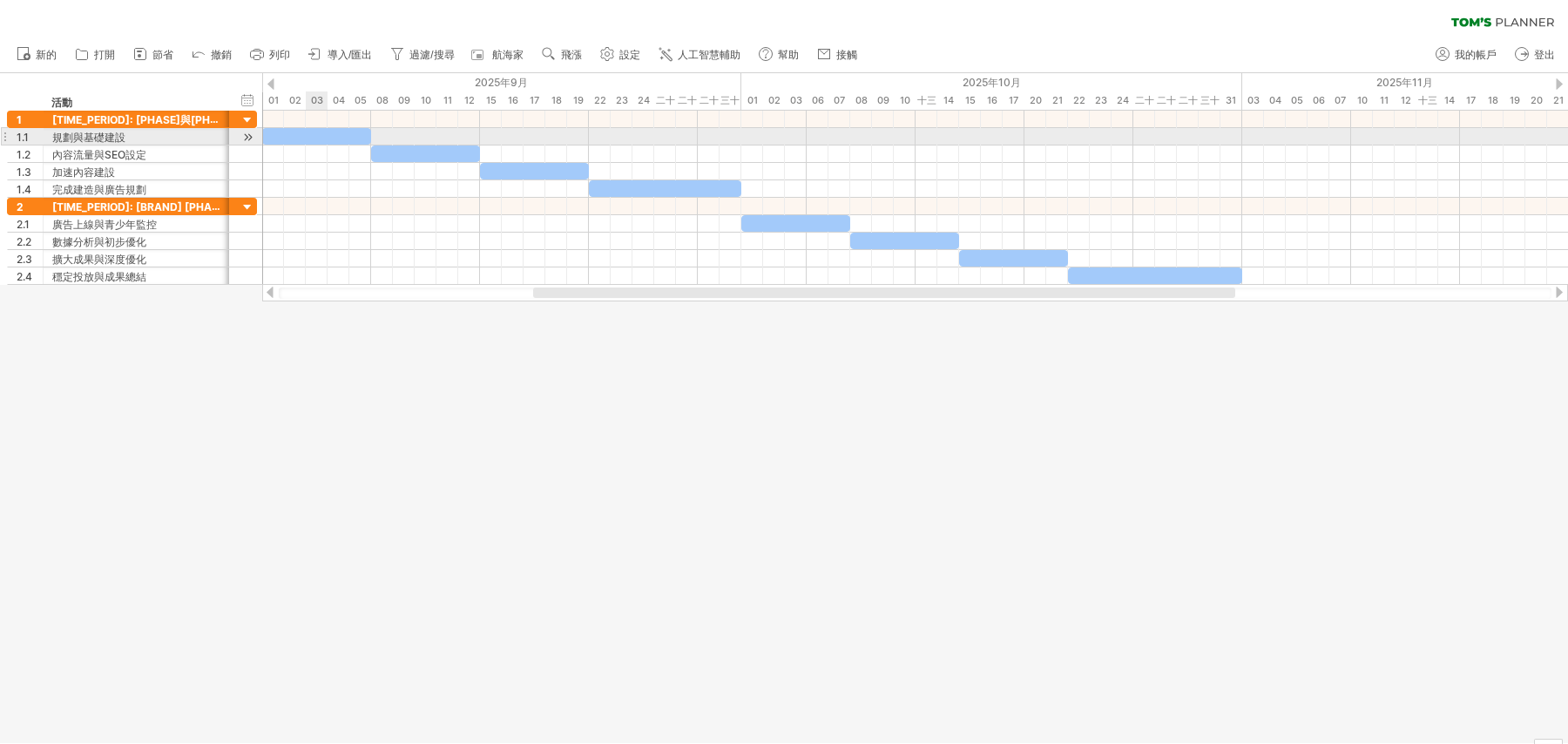 click at bounding box center [316, 136] 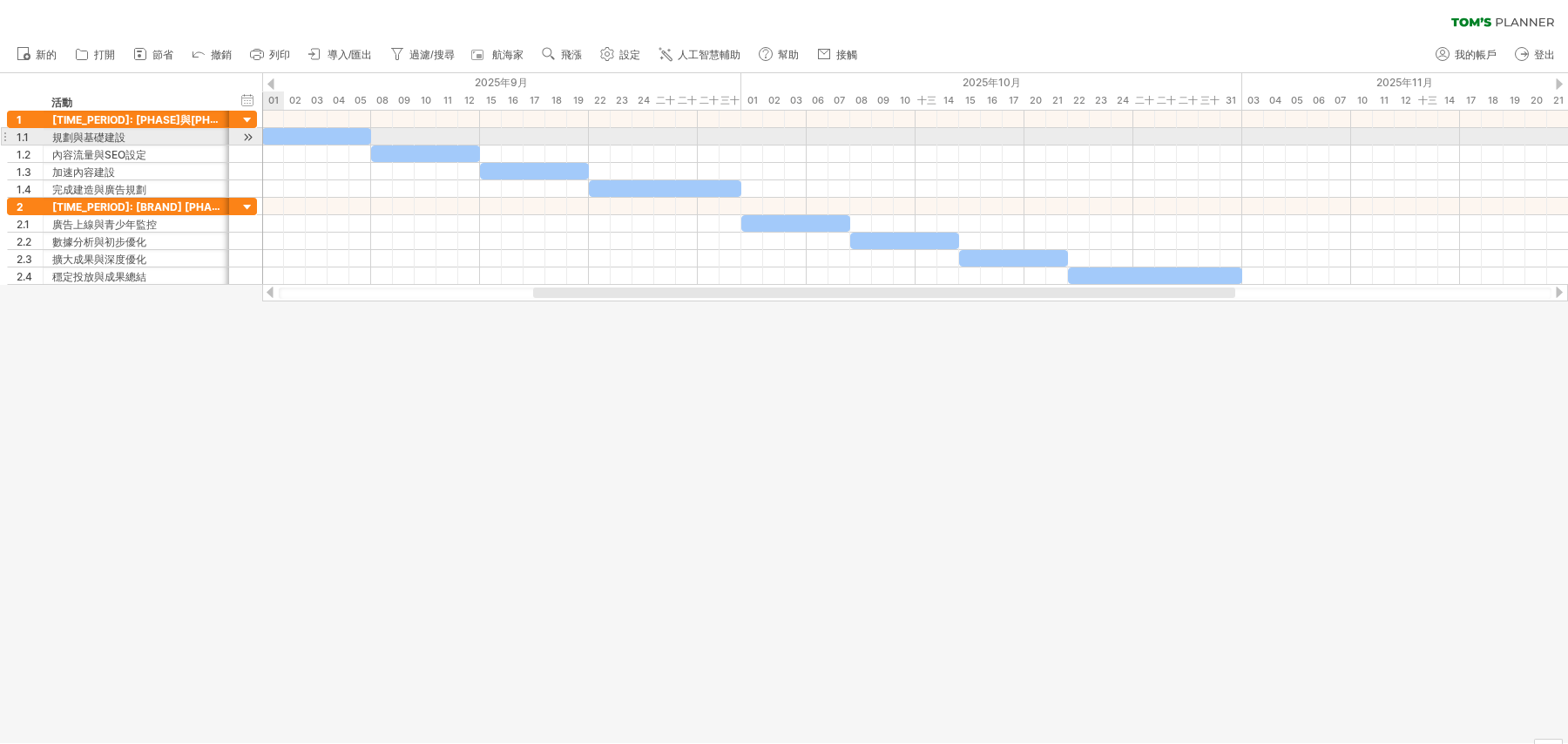 click at bounding box center [247, 137] 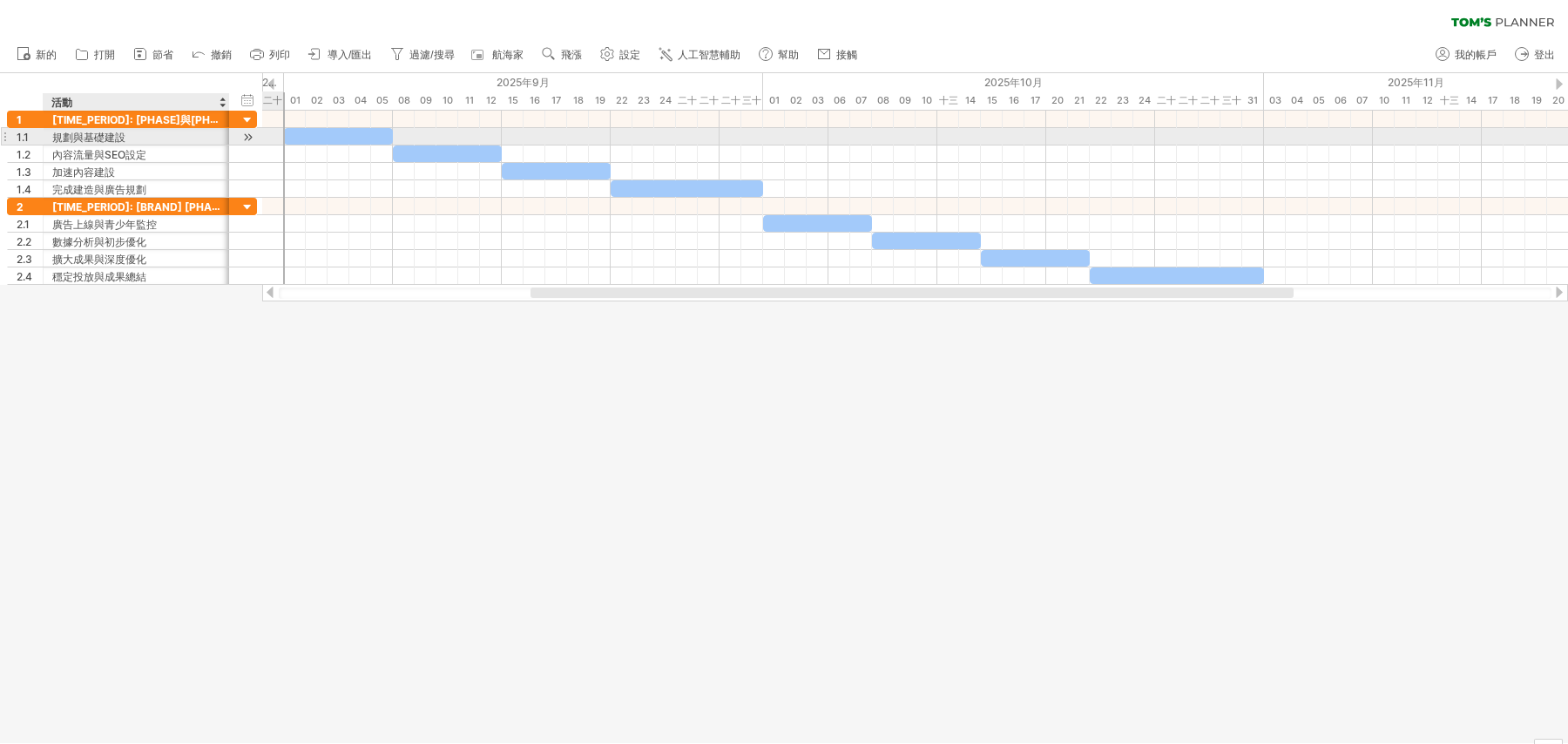 click at bounding box center (247, 137) 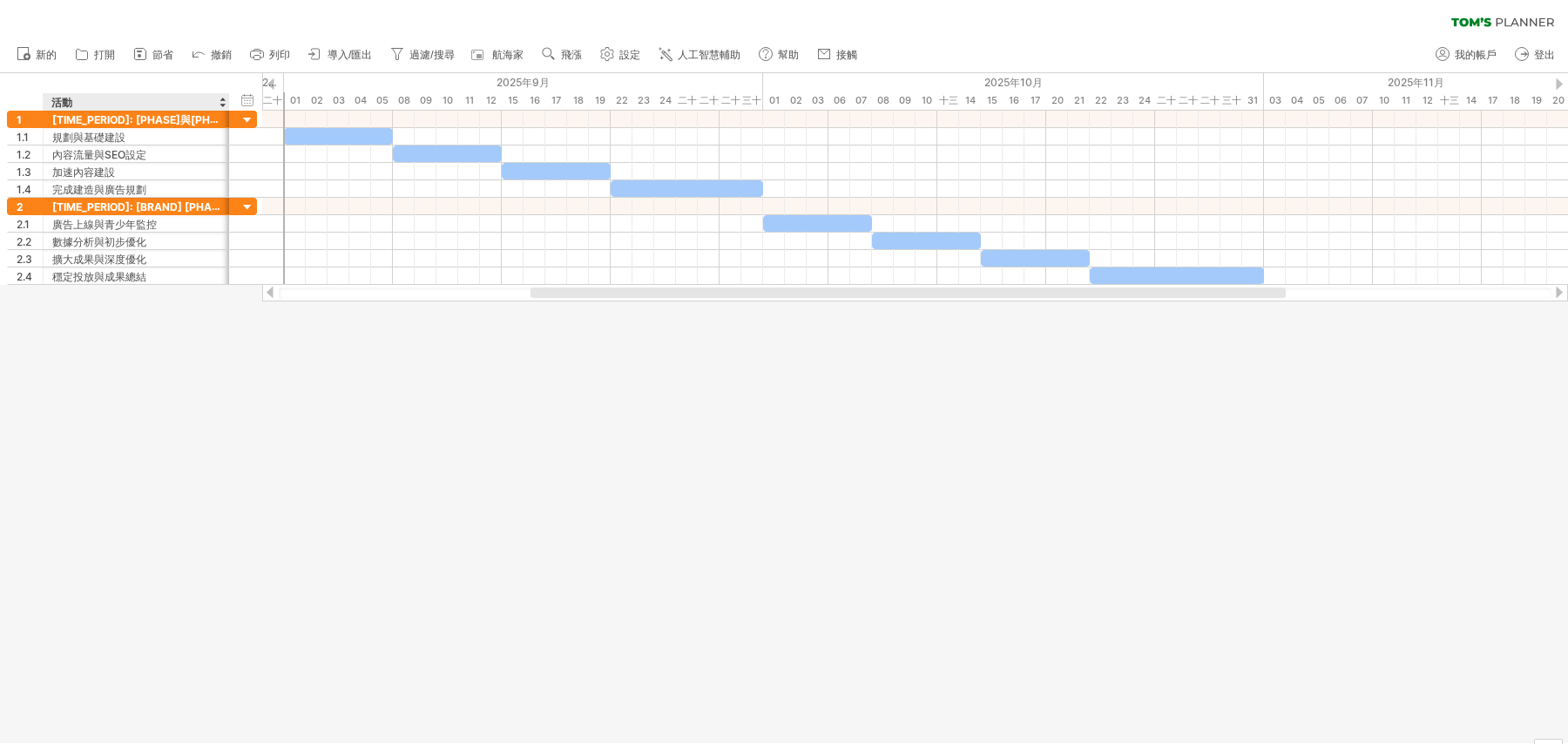 click at bounding box center [784, 408] 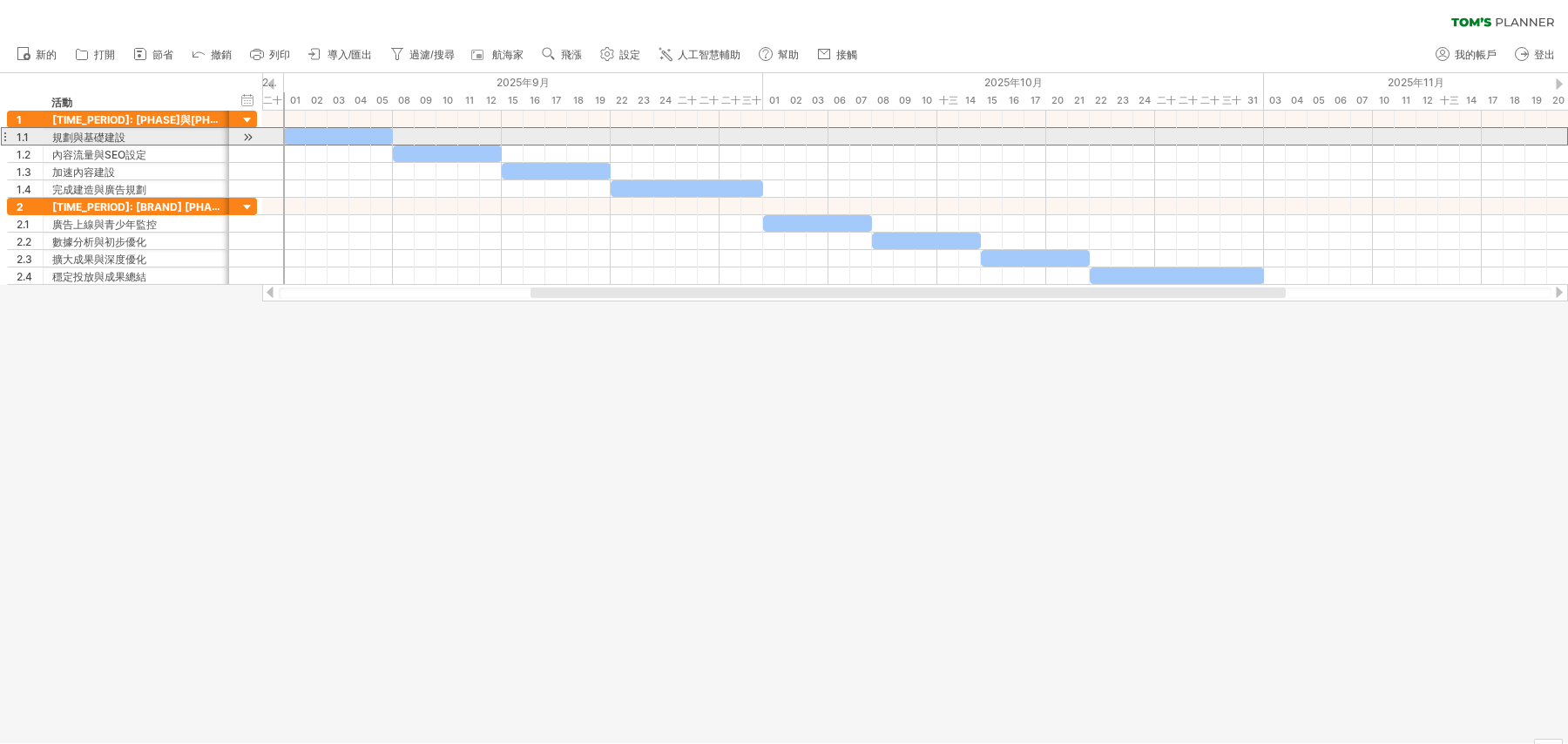 click on "1.1" at bounding box center [25, 136] 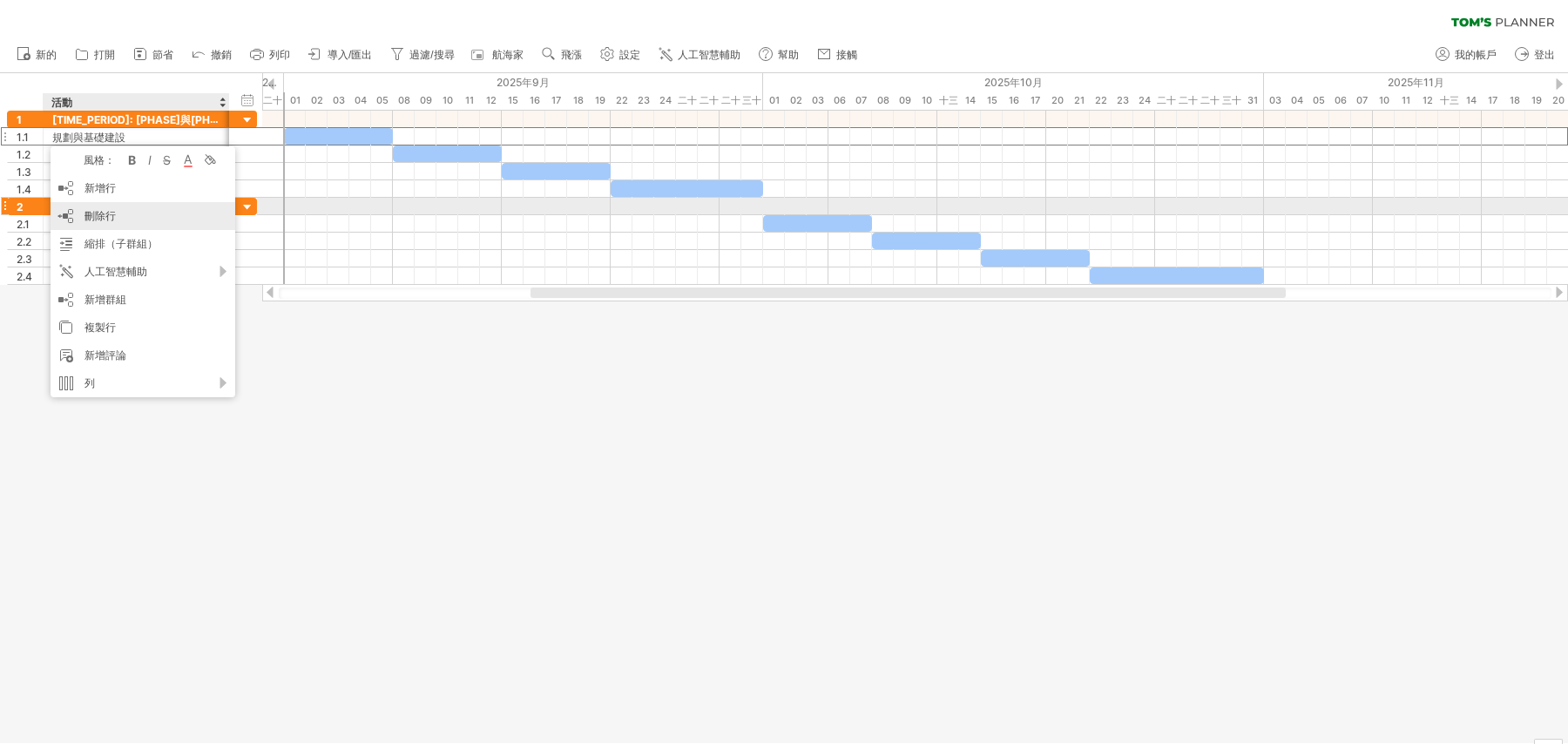 click on "刪除行 刪除選取的行" at bounding box center [143, 216] 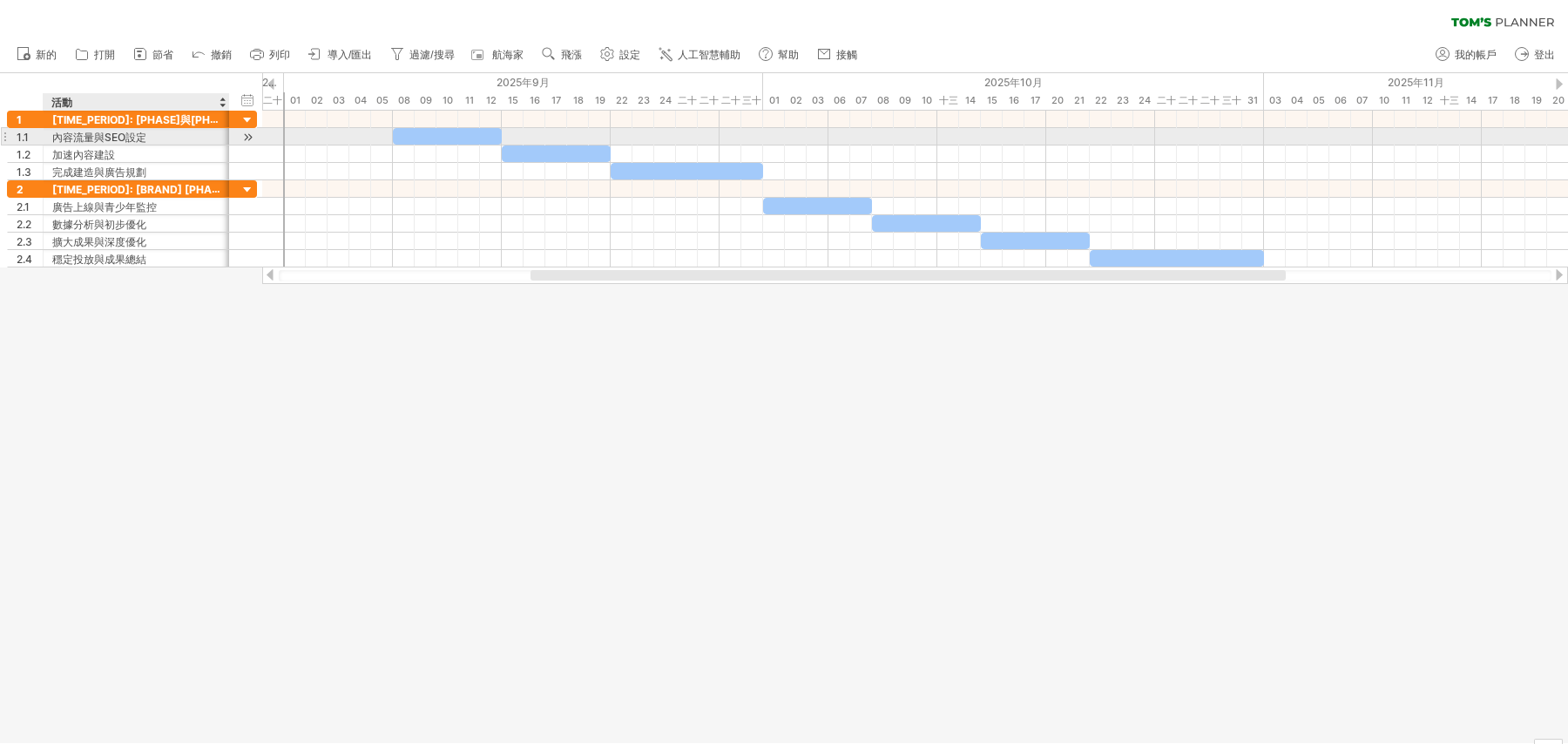 click on "內容流量與SEO設定" at bounding box center (99, 137) 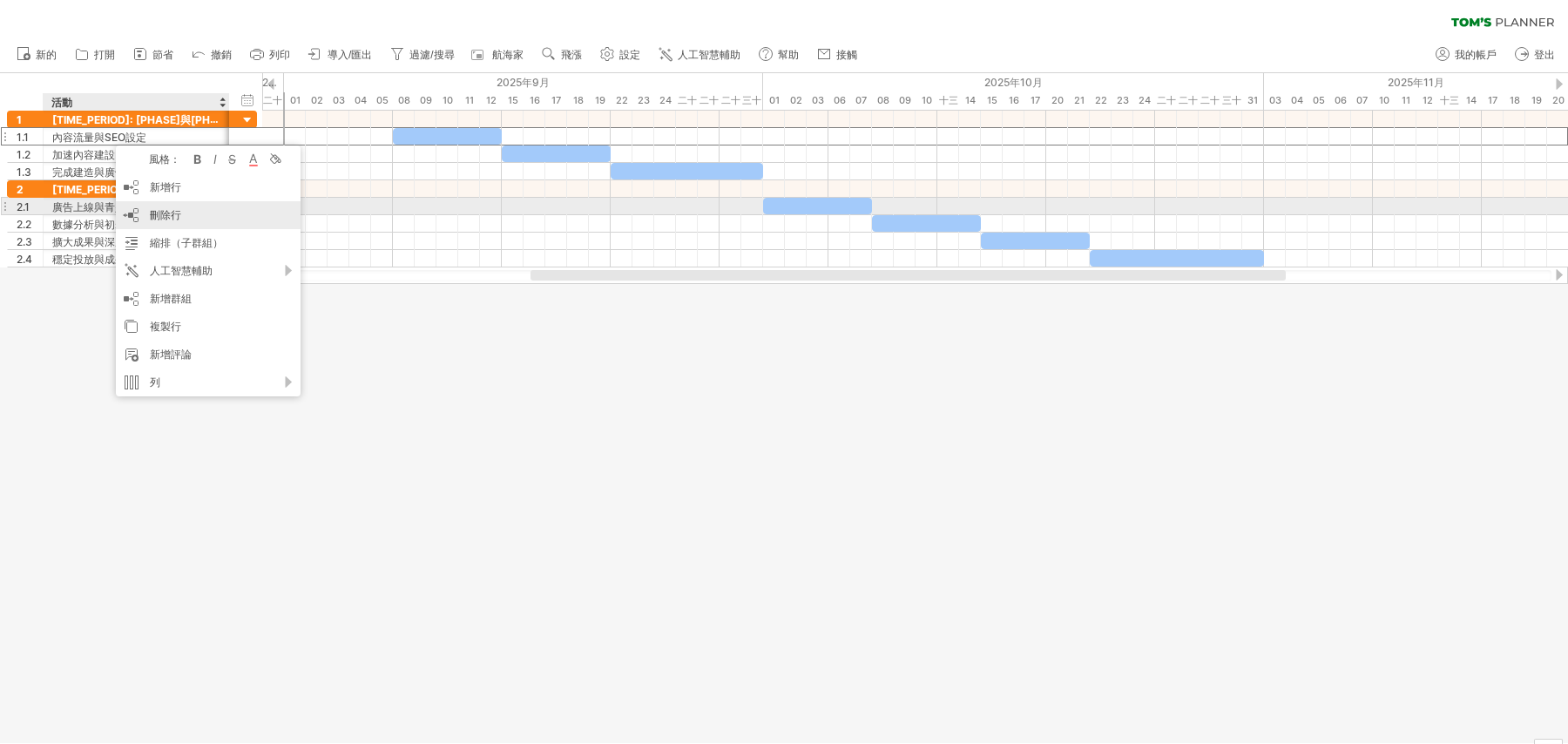 click on "刪除行" at bounding box center [166, 214] 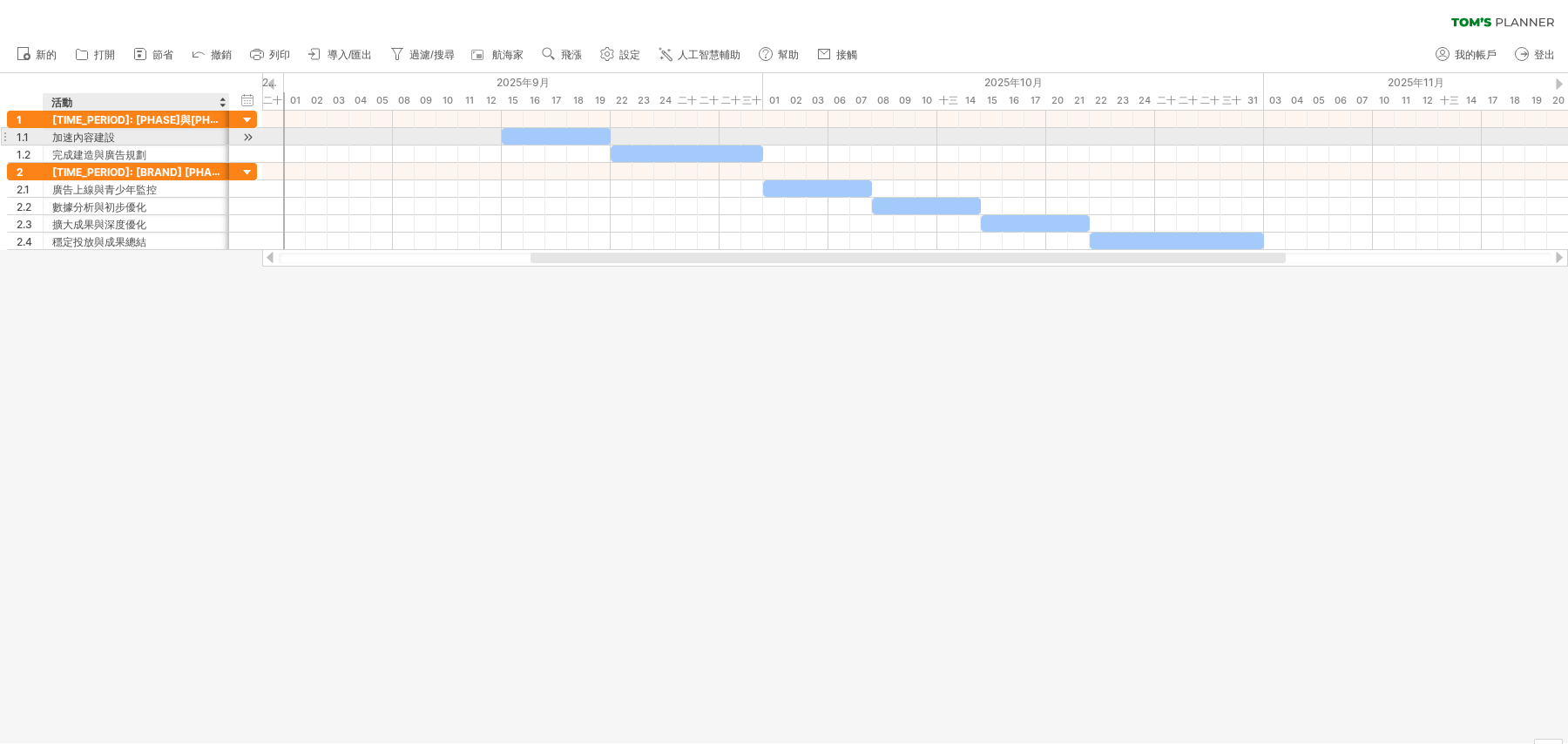 click on "加速內容建設" at bounding box center (136, 136) 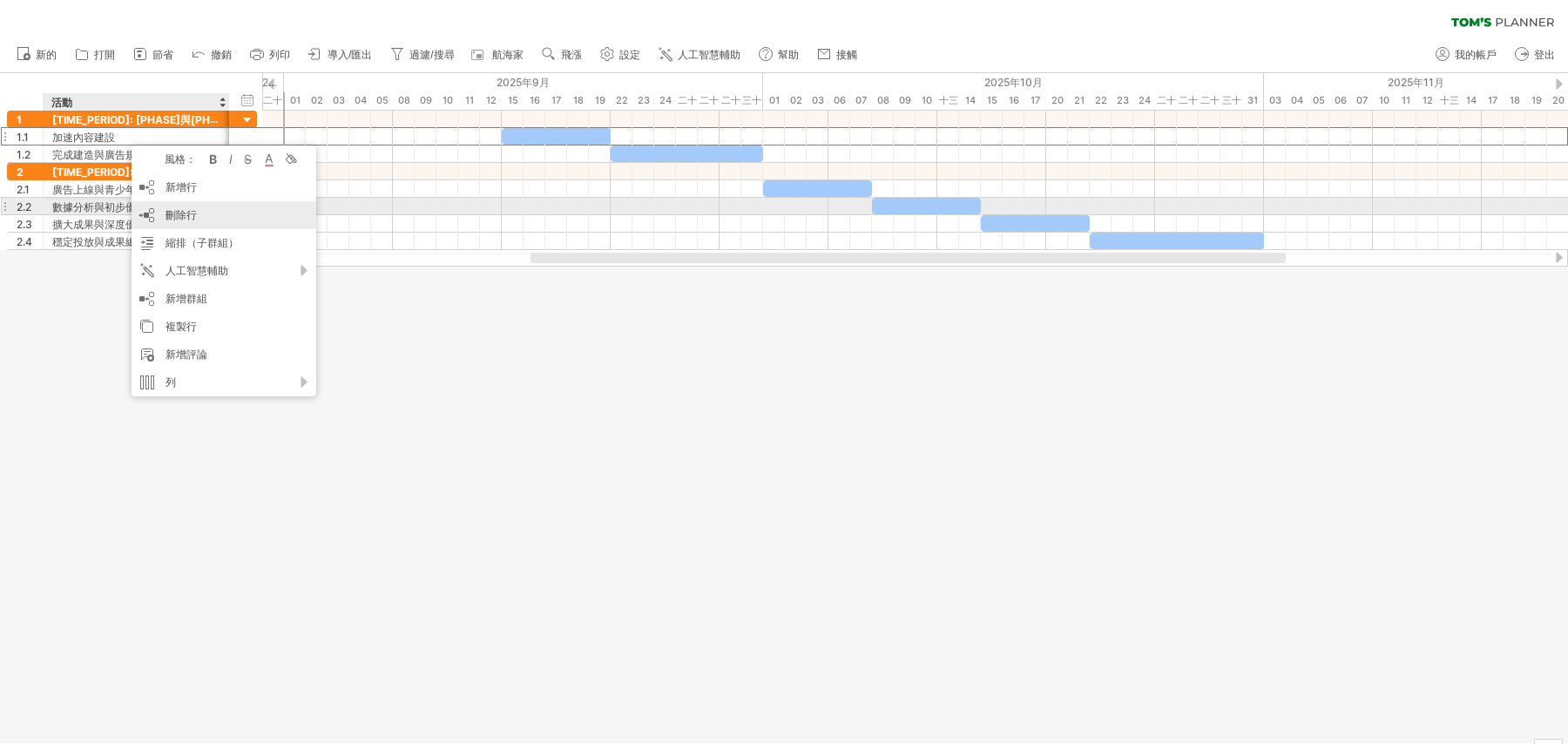 click on "刪除行 刪除選取的行" at bounding box center [224, 215] 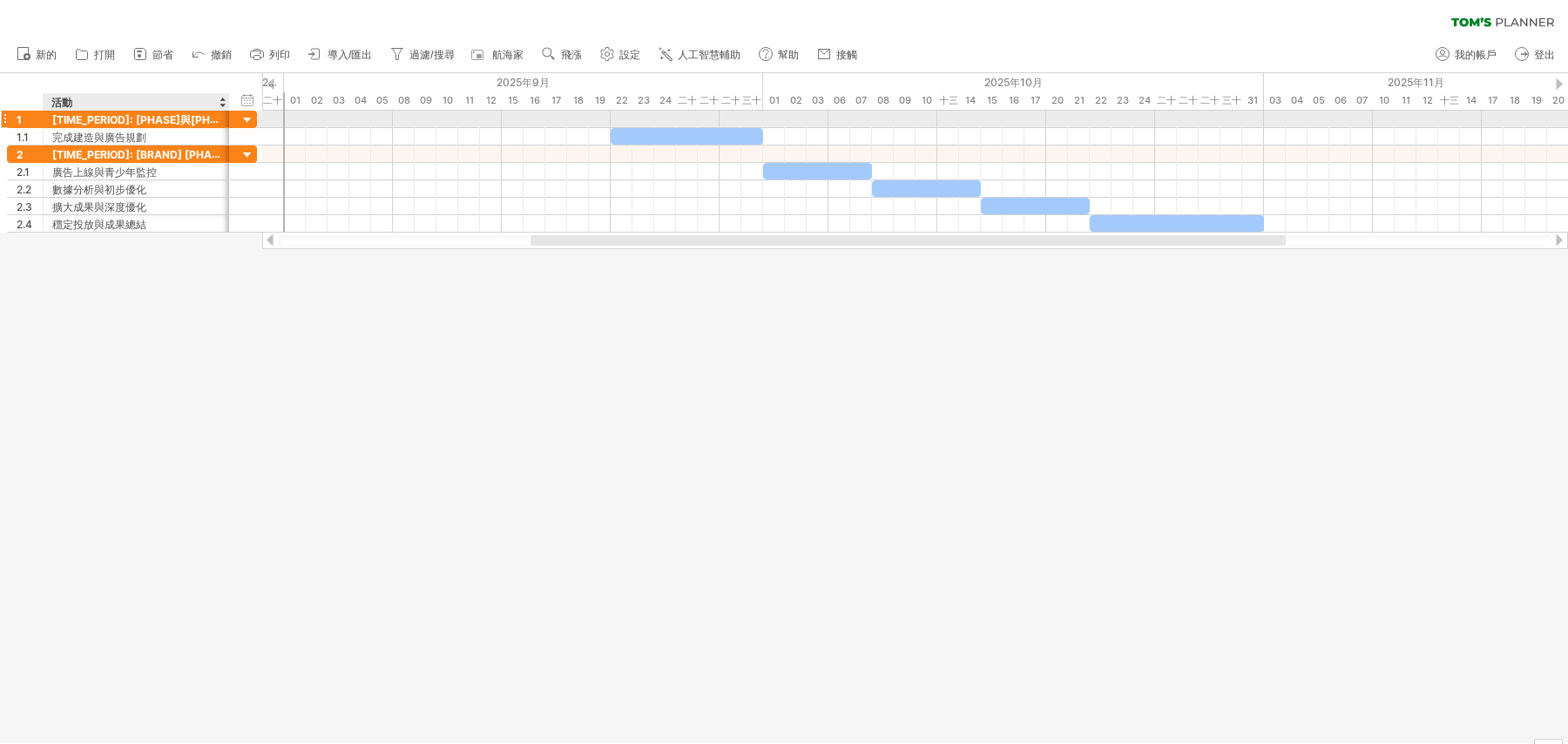 click on "[TIME_PERIOD]: [PHASE]與[PHASE] [PHASE]" at bounding box center (167, 119) 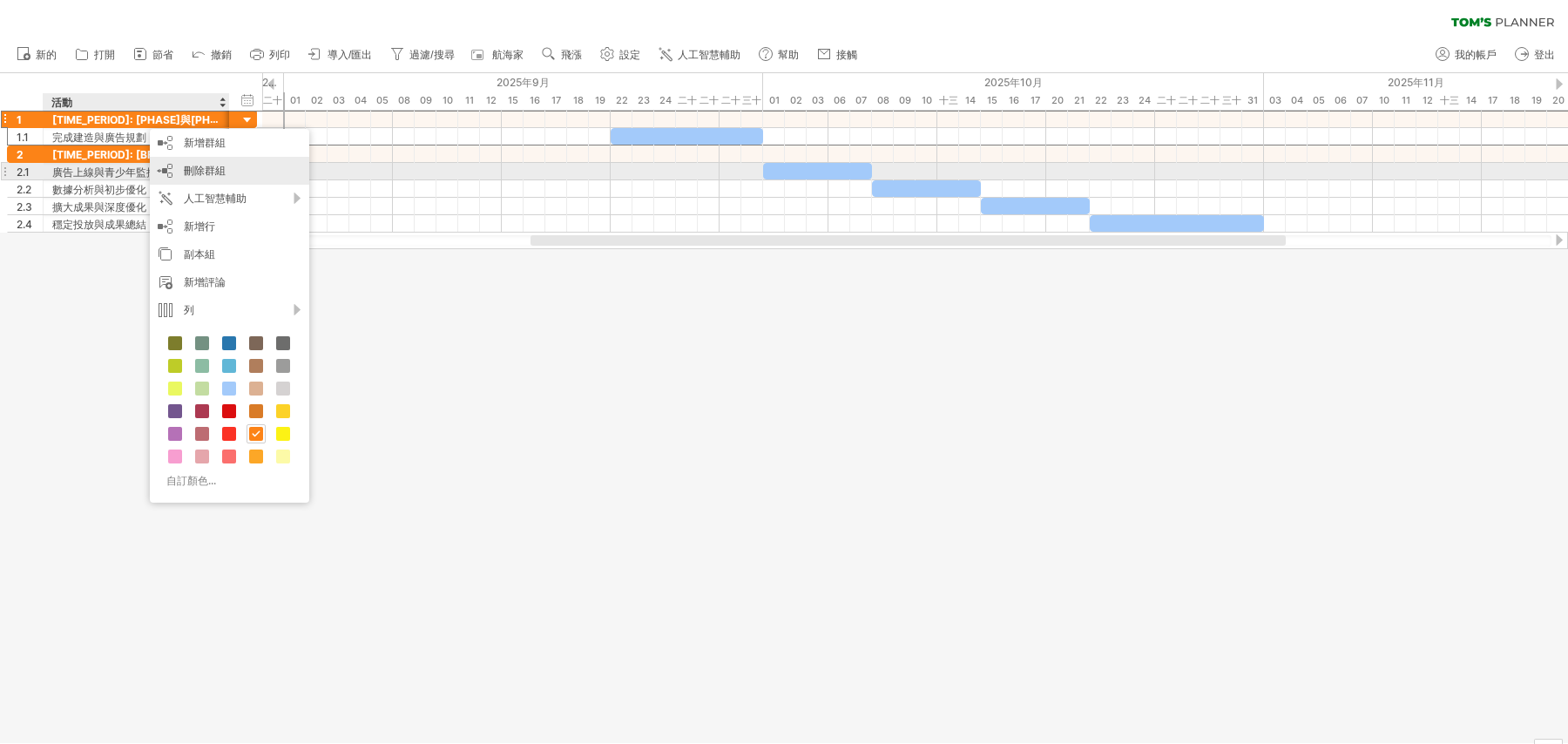 click on "刪除群組" at bounding box center [205, 170] 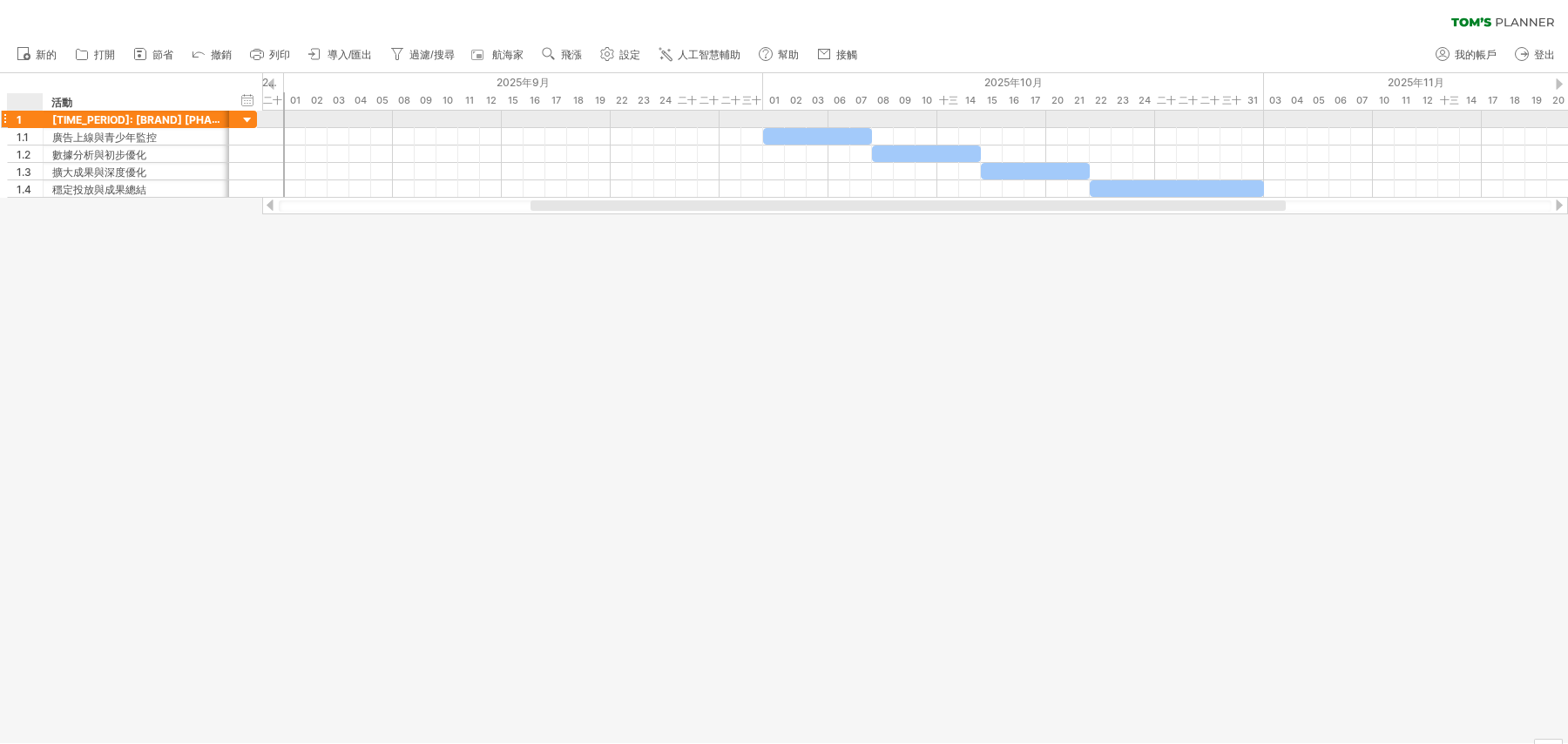 click on "1" at bounding box center (30, 118) 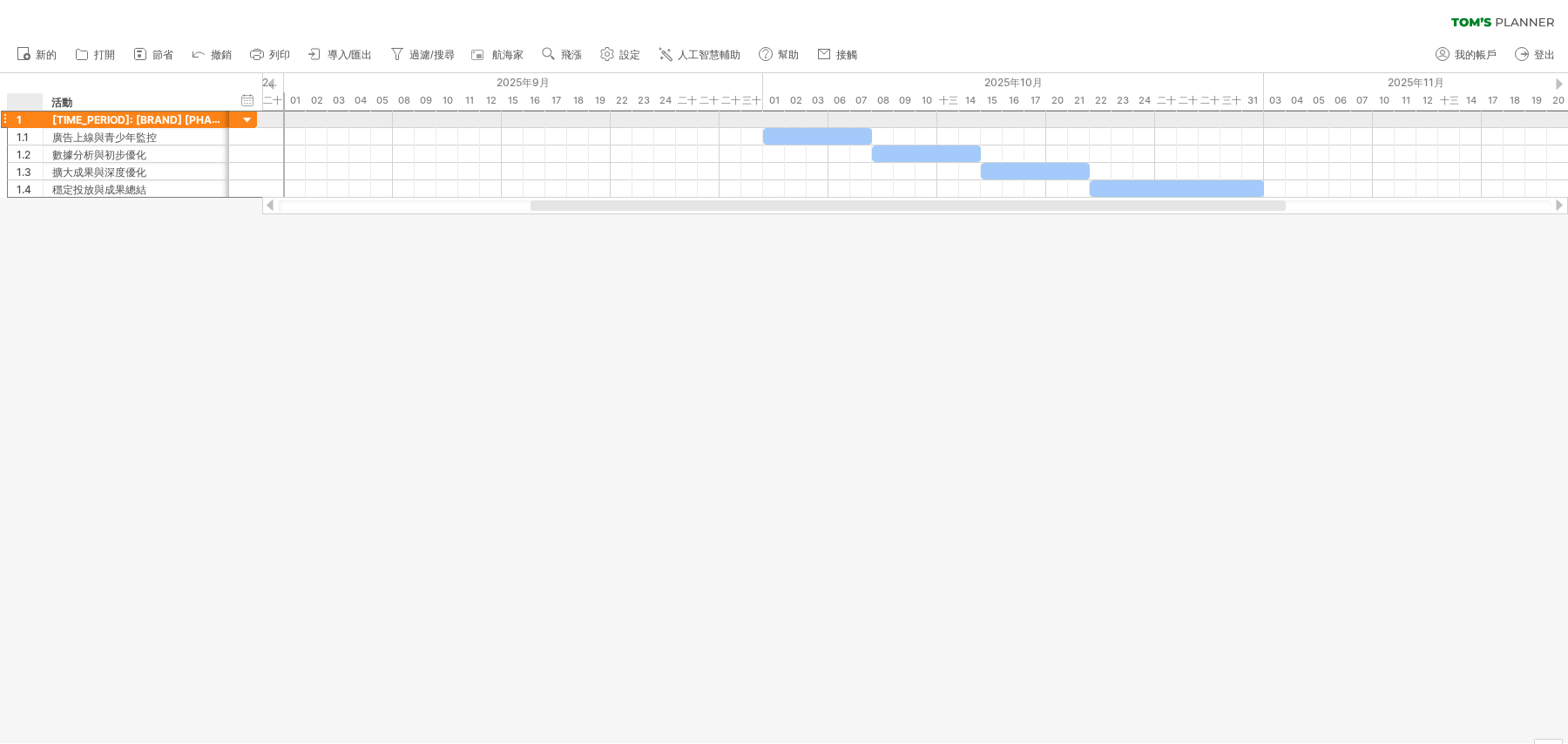 click on "1" at bounding box center (30, 118) 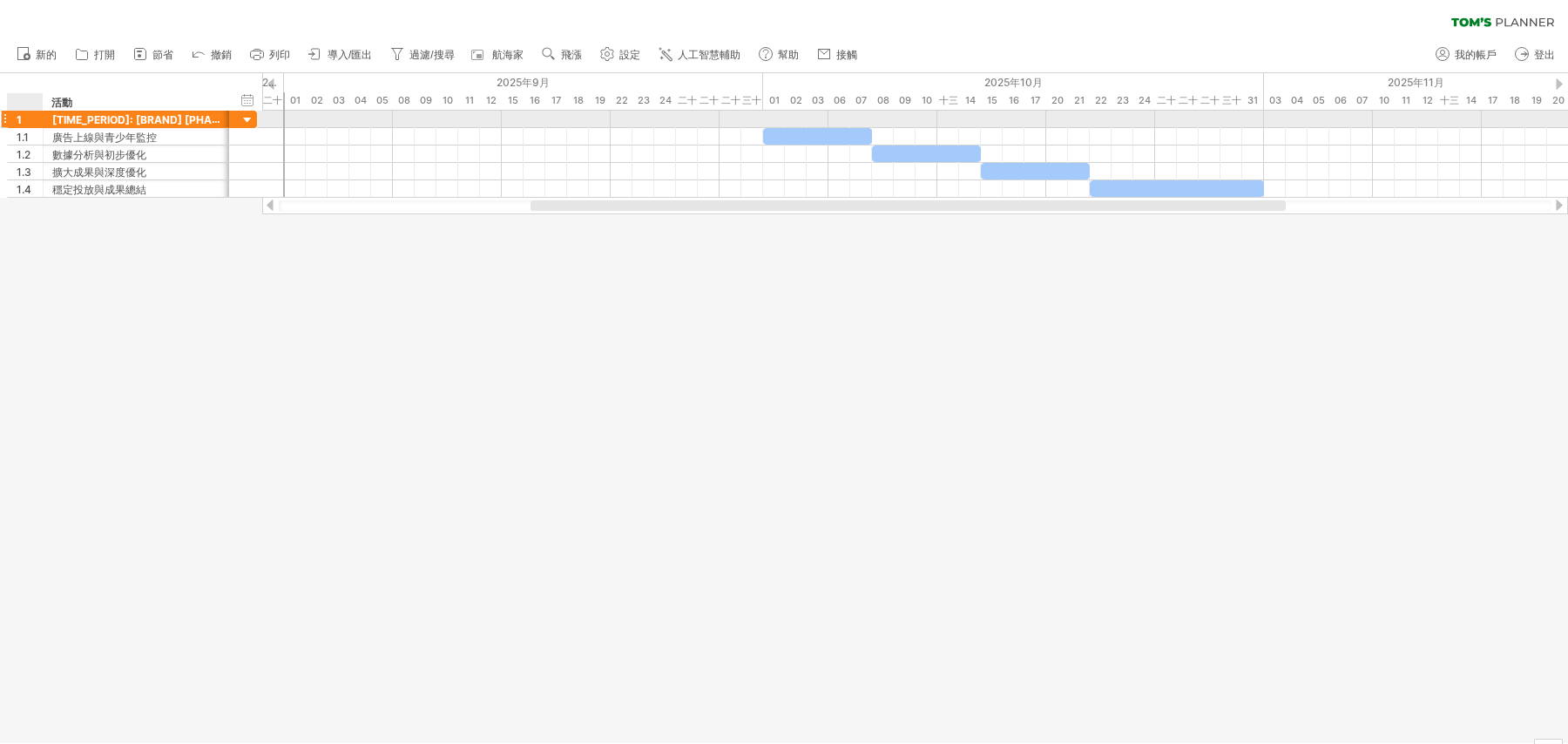 click on "1" at bounding box center [30, 118] 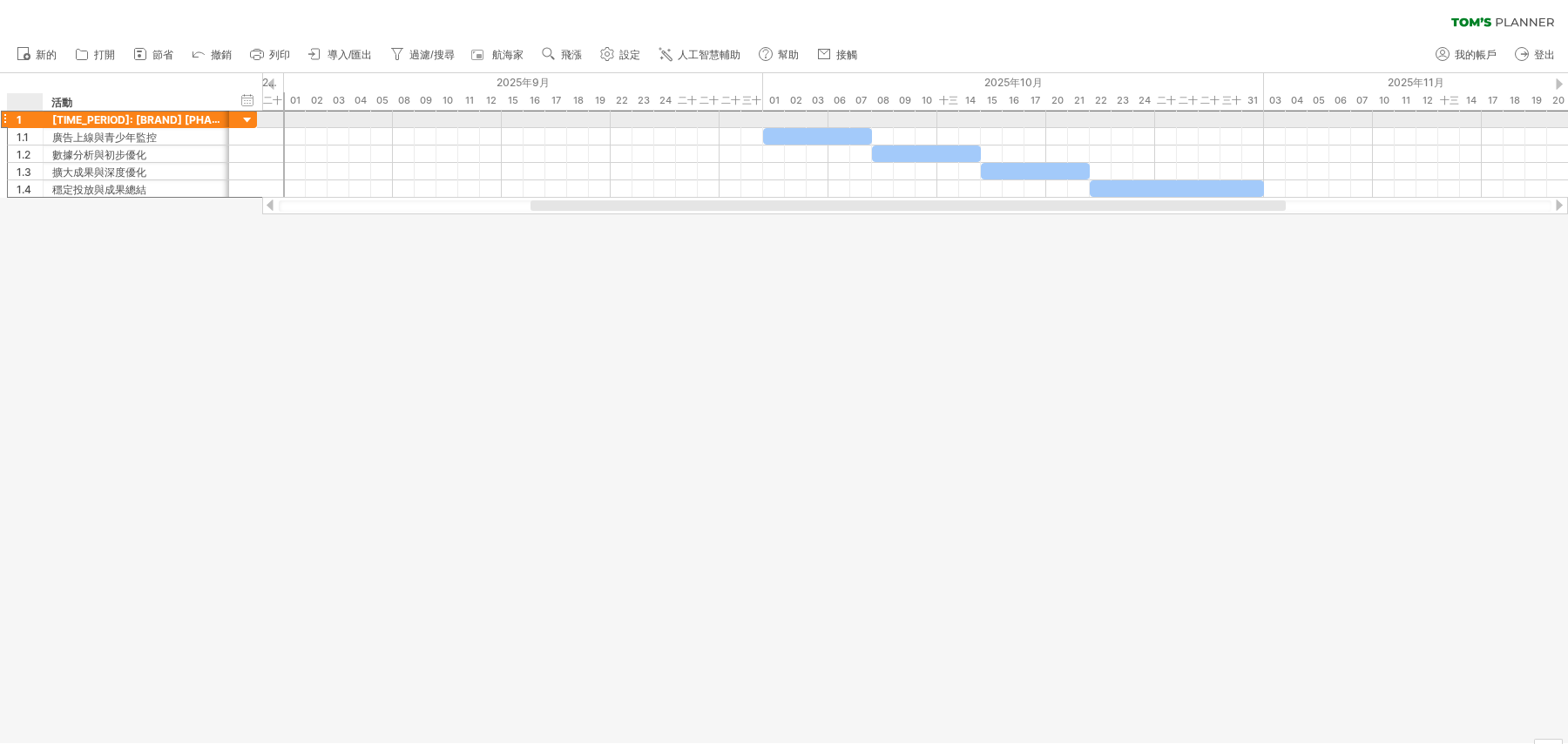 click on "1" at bounding box center (30, 118) 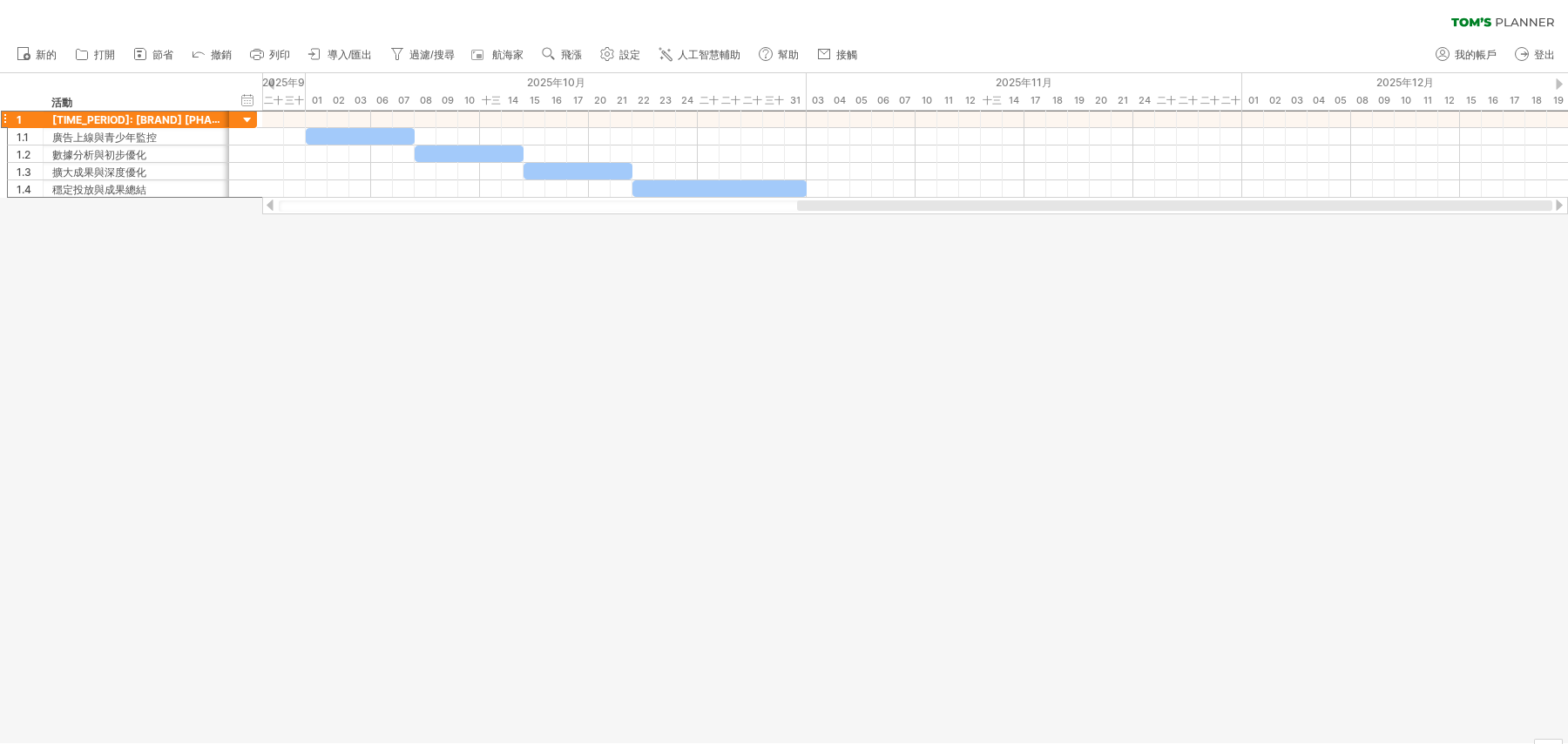 drag, startPoint x: 561, startPoint y: 202, endPoint x: 842, endPoint y: 205, distance: 281.01601 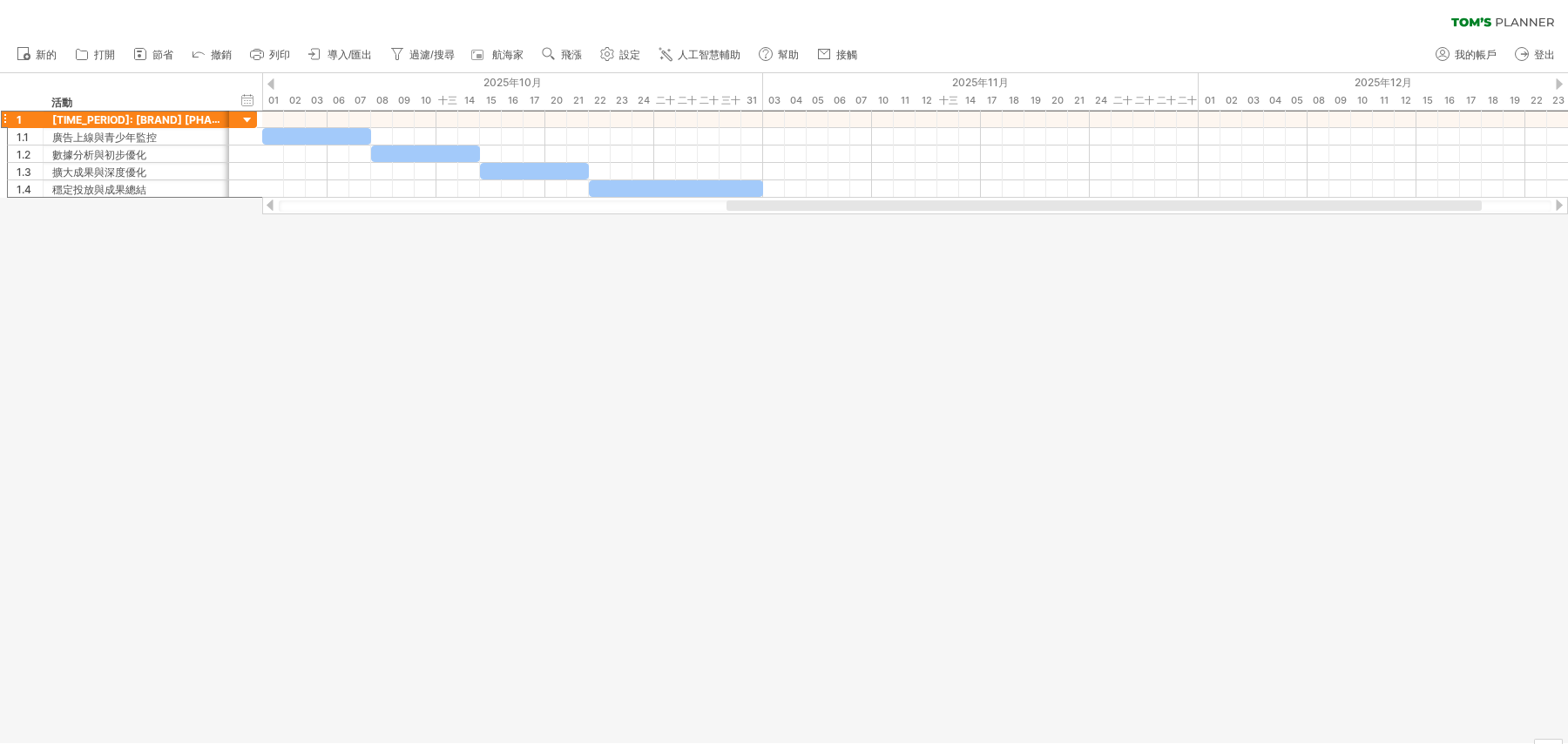 drag, startPoint x: 1076, startPoint y: 202, endPoint x: 1099, endPoint y: 206, distance: 23.34524 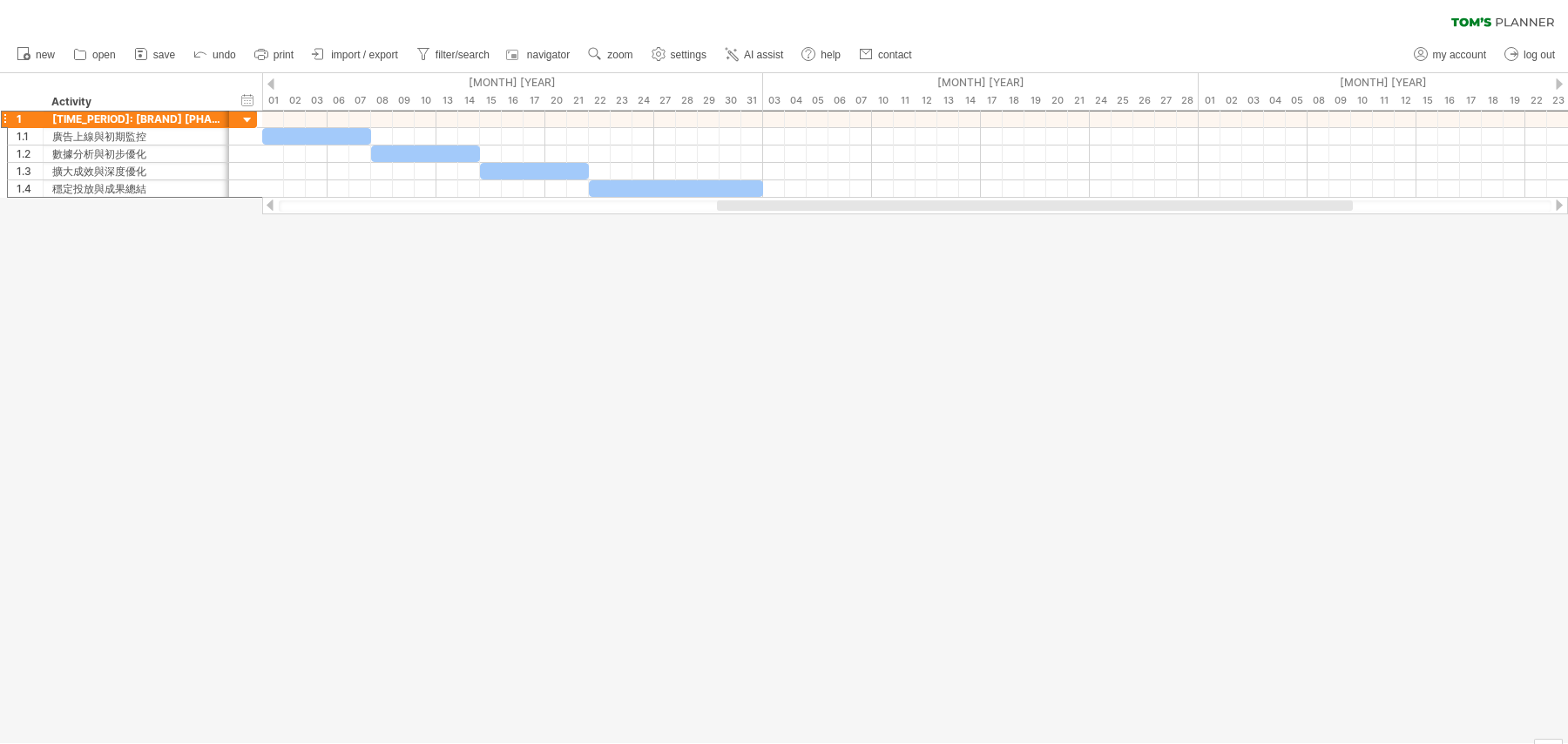 click at bounding box center (784, 408) 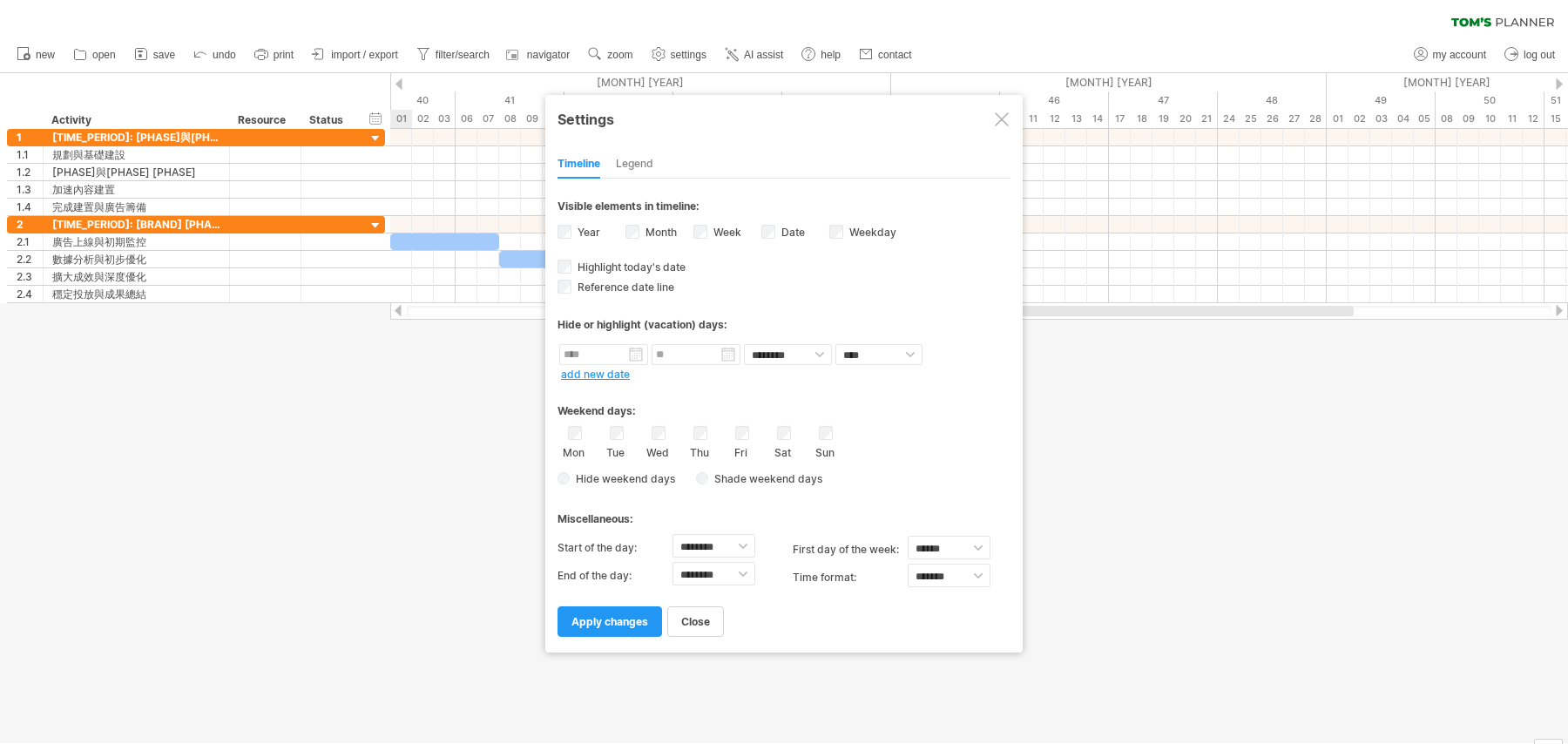 click at bounding box center [784, 408] 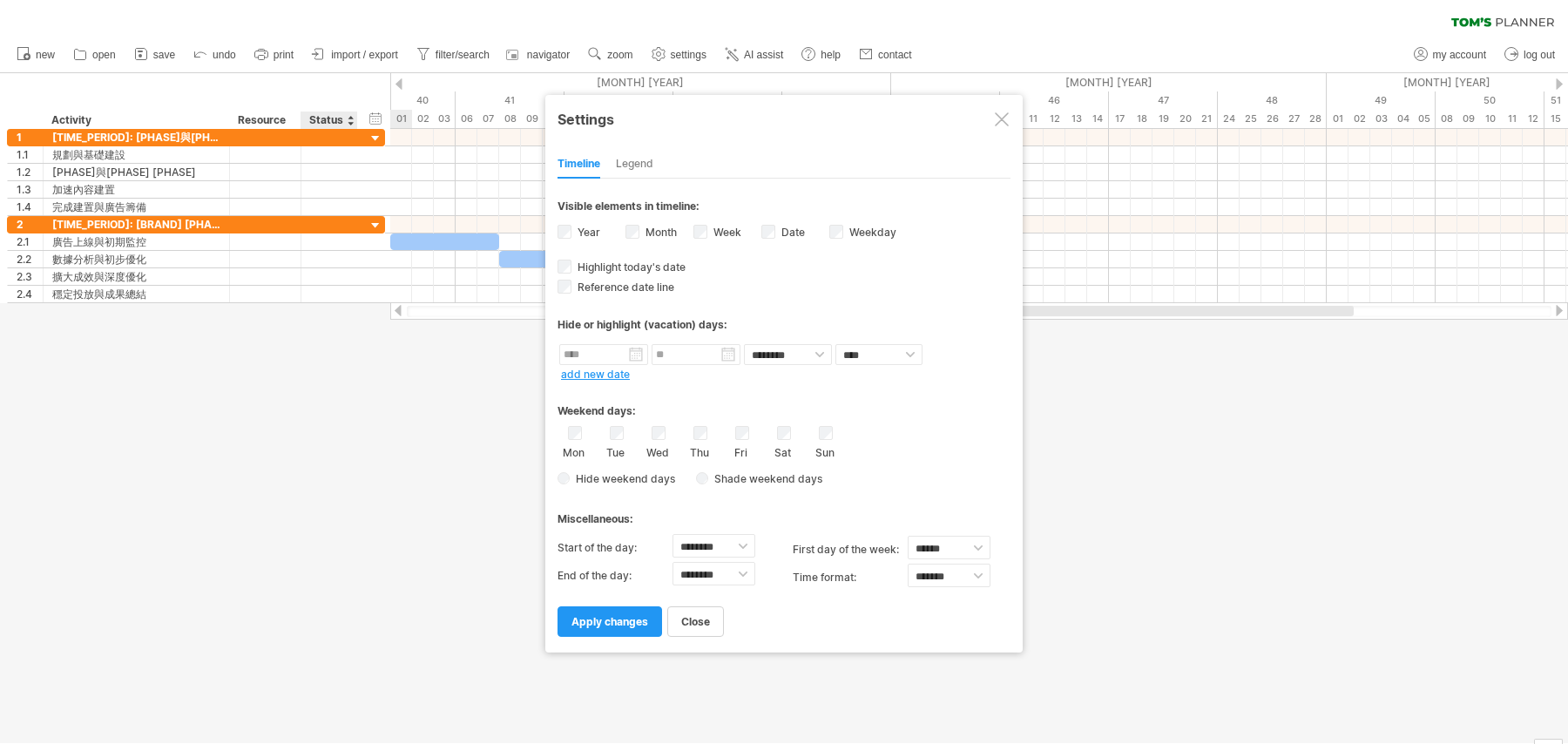click on "Status" at bounding box center [328, 120] 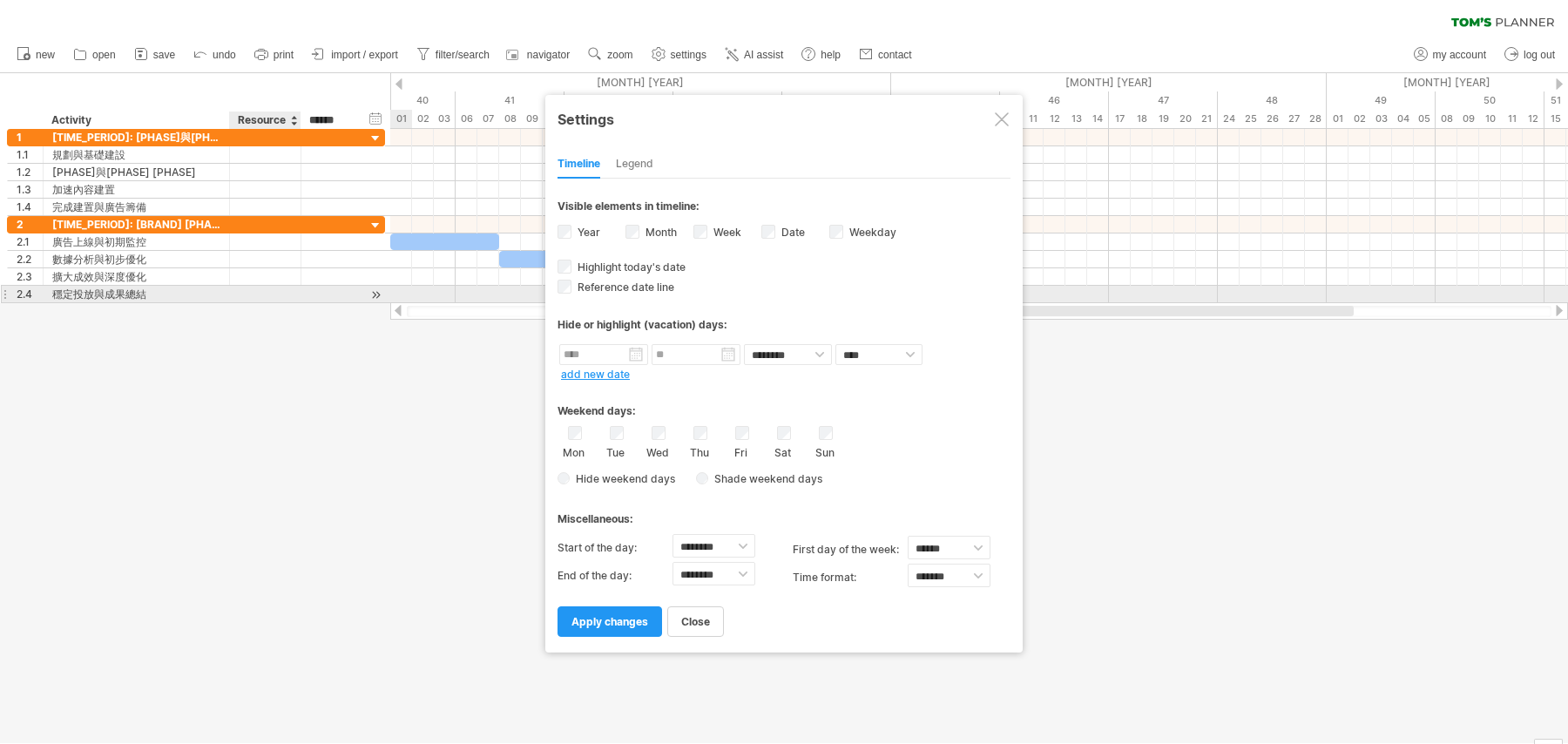 click at bounding box center [784, 408] 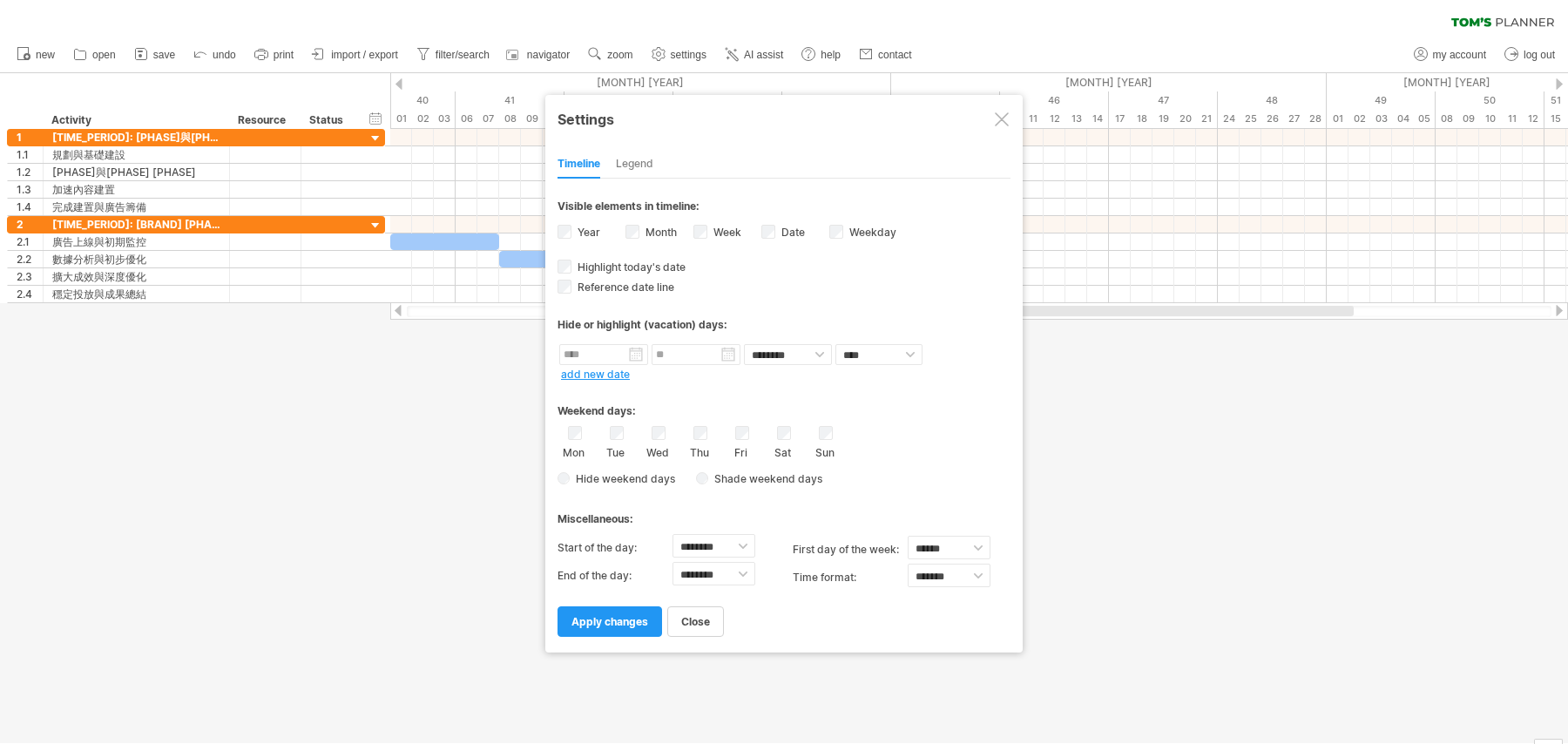click at bounding box center [1002, 119] 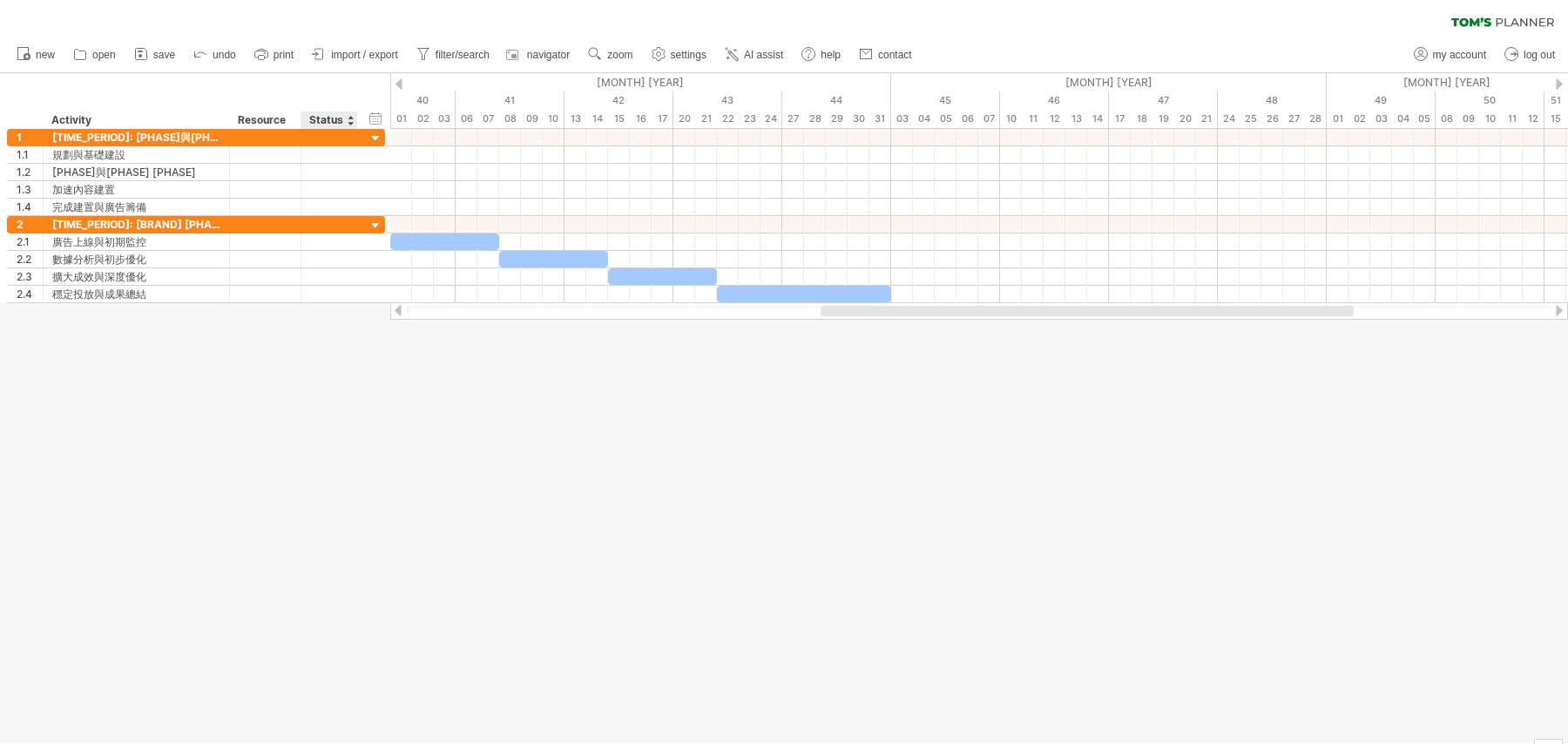 click on "Status" at bounding box center [328, 120] 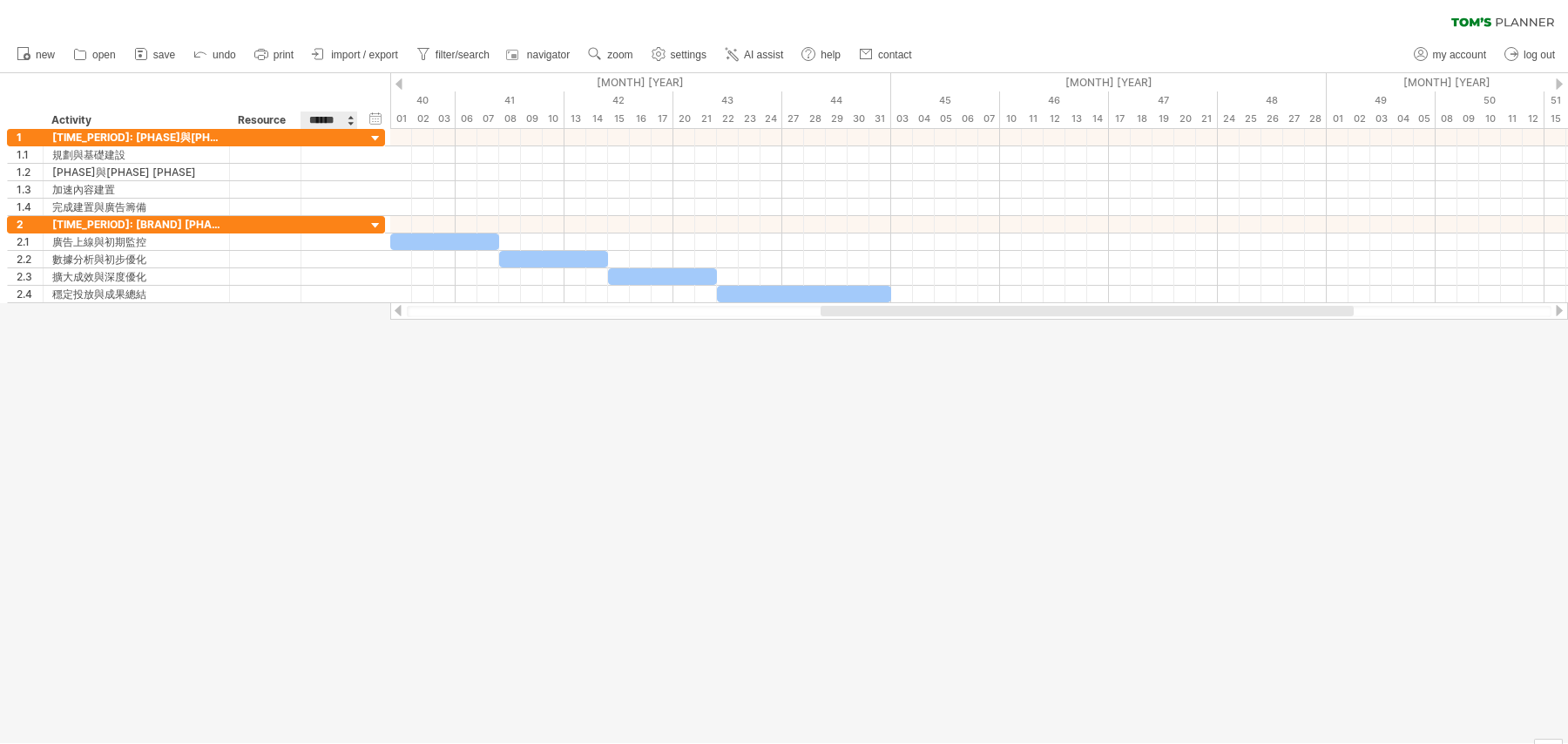 click on "******" at bounding box center (328, 120) 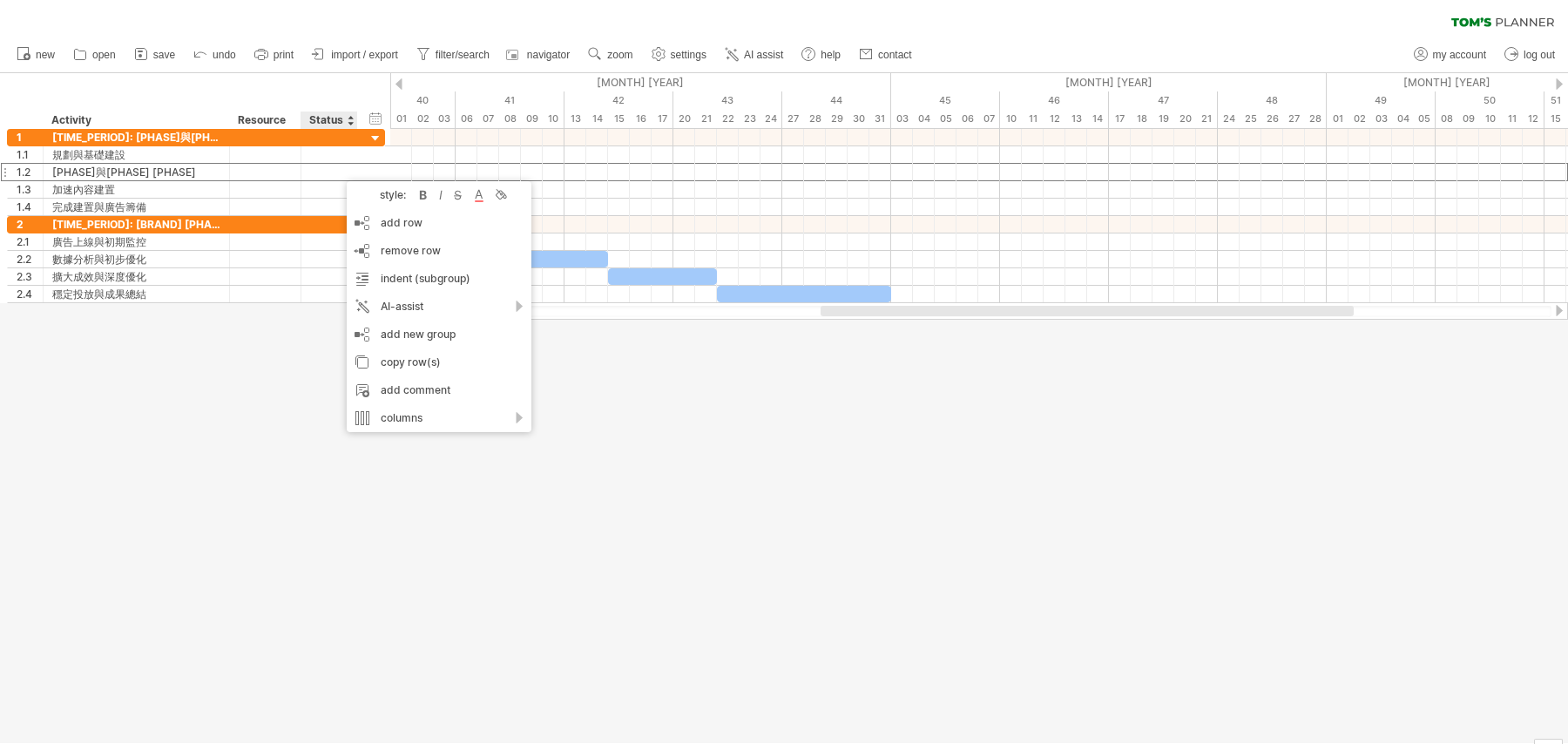 click at bounding box center [784, 408] 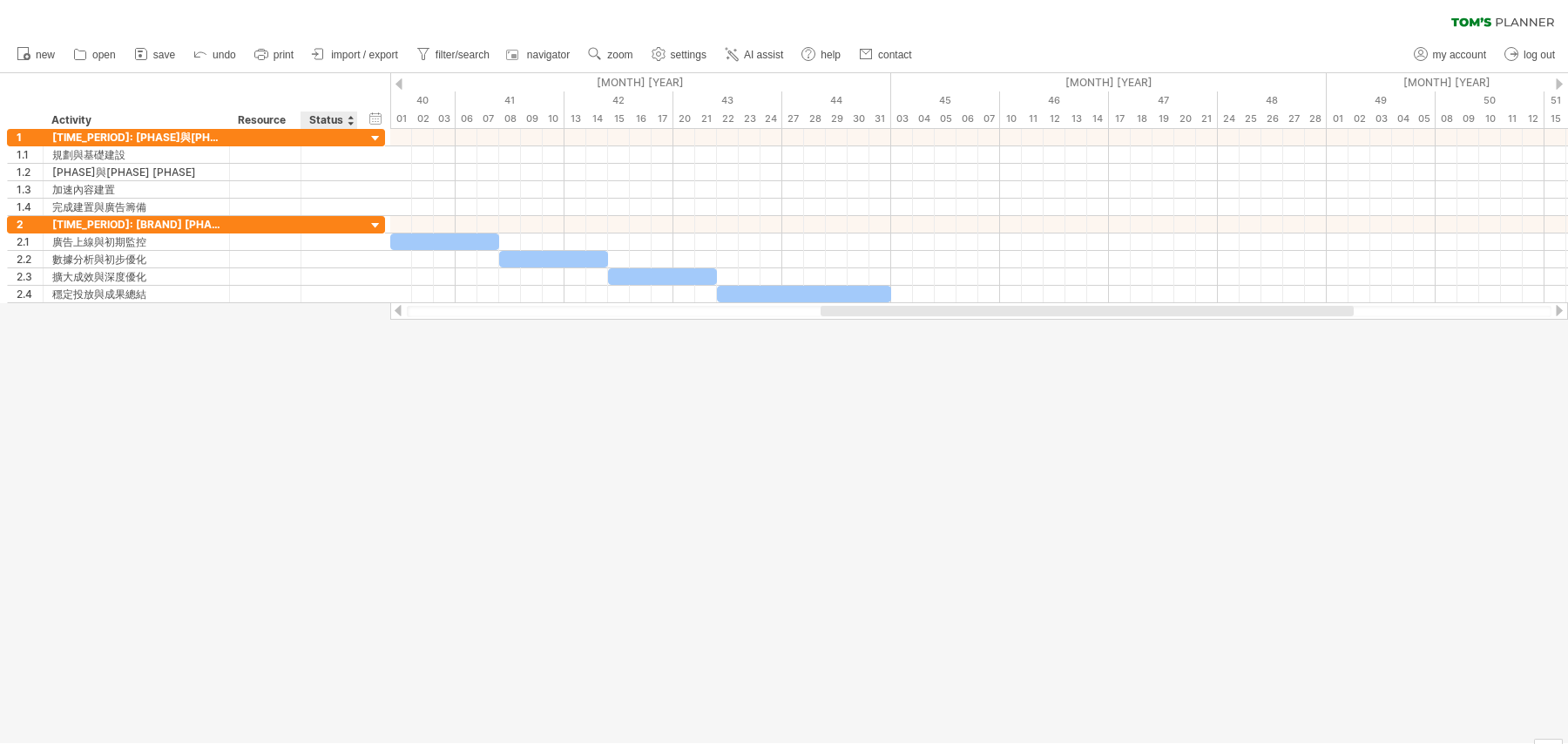 click at bounding box center (350, 120) 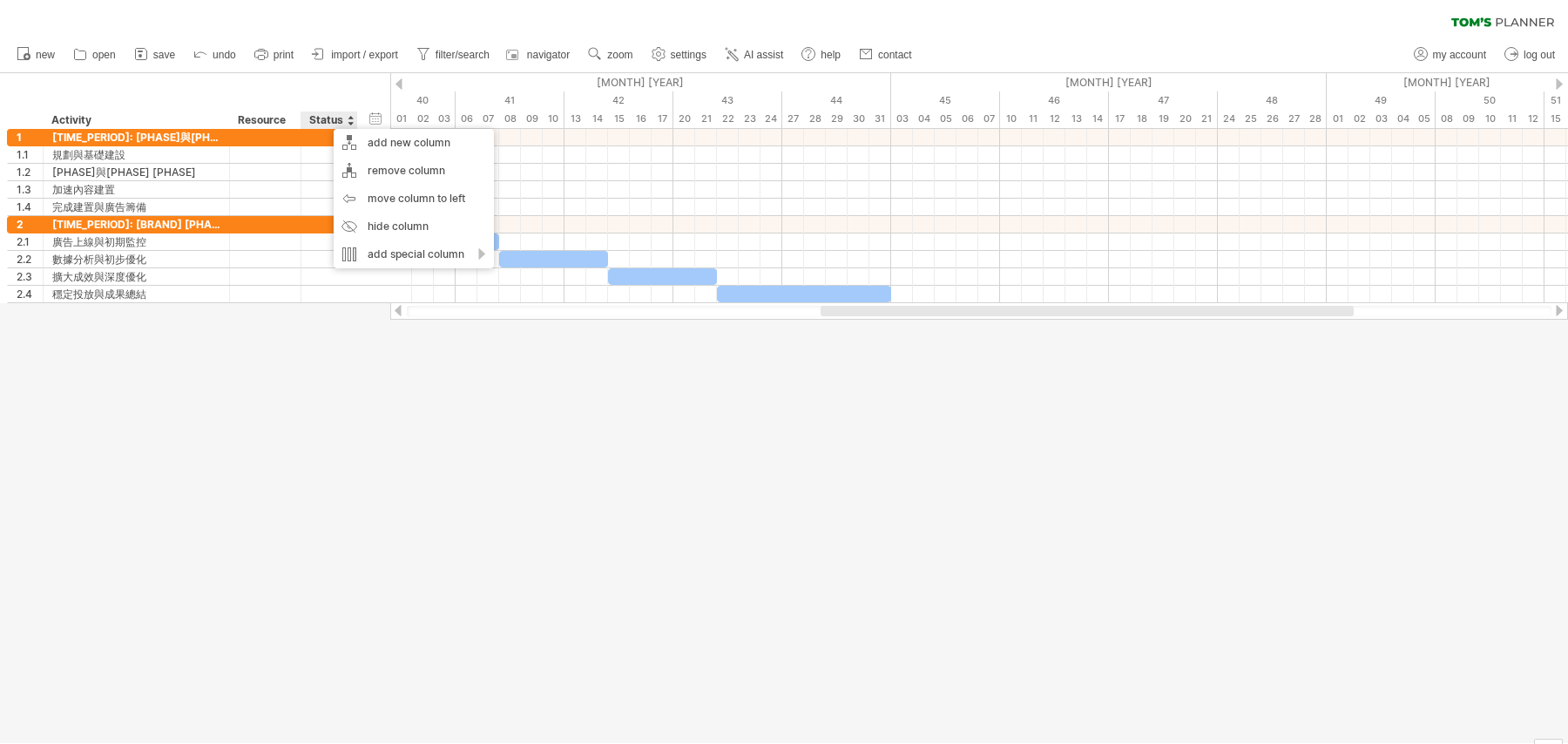 click on "Status" at bounding box center (328, 120) 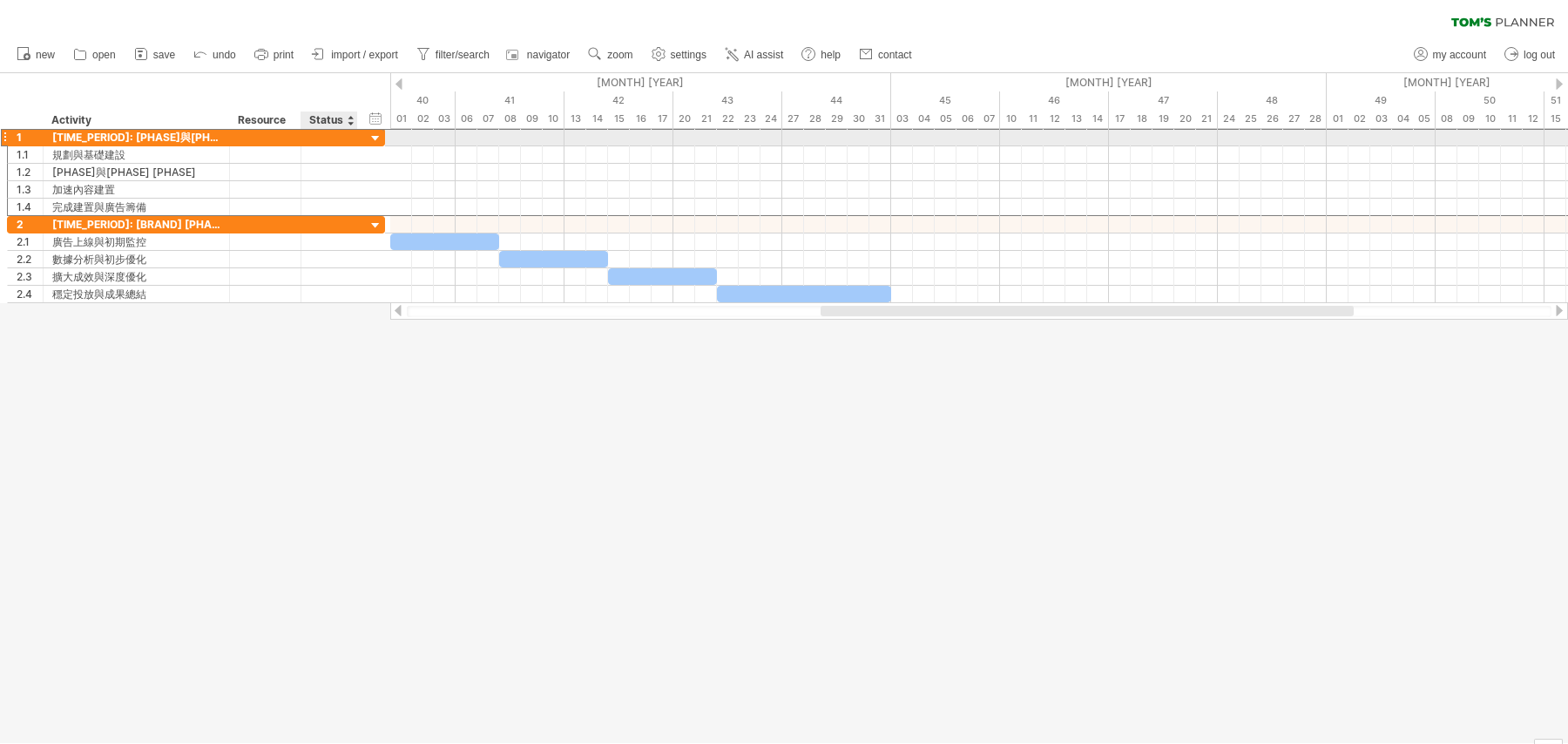 click on "[ORDINAL] [TIME_PERIOD]: [PHASE]與 [PHASE] [PHASE]" at bounding box center [196, 137] 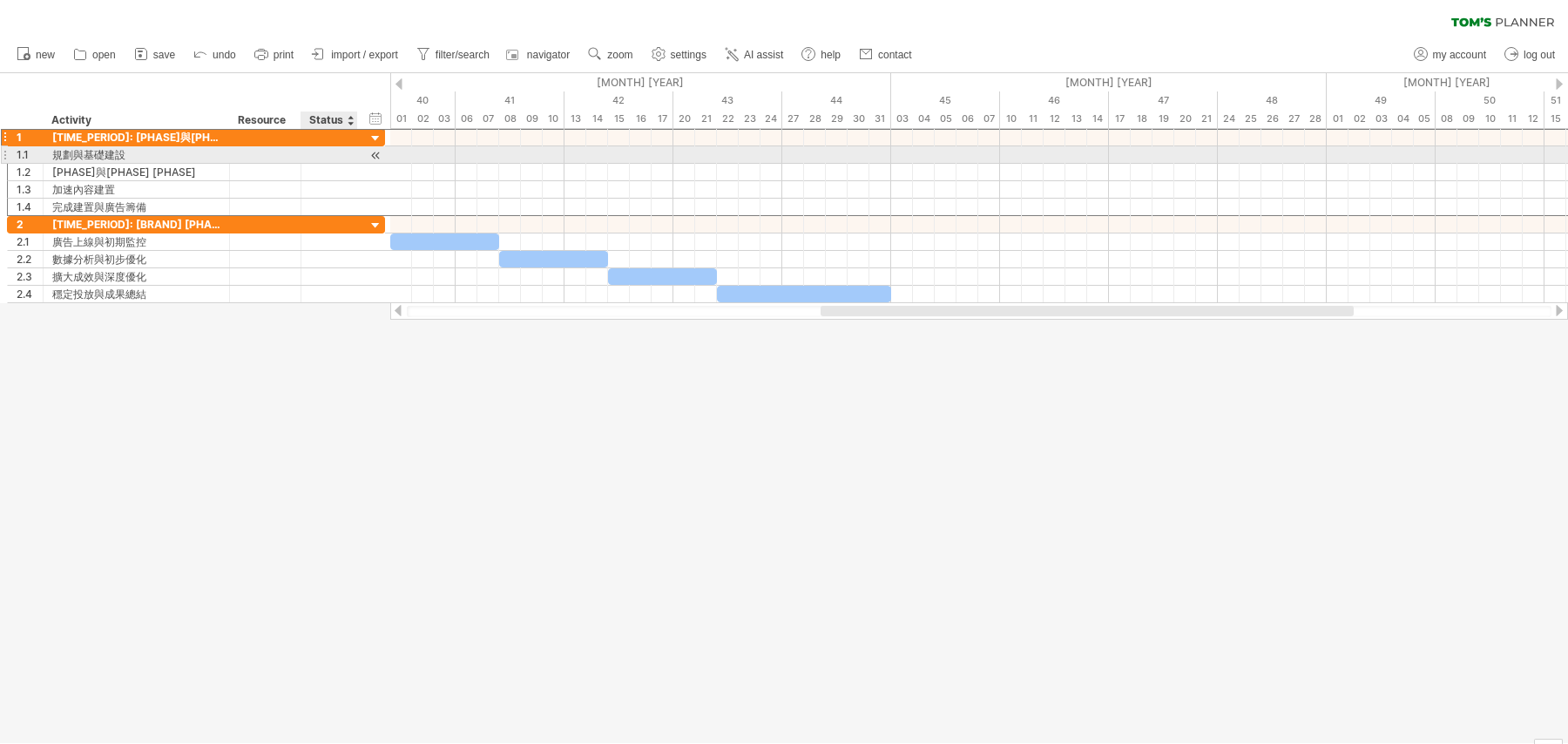 click at bounding box center [355, 155] 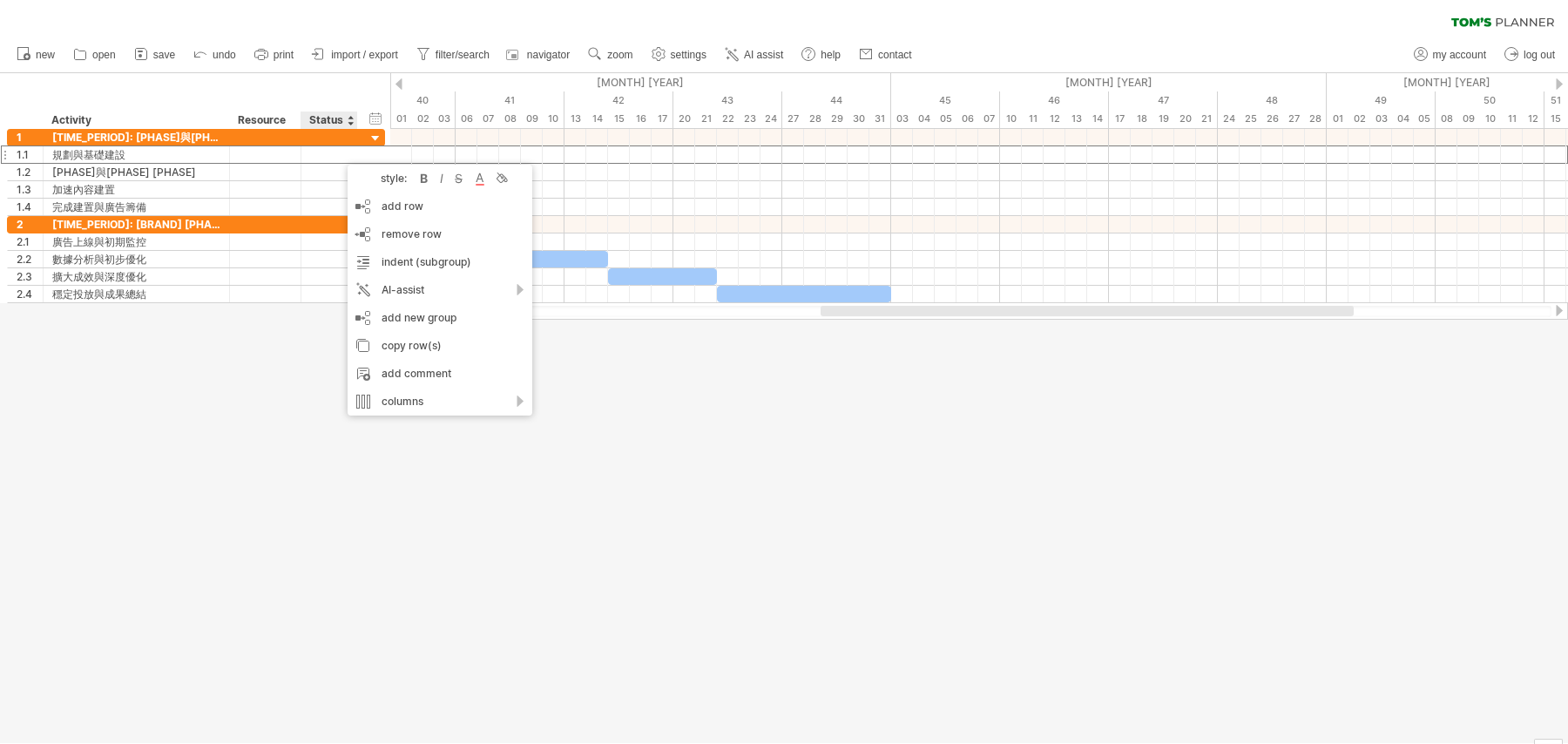 click on "Status" at bounding box center [328, 120] 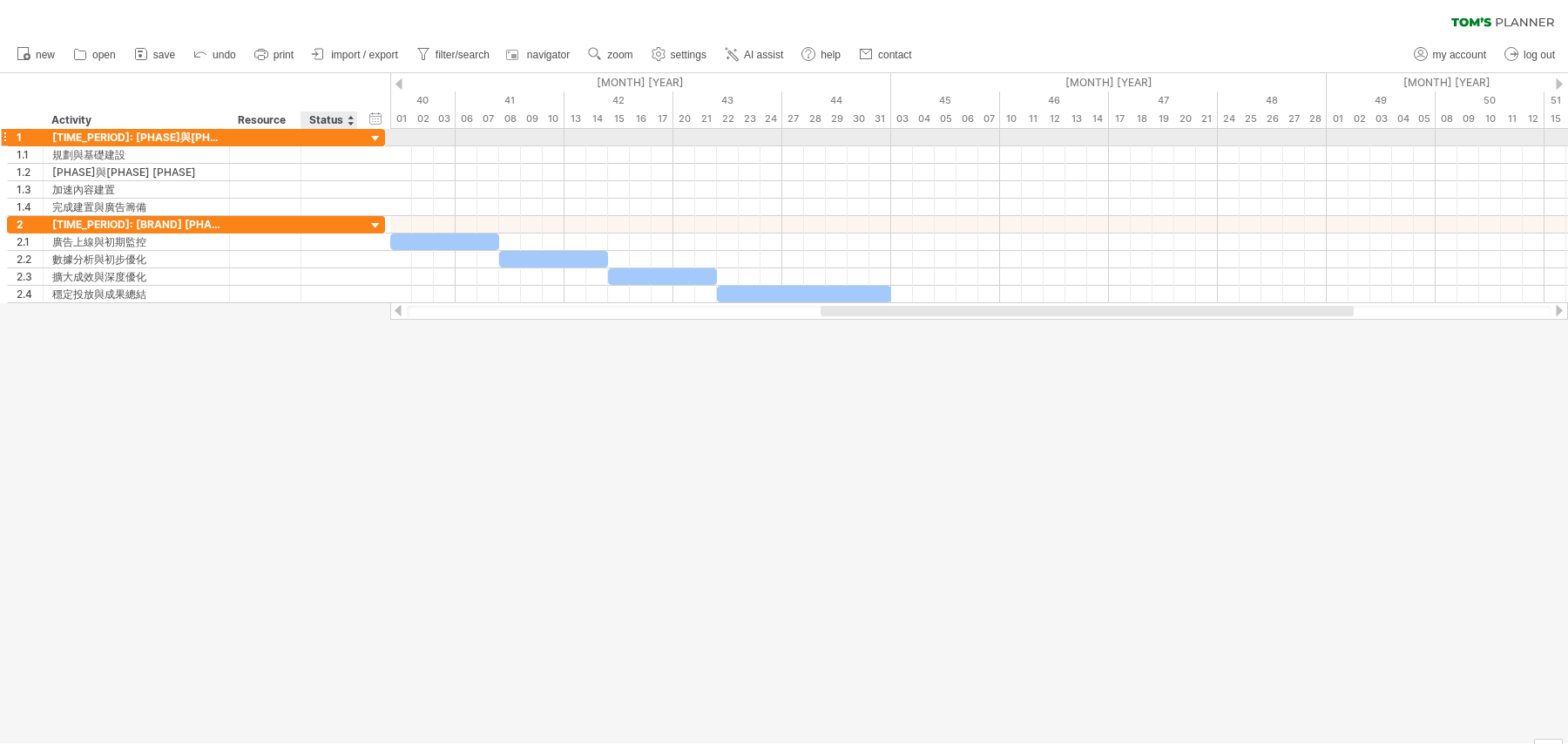 click at bounding box center [375, 139] 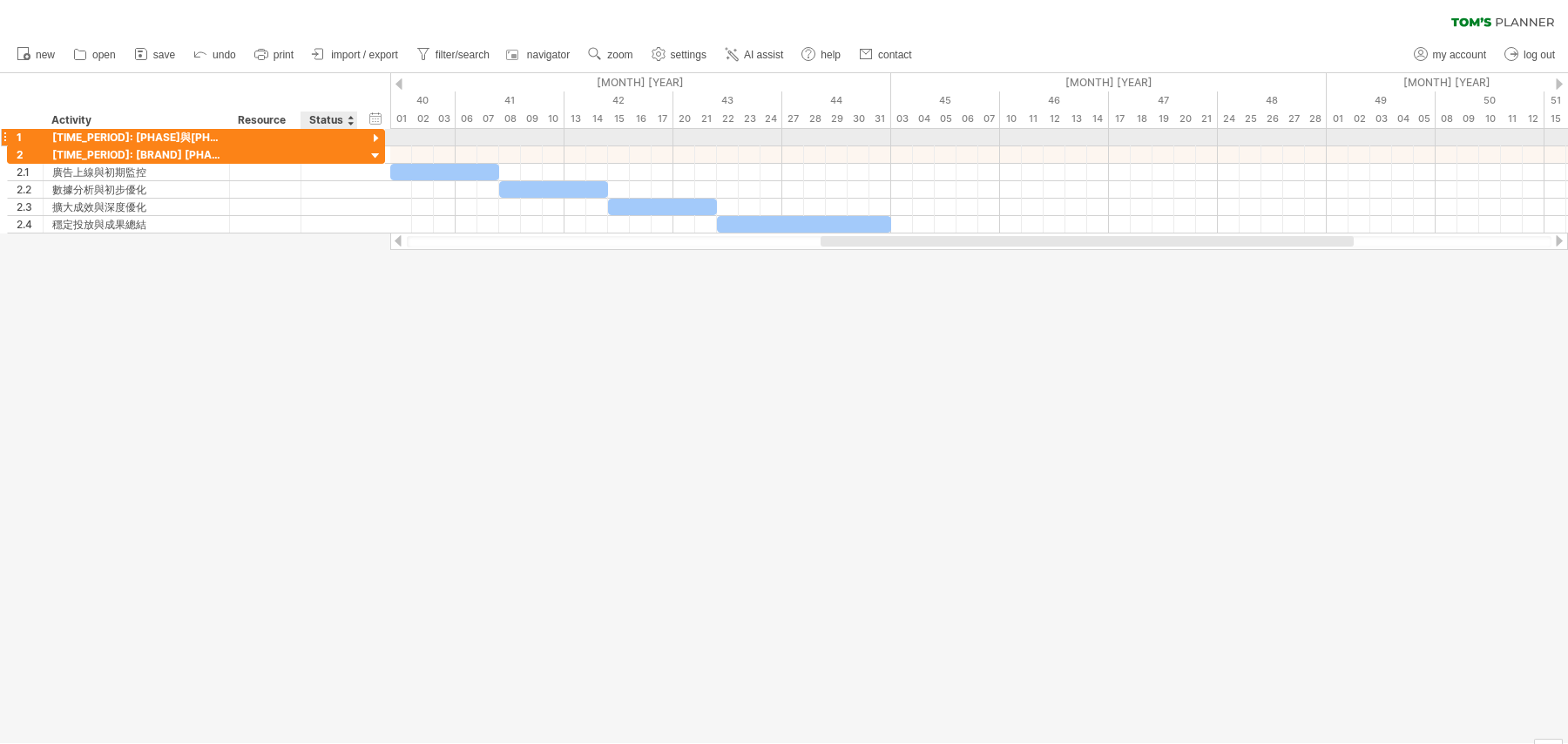 click at bounding box center [375, 139] 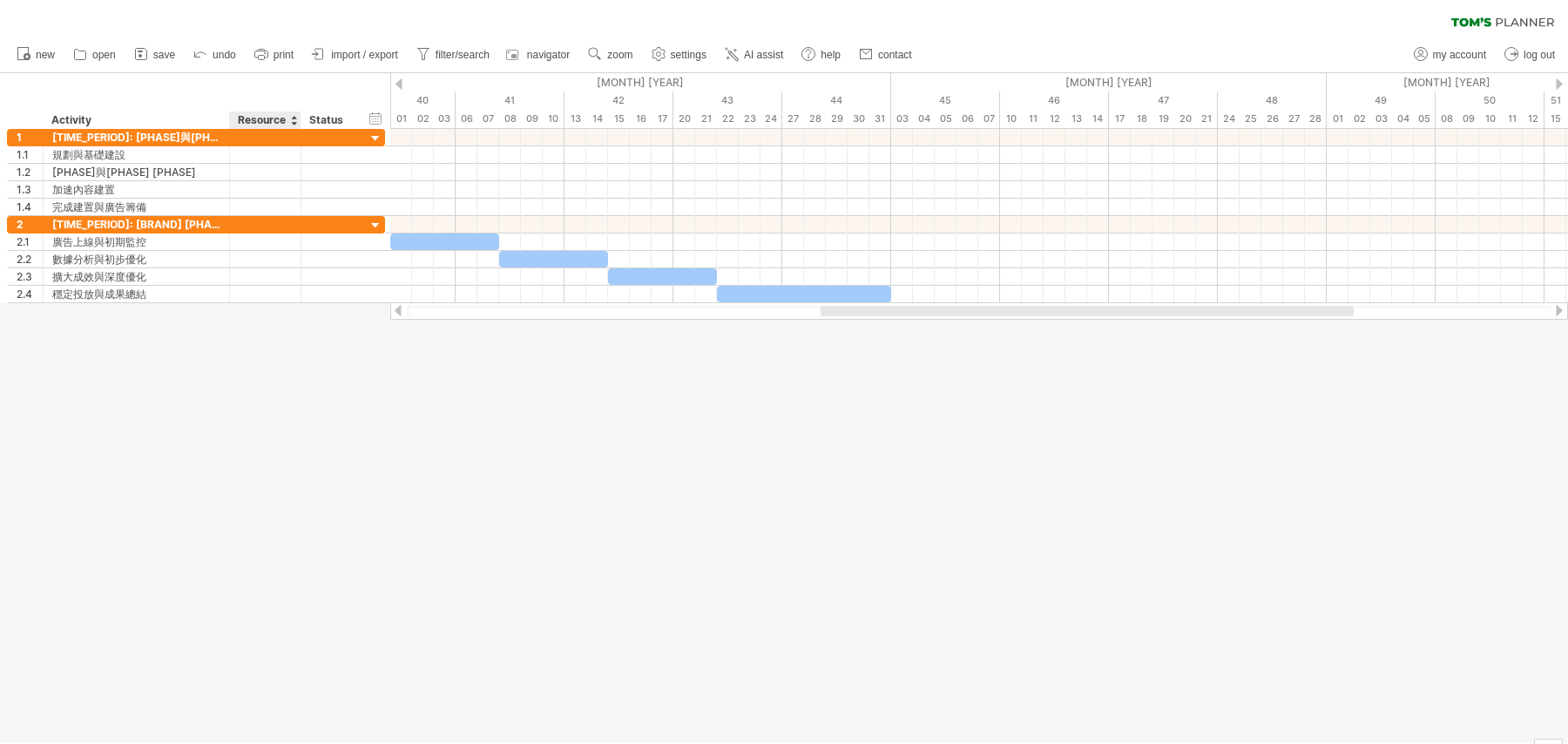 click on "Resource" at bounding box center (264, 120) 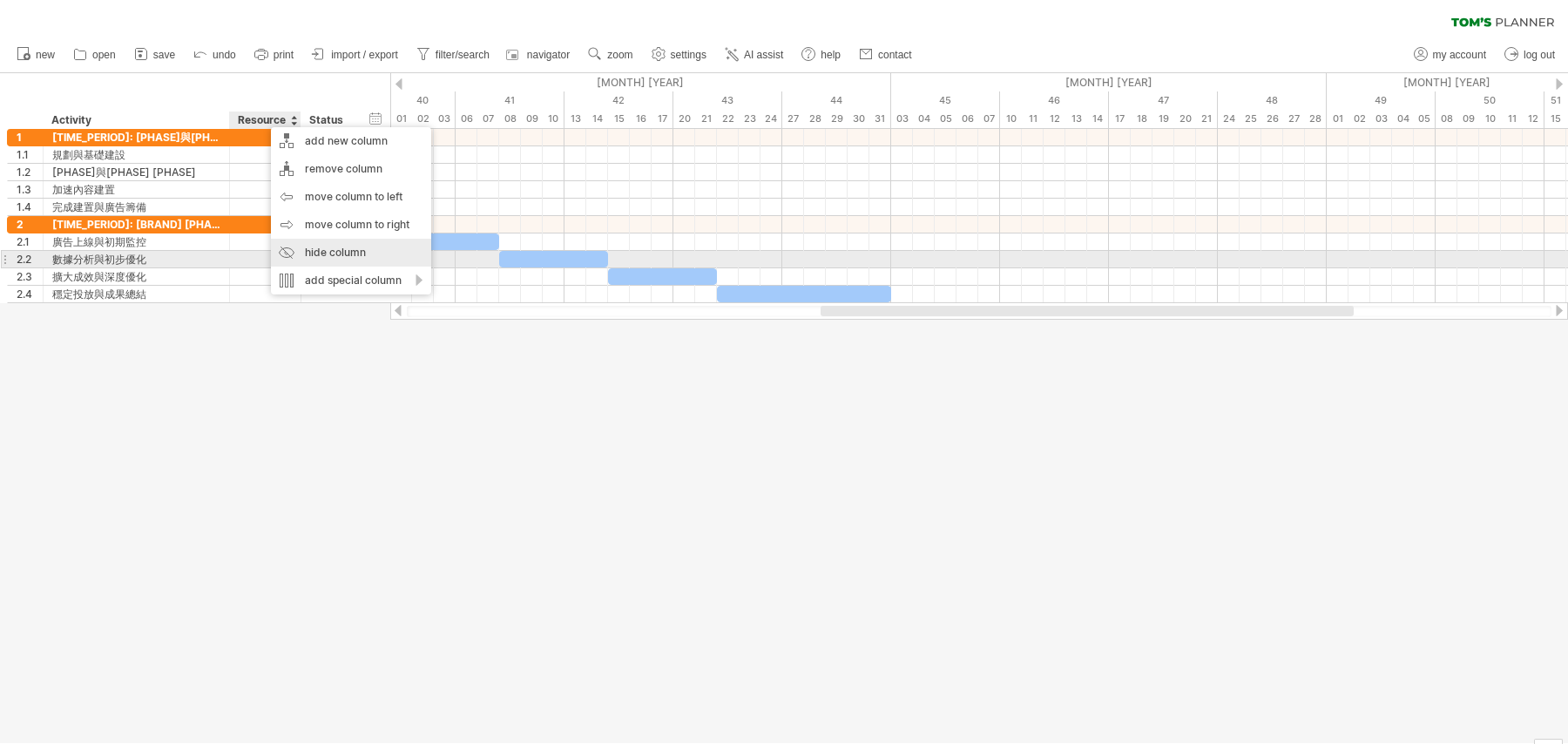 click on "hide column" at bounding box center (351, 253) 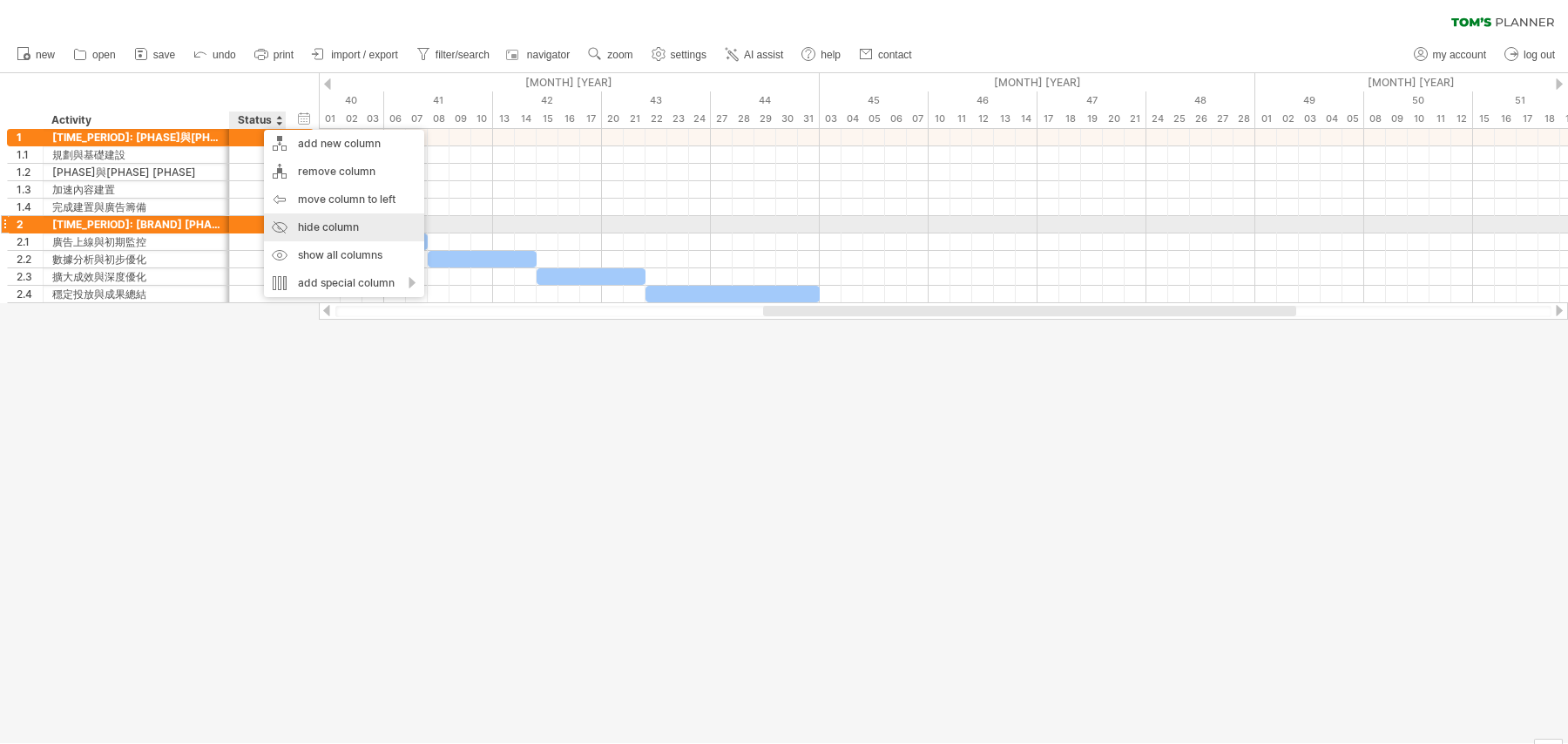 click on "hide column" at bounding box center [344, 227] 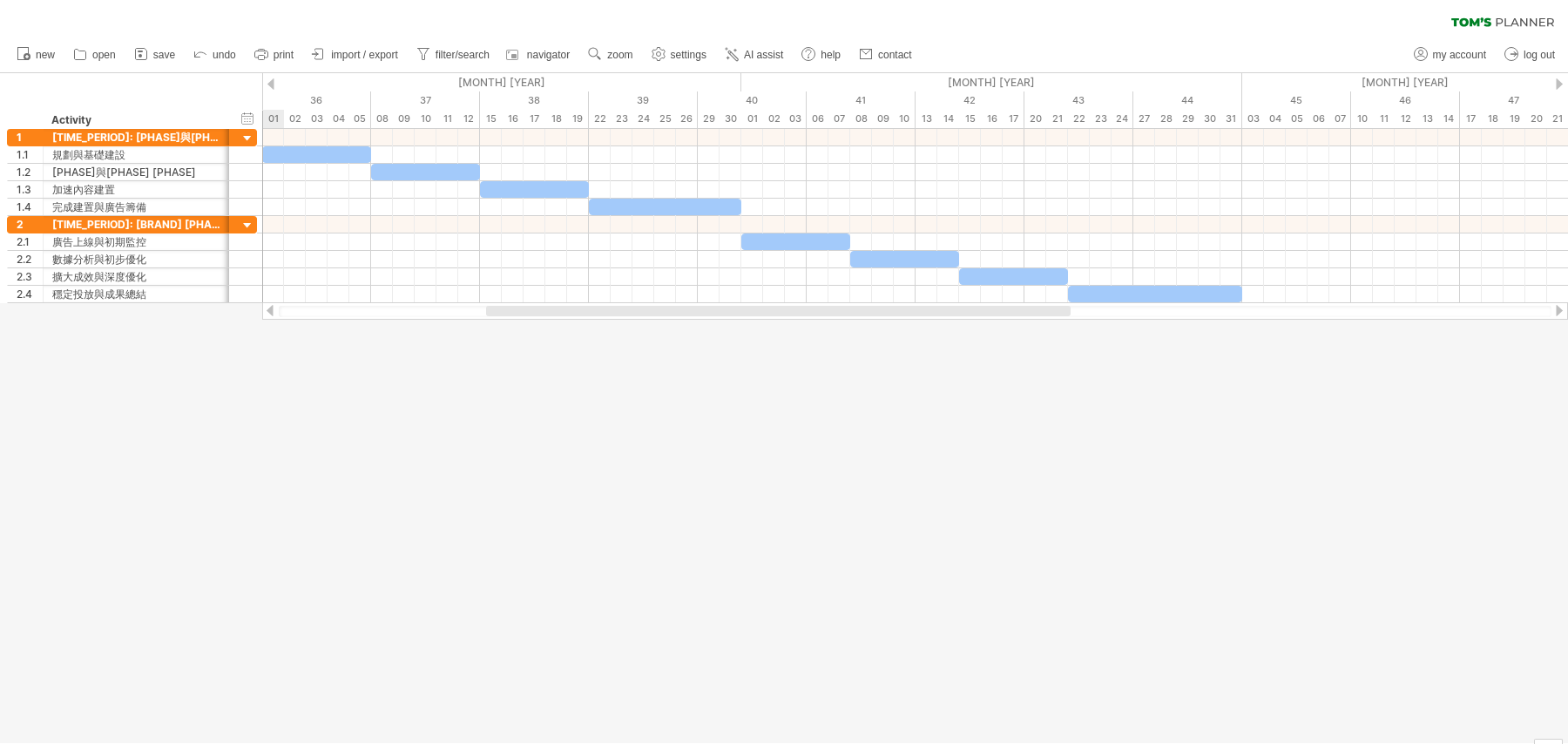 drag, startPoint x: 748, startPoint y: 310, endPoint x: 517, endPoint y: 338, distance: 232.69078 